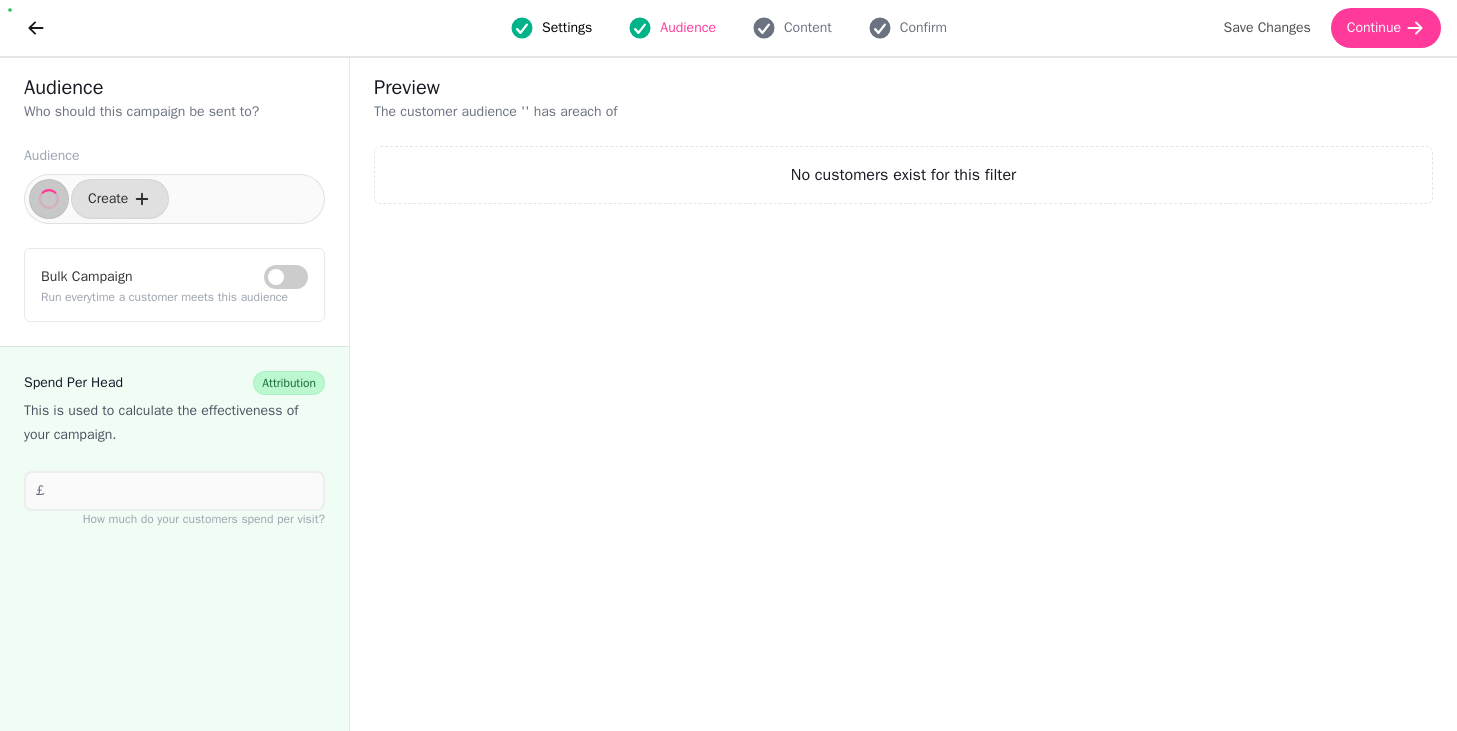 scroll, scrollTop: 0, scrollLeft: 0, axis: both 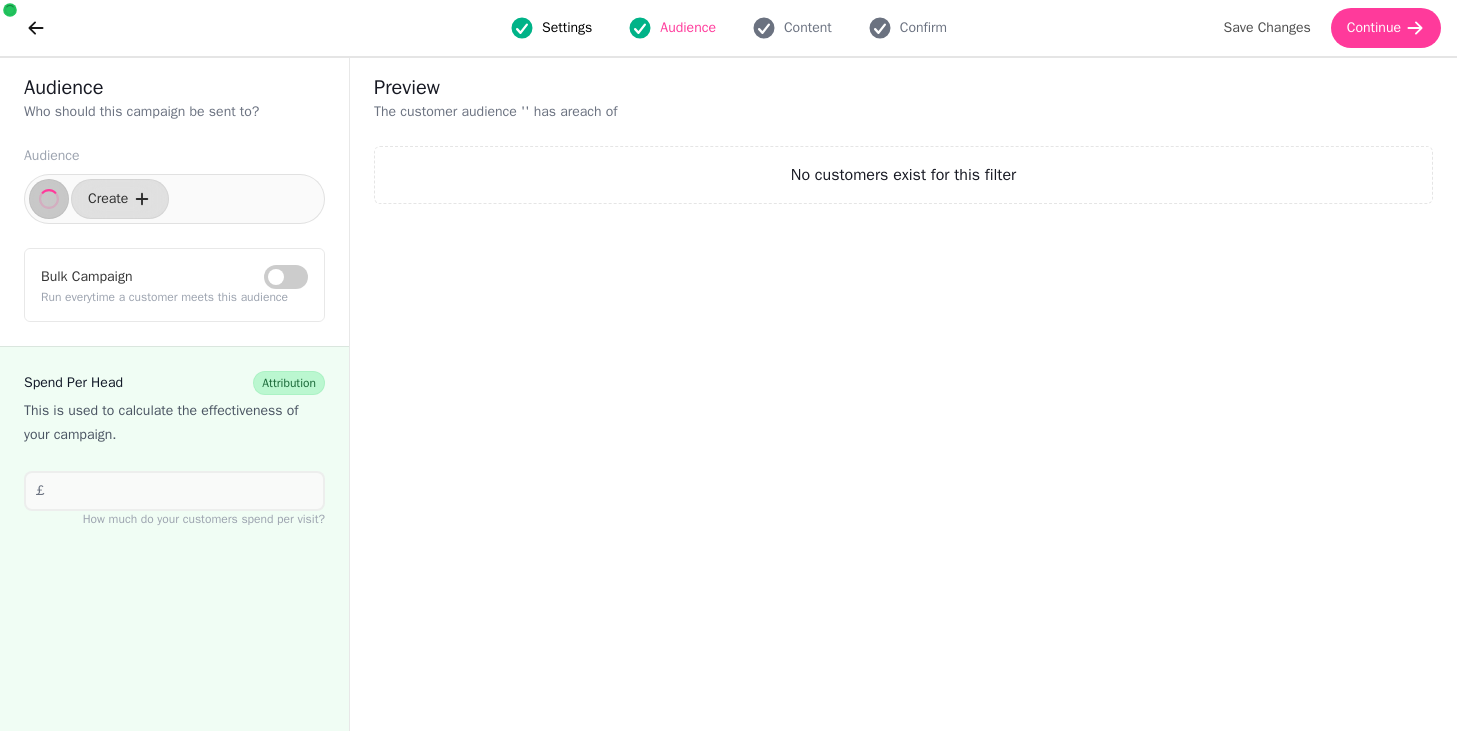 select on "**********" 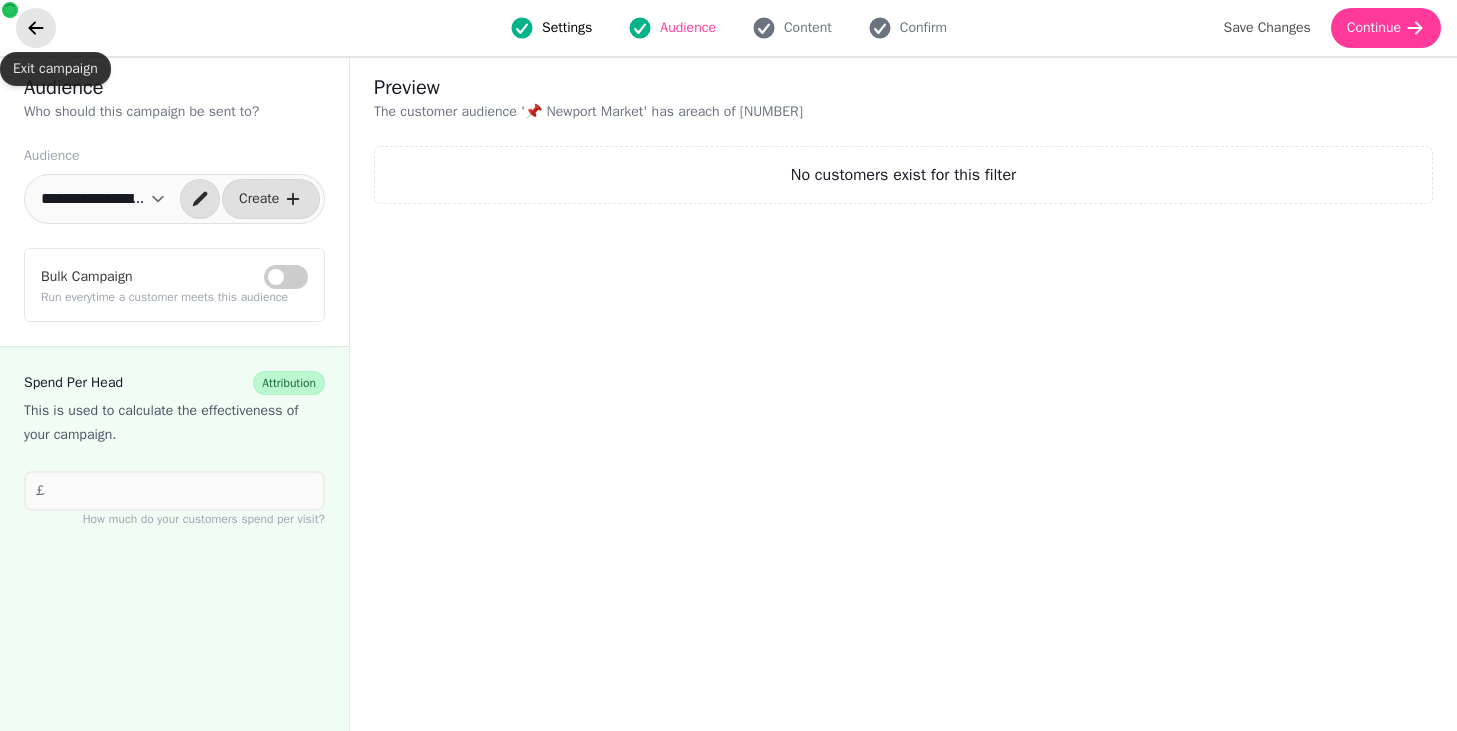 click 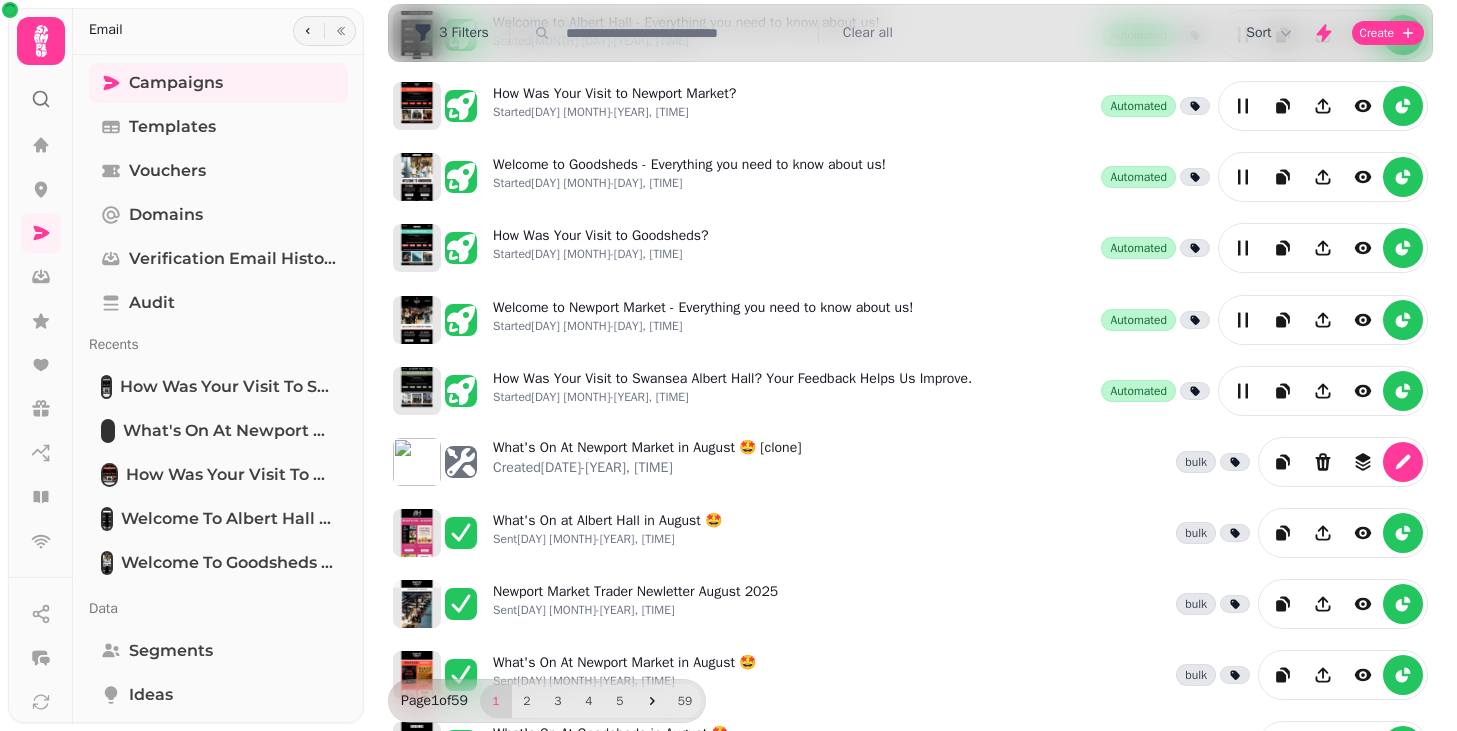 scroll, scrollTop: 141, scrollLeft: 0, axis: vertical 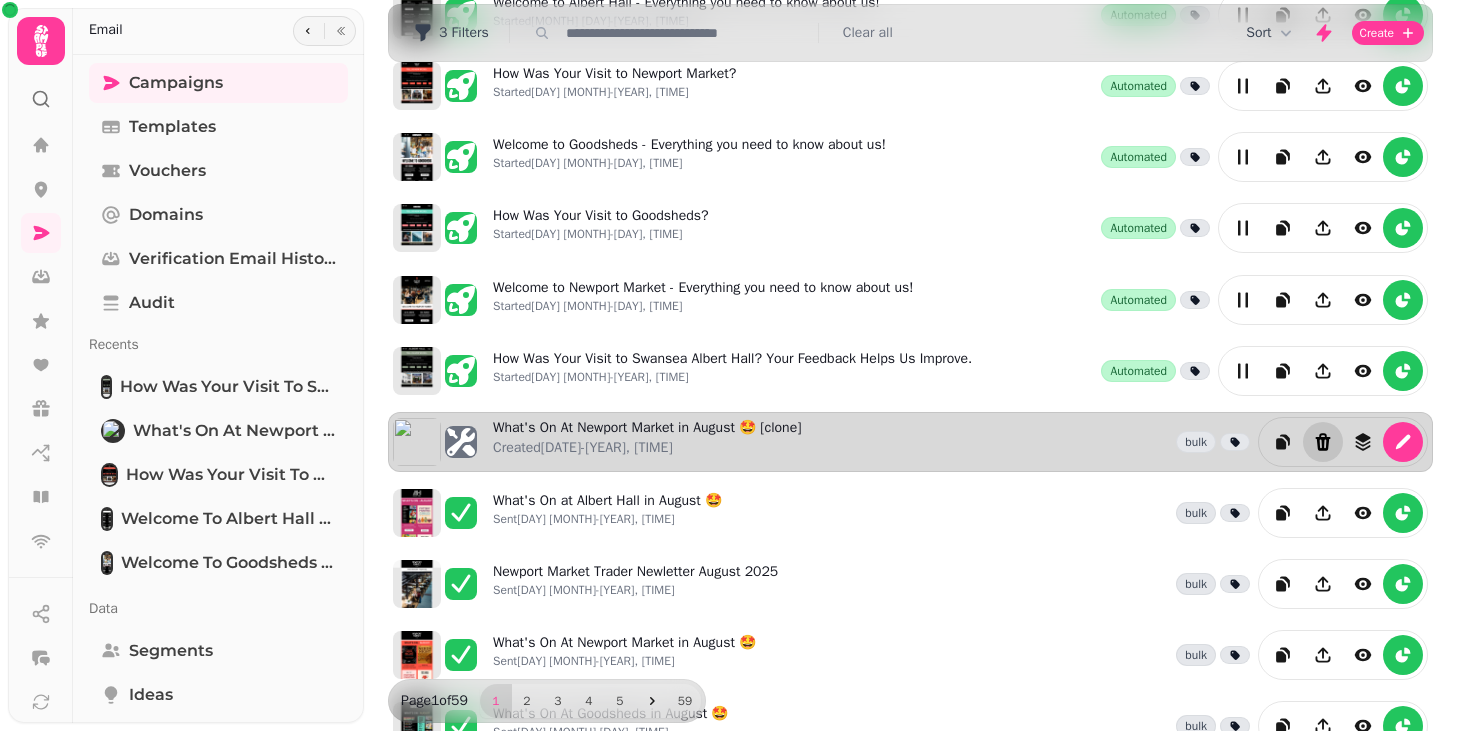 click 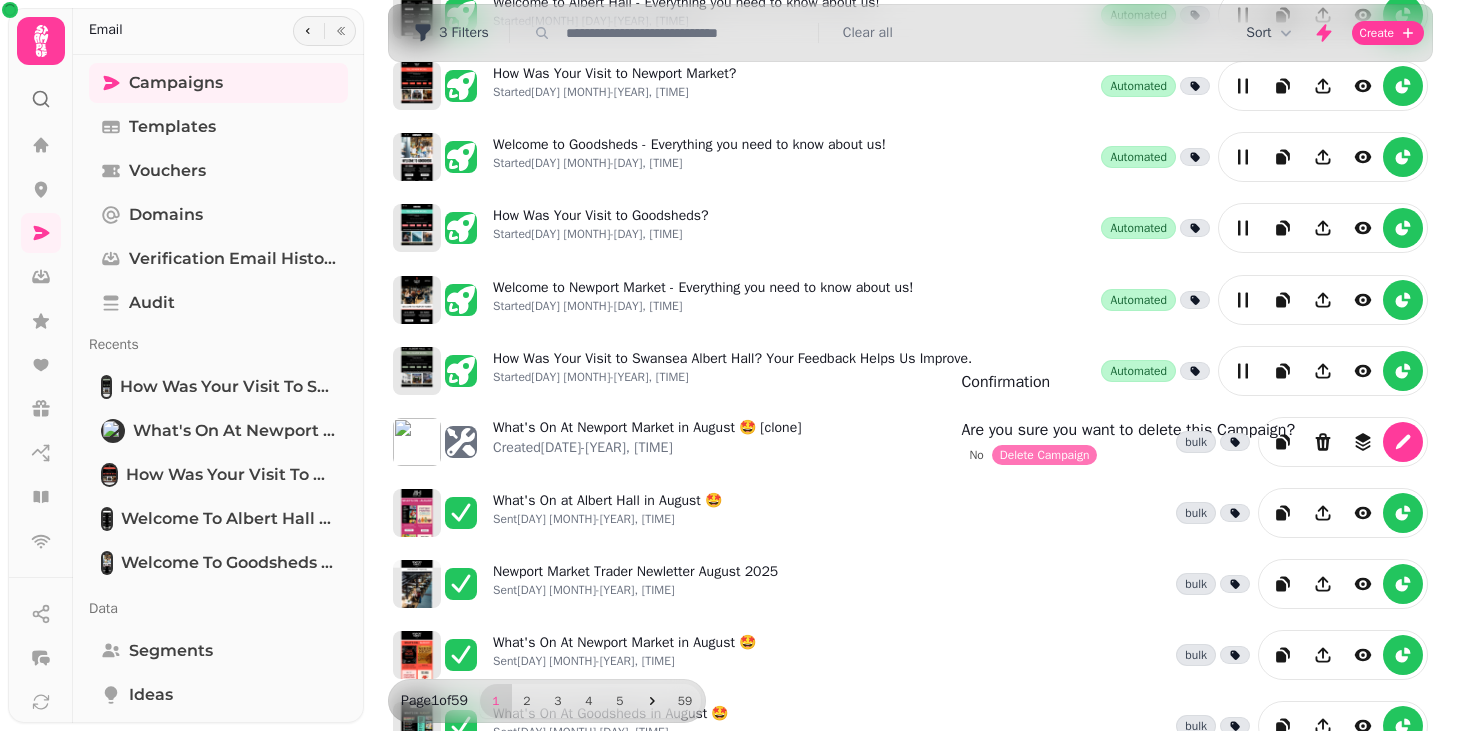 click on "Delete Campaign" at bounding box center [1045, 455] 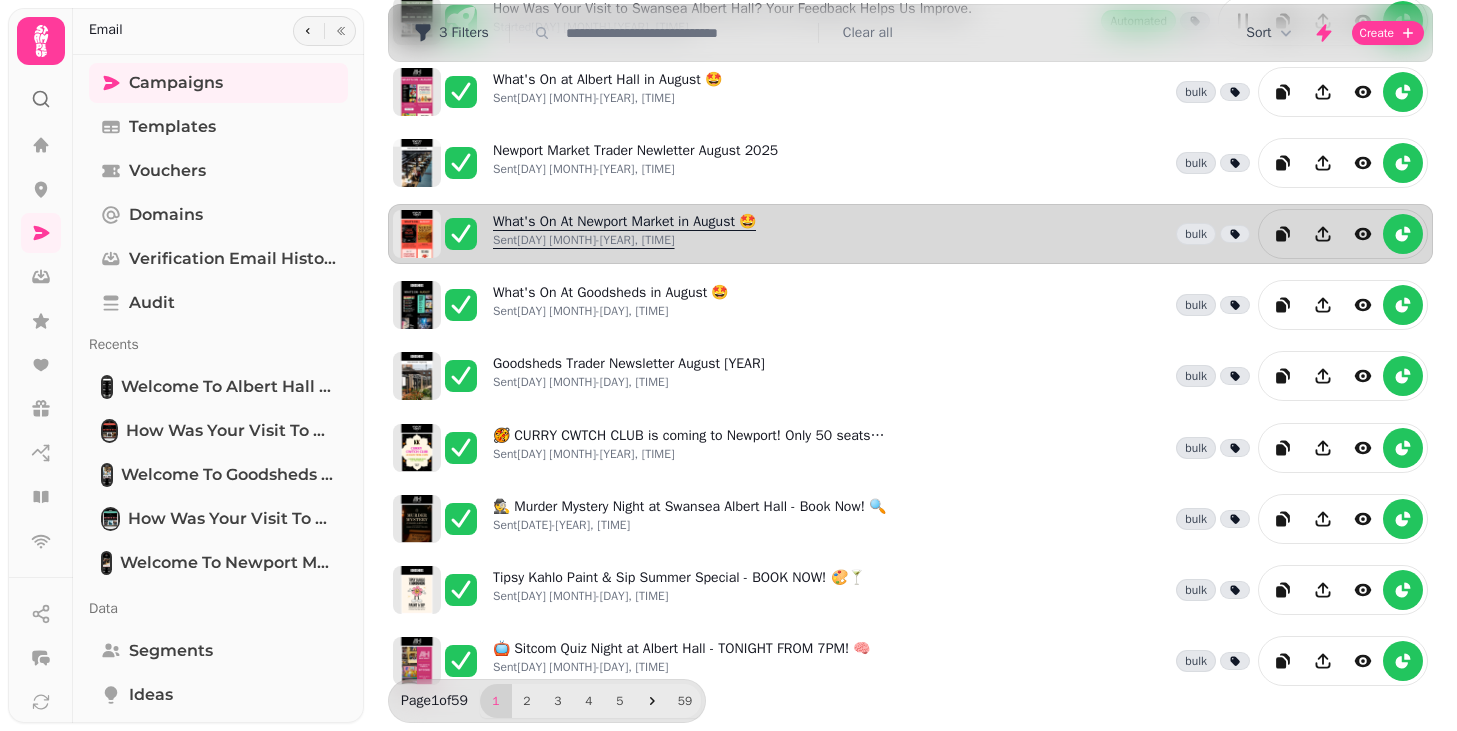 scroll, scrollTop: 503, scrollLeft: 0, axis: vertical 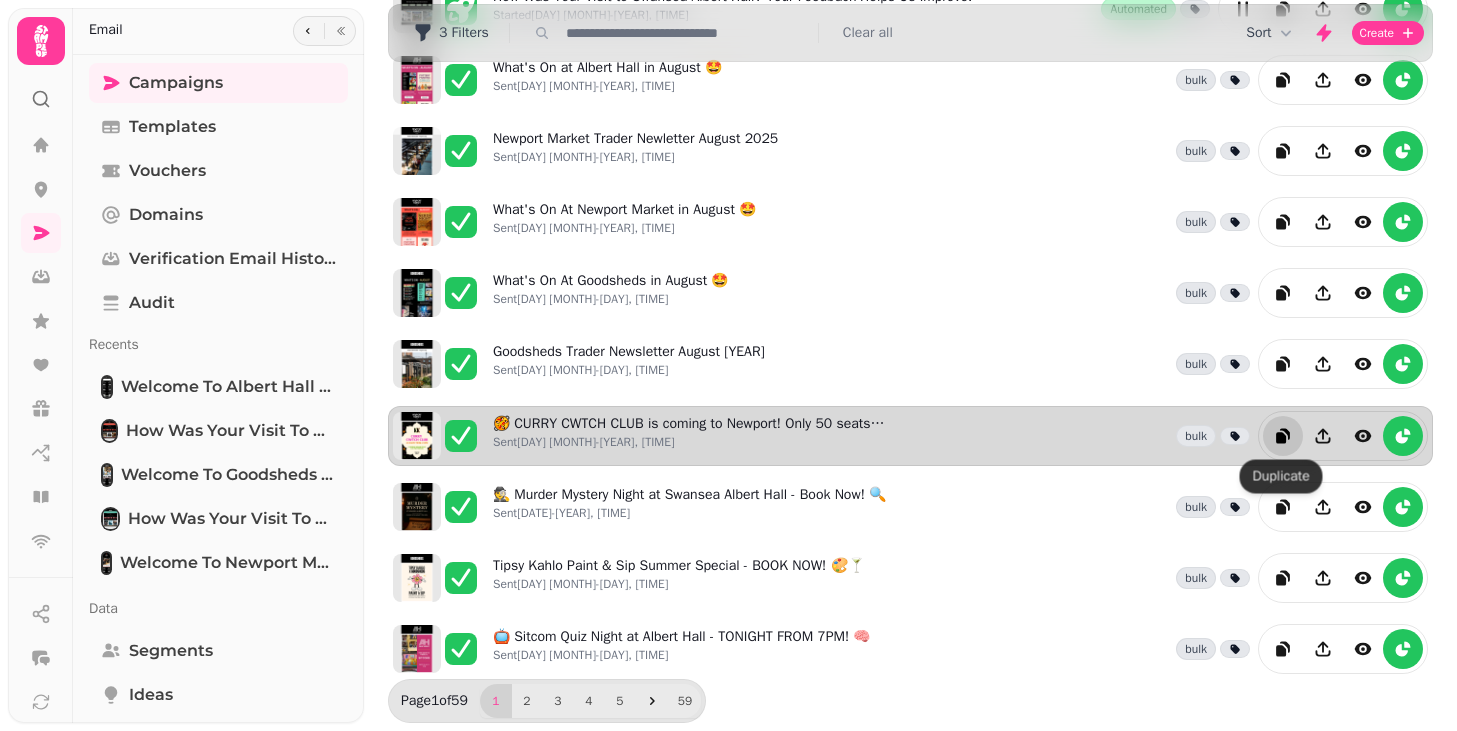 click 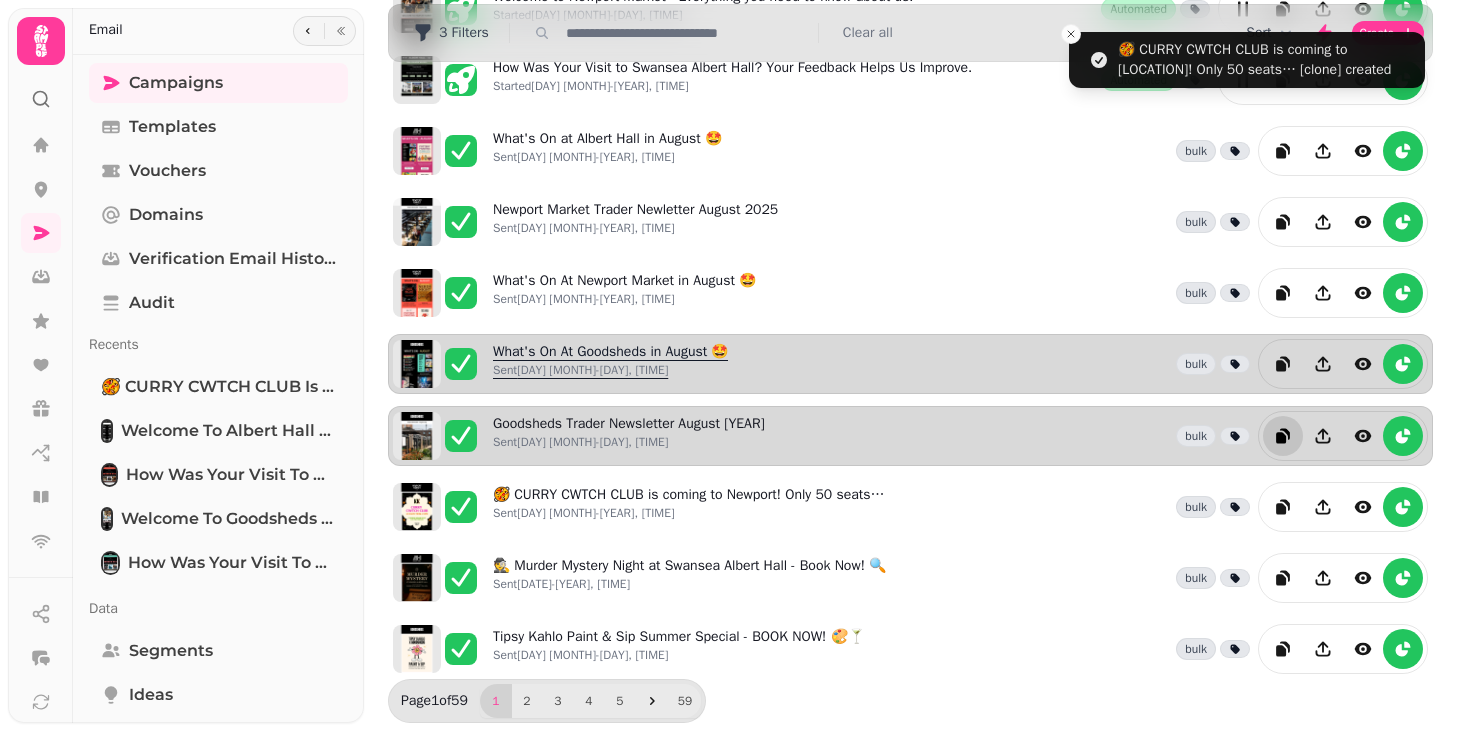 scroll, scrollTop: 0, scrollLeft: 0, axis: both 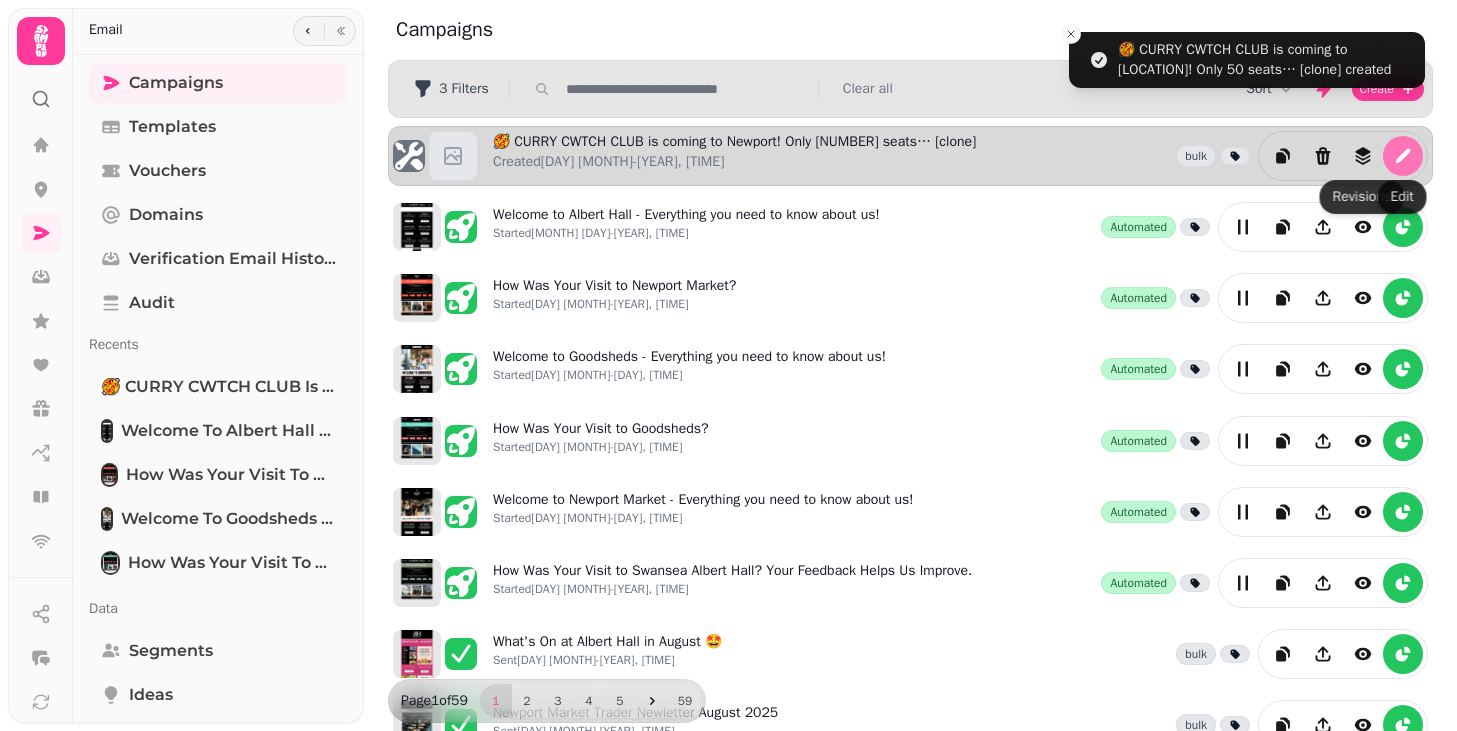 click 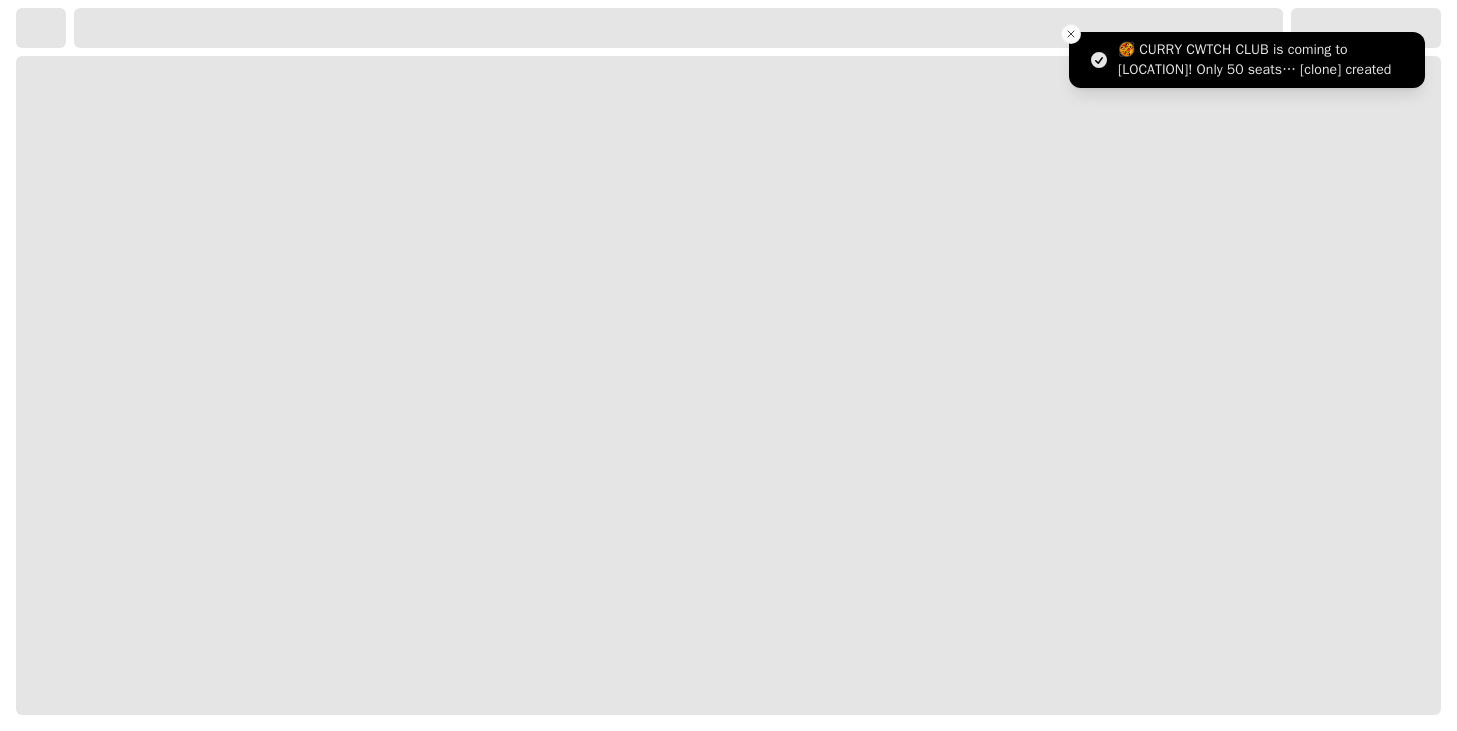 select on "**********" 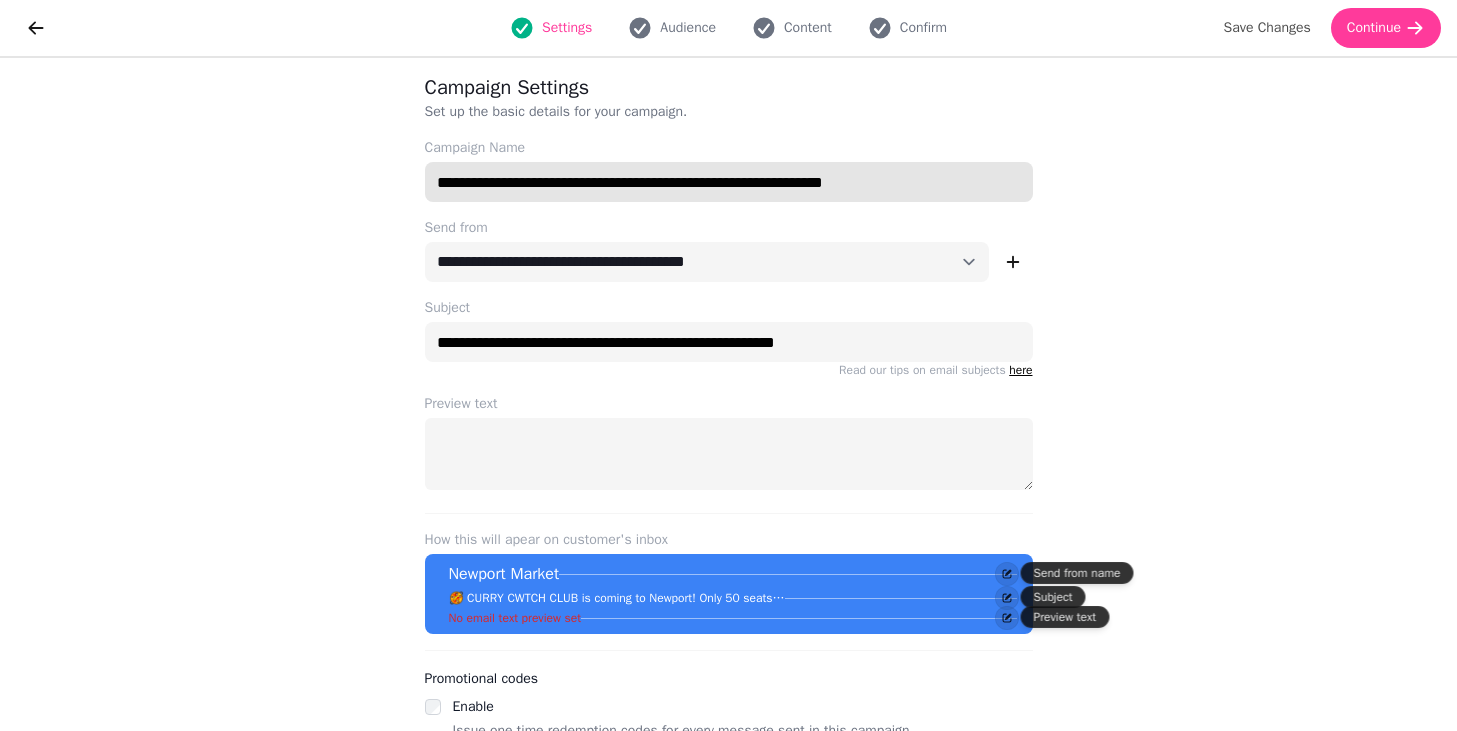 click on "**********" at bounding box center [729, 182] 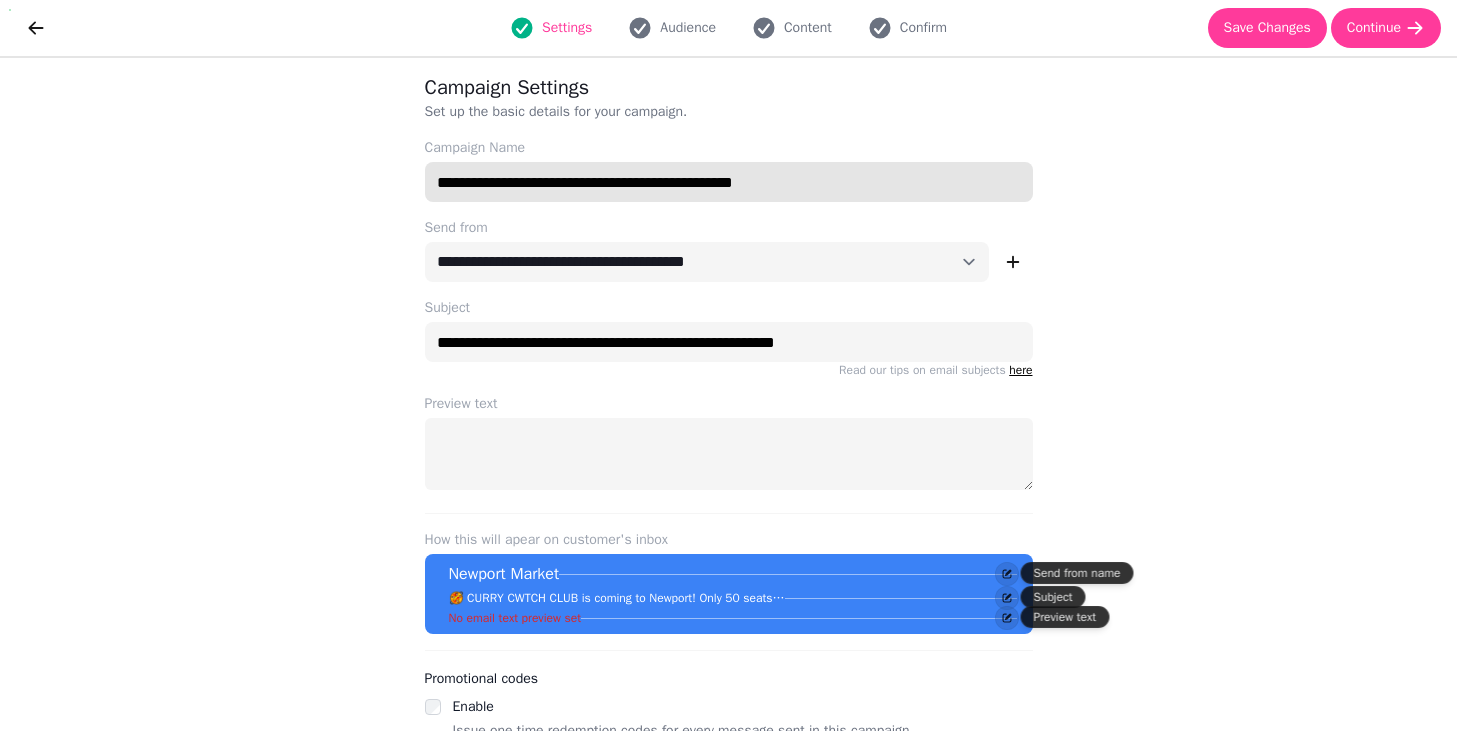 type on "**********" 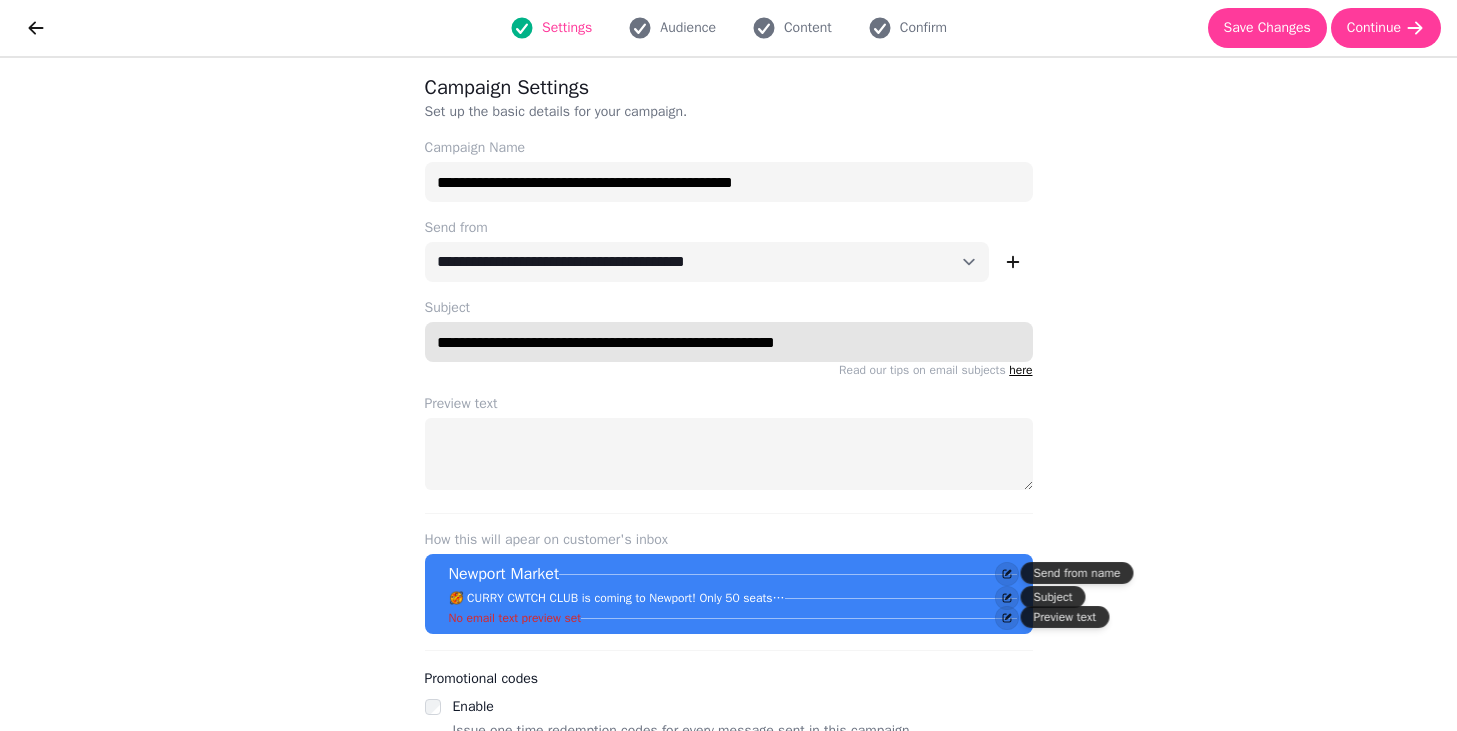 click on "**********" at bounding box center [729, 342] 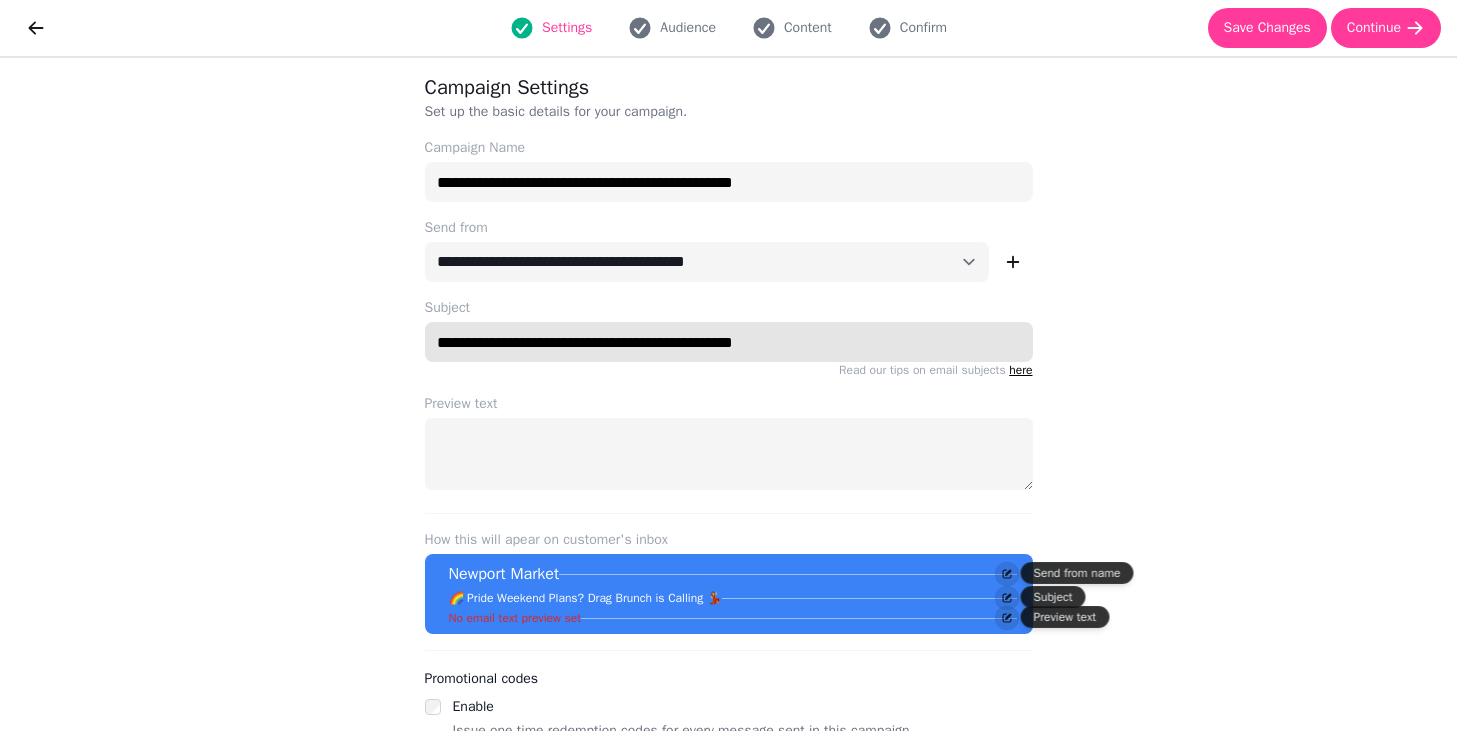 type on "**********" 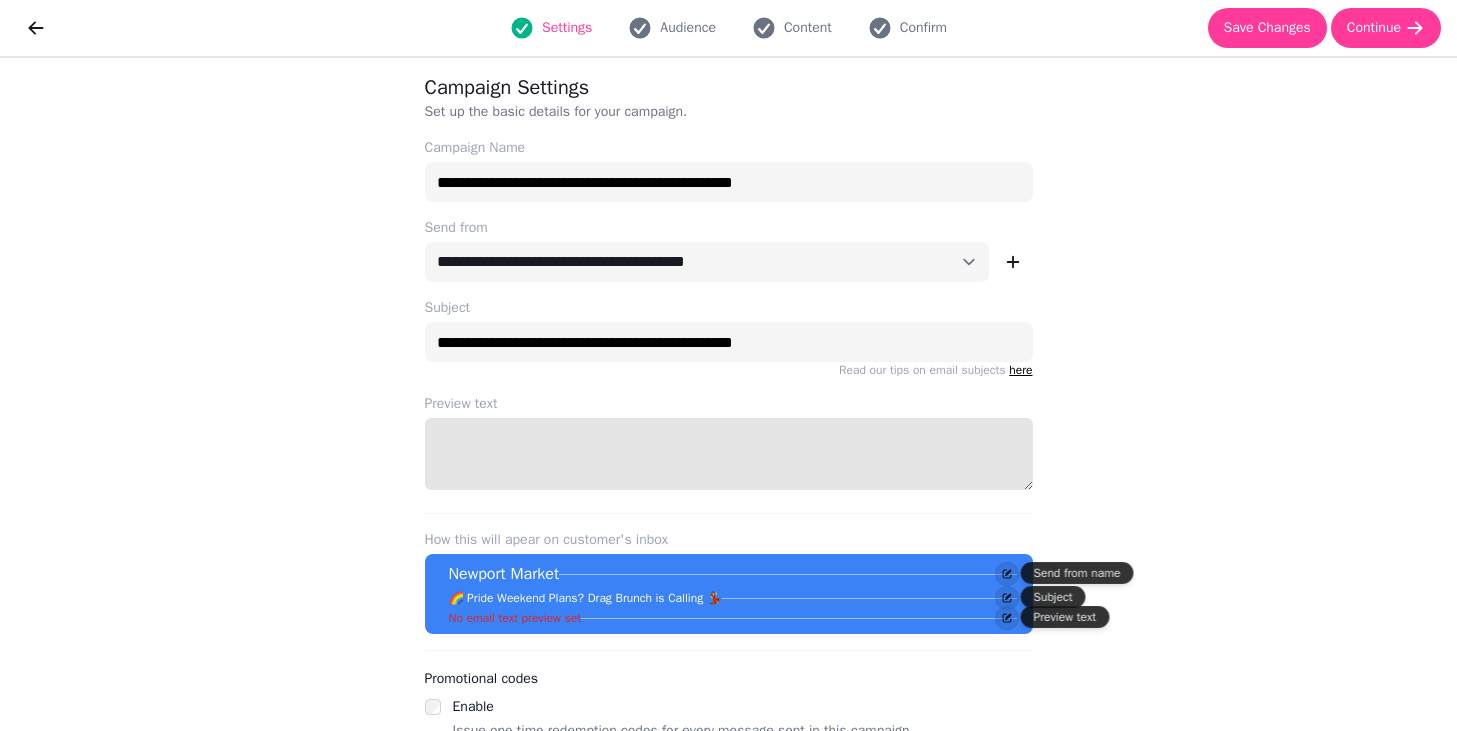 click on "Preview text" at bounding box center [729, 454] 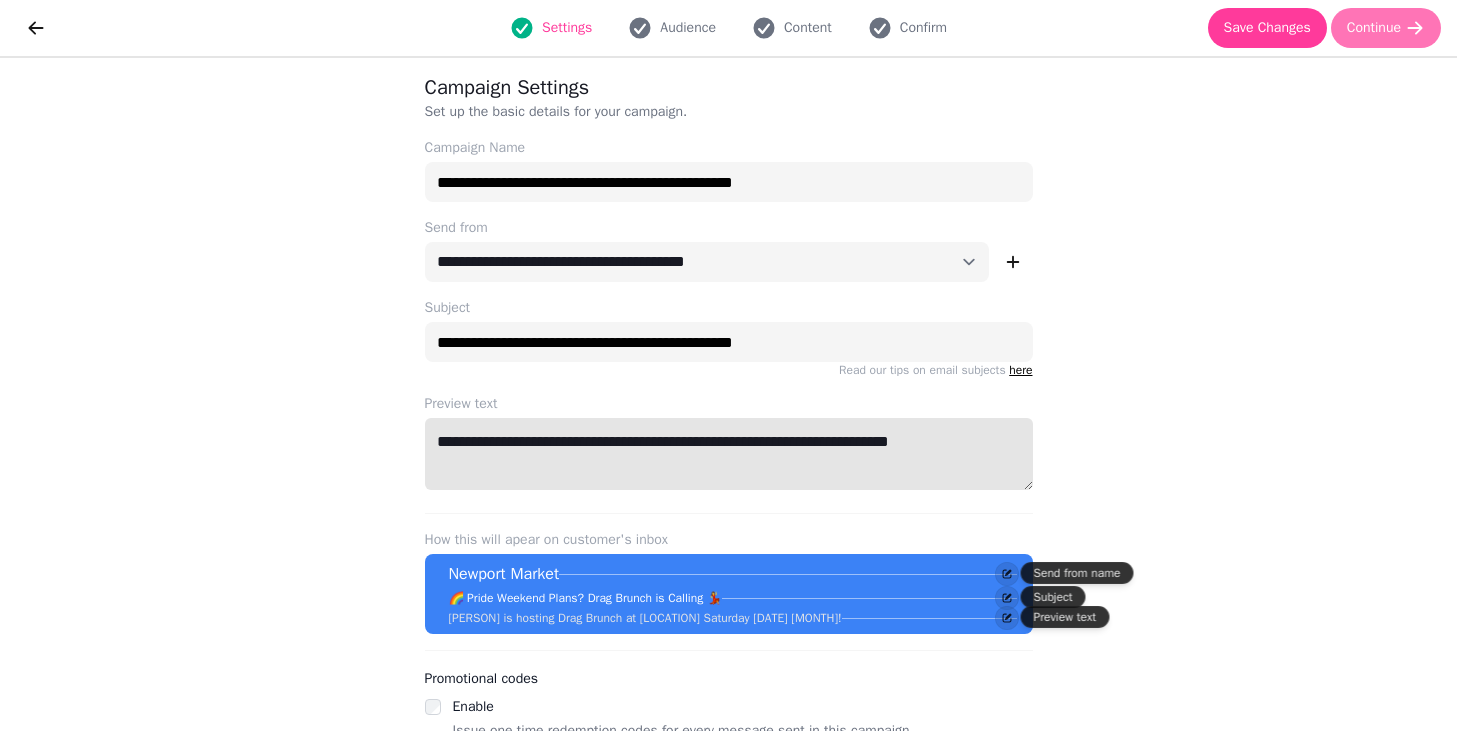 type on "**********" 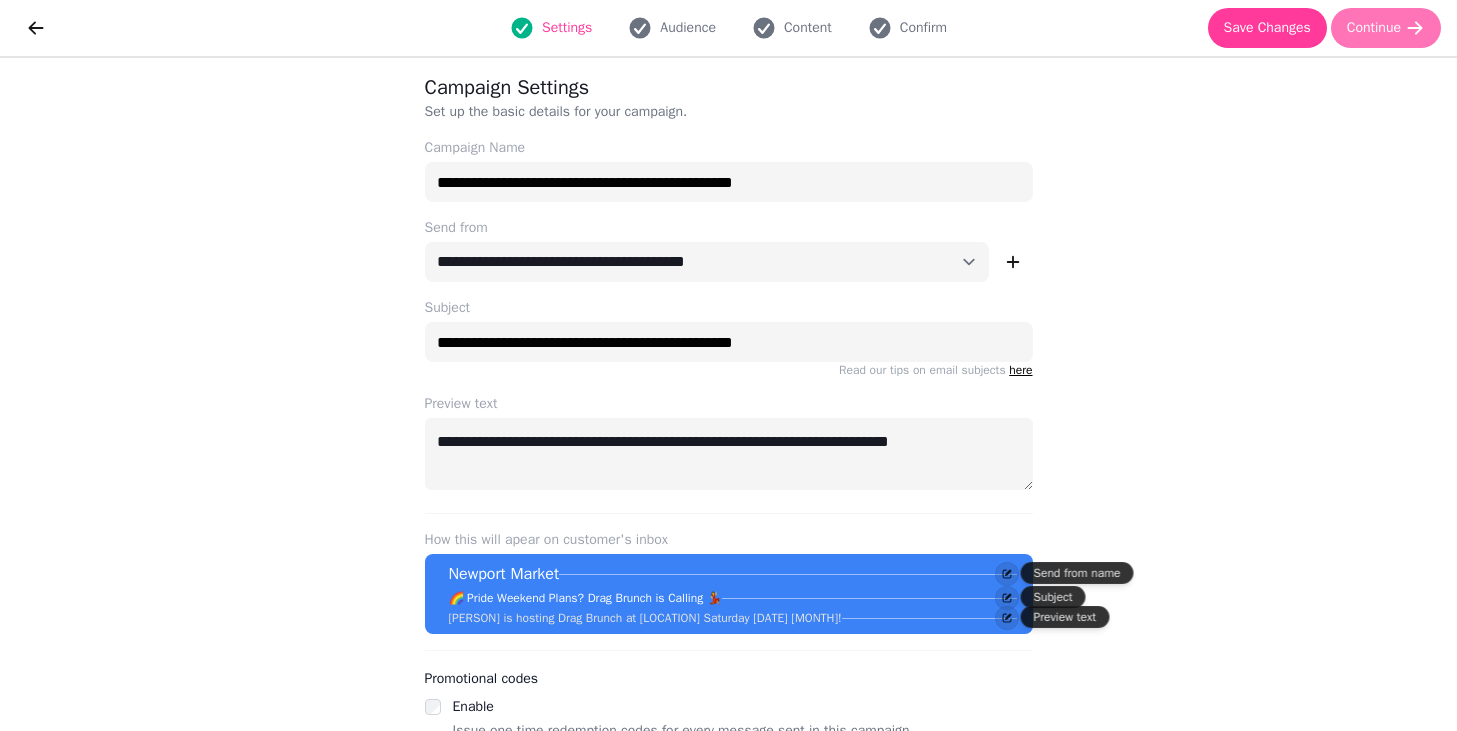 click 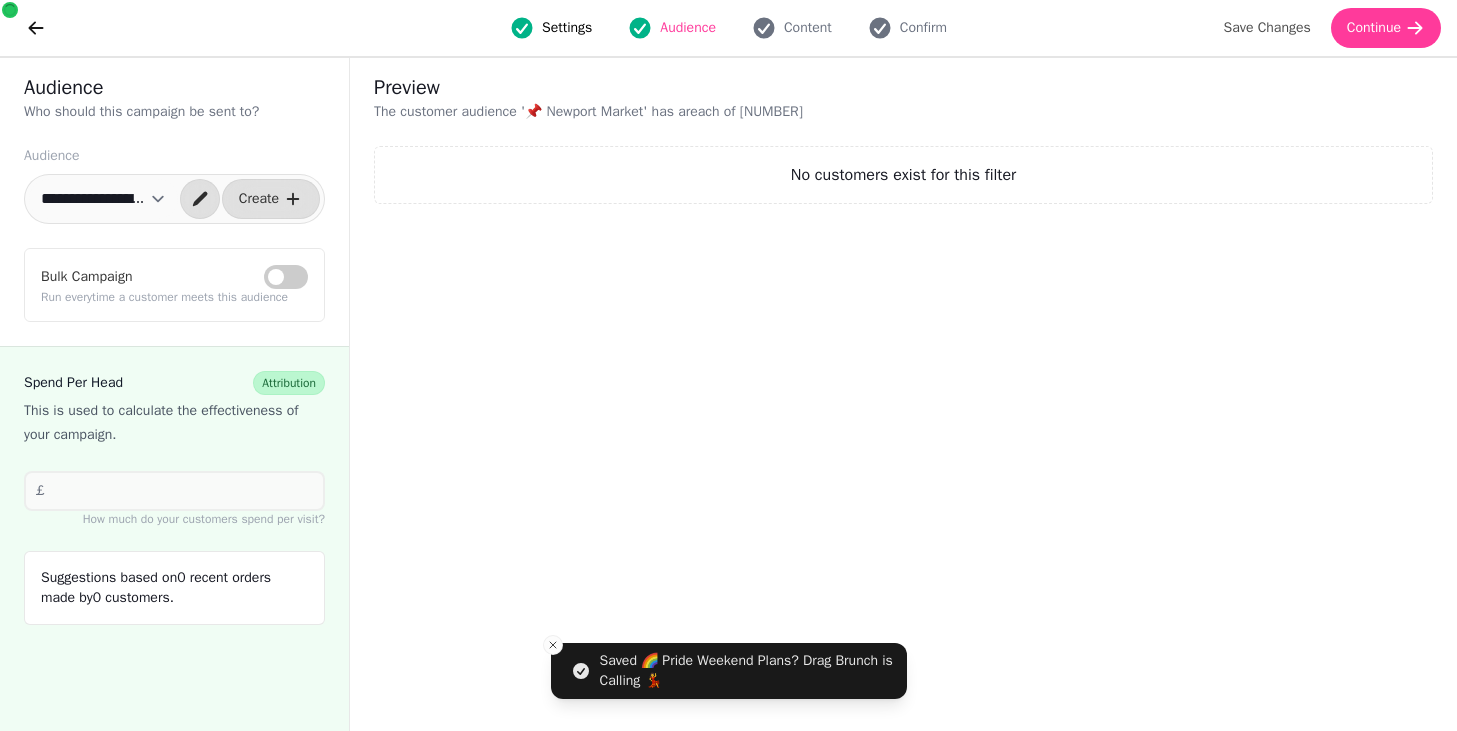 click on "**********" at bounding box center [103, 199] 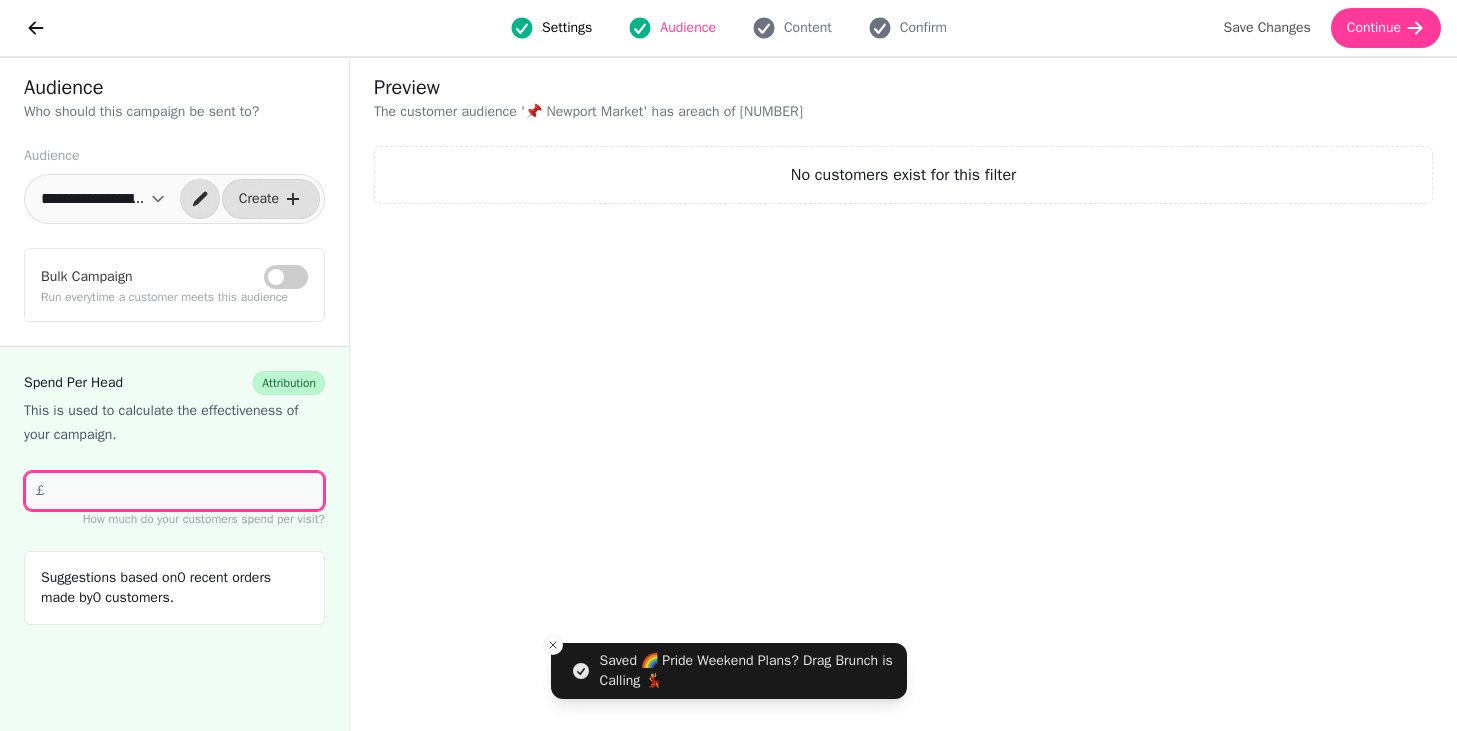 click on "**" at bounding box center [174, 491] 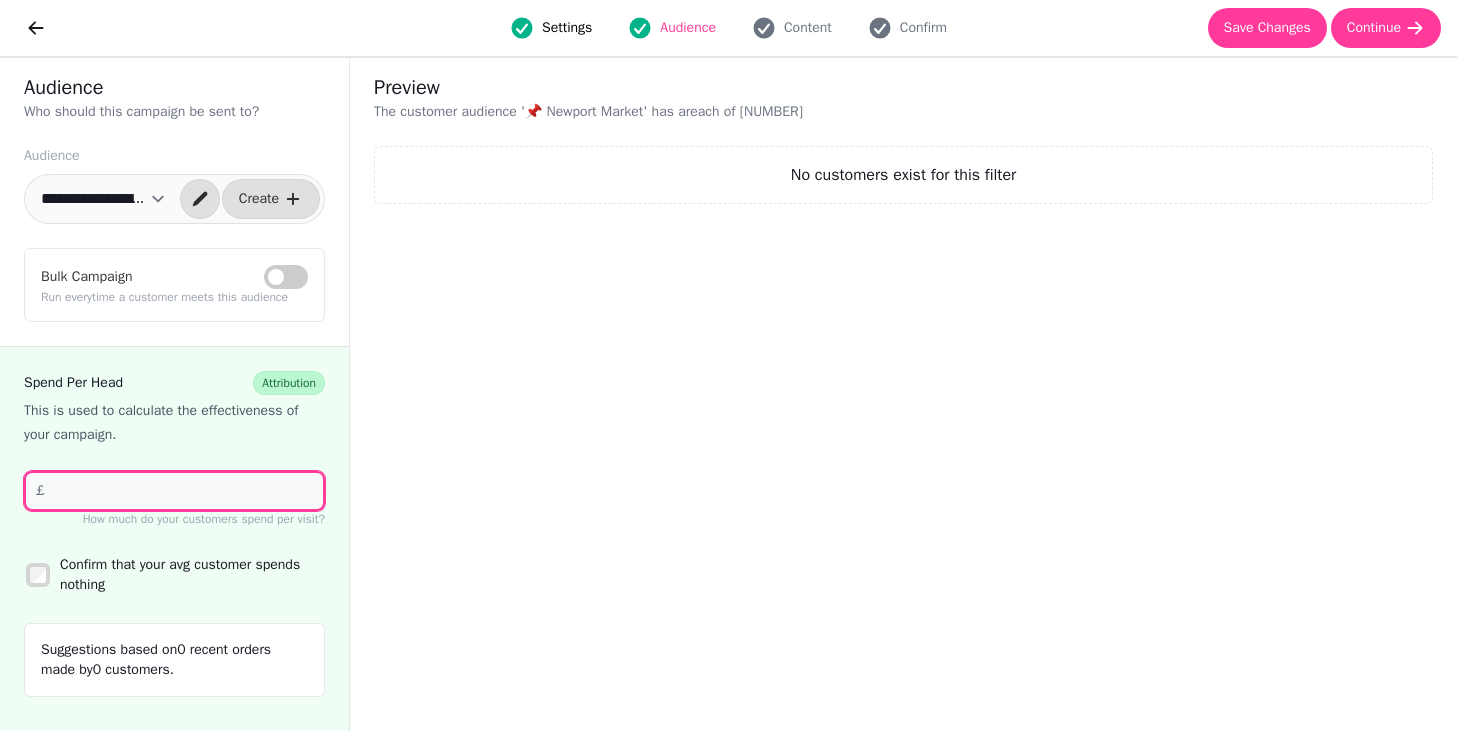 type on "*" 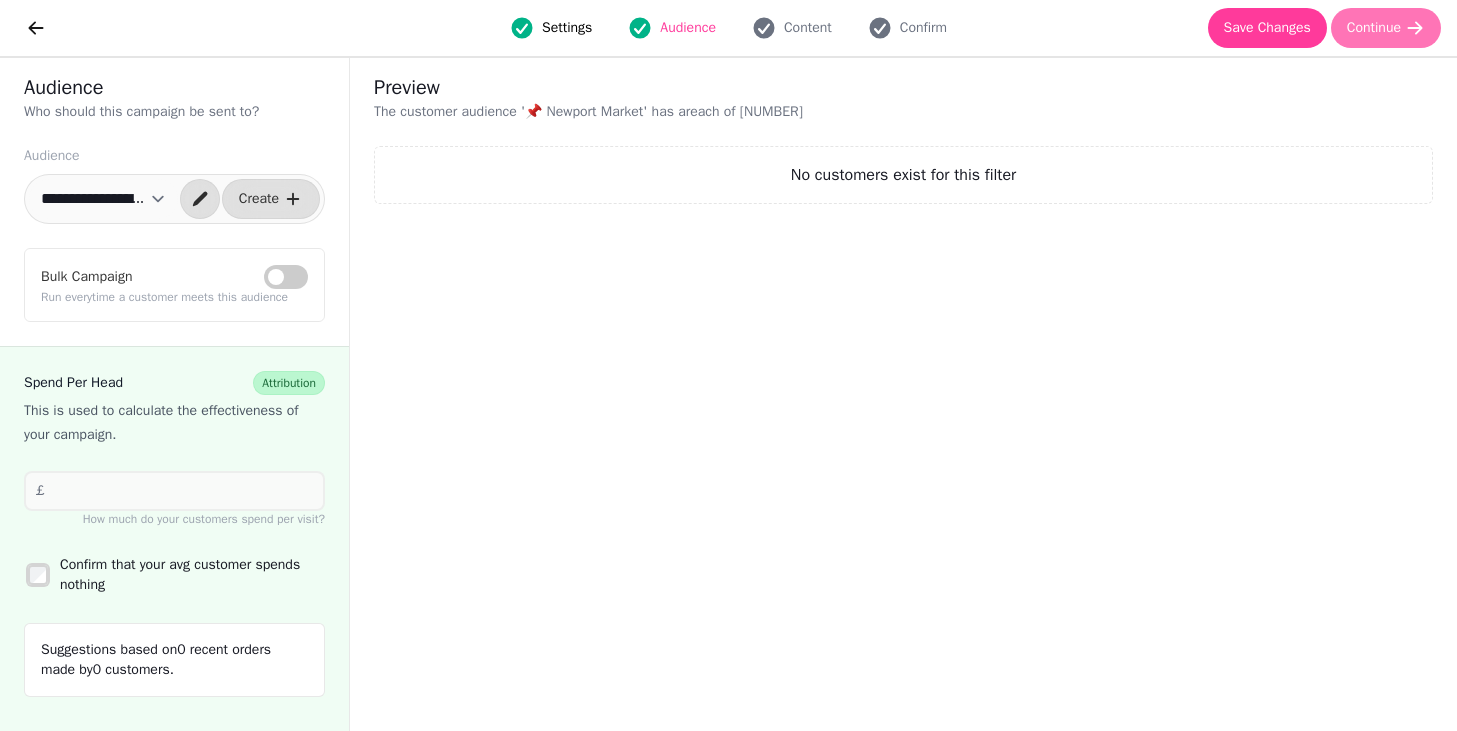 click on "Continue" at bounding box center (1374, 28) 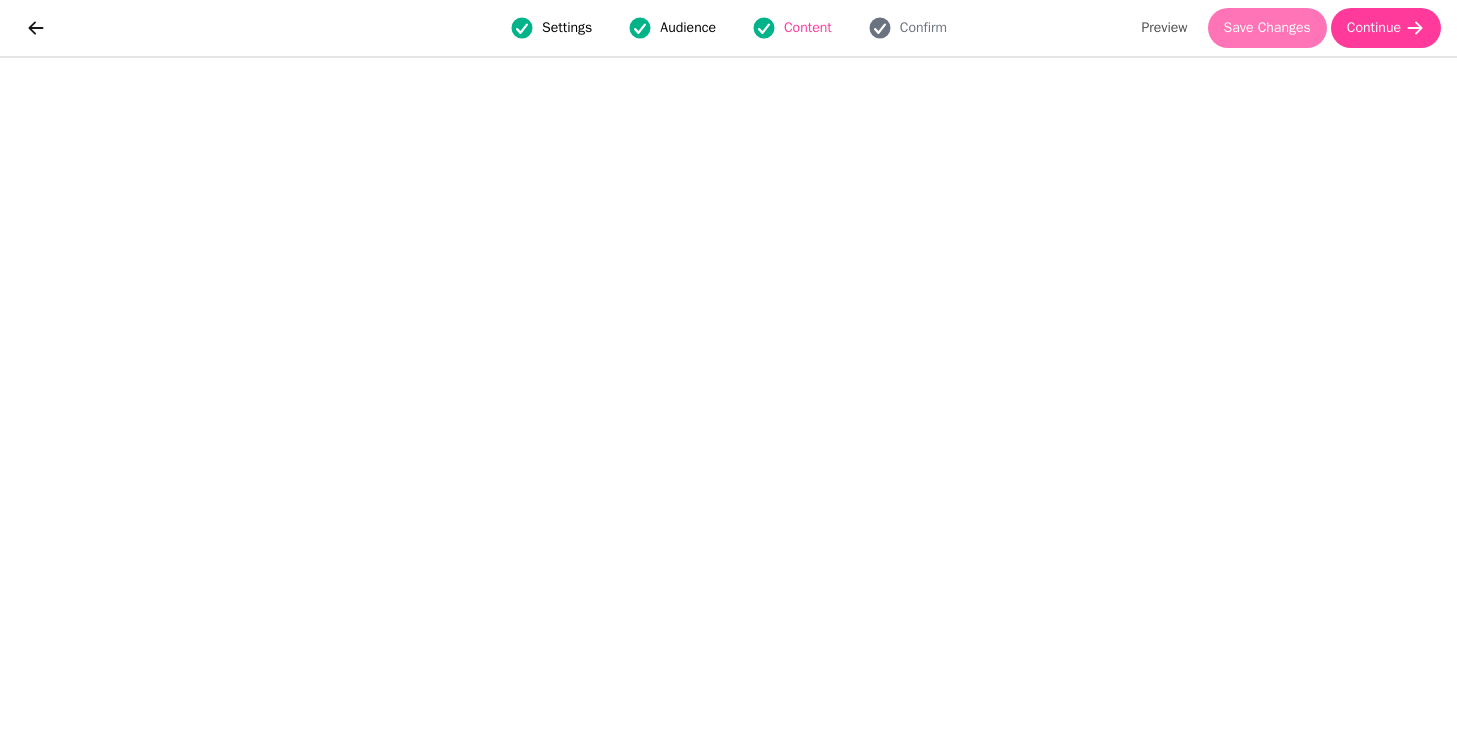 click on "Save Changes" at bounding box center (1267, 28) 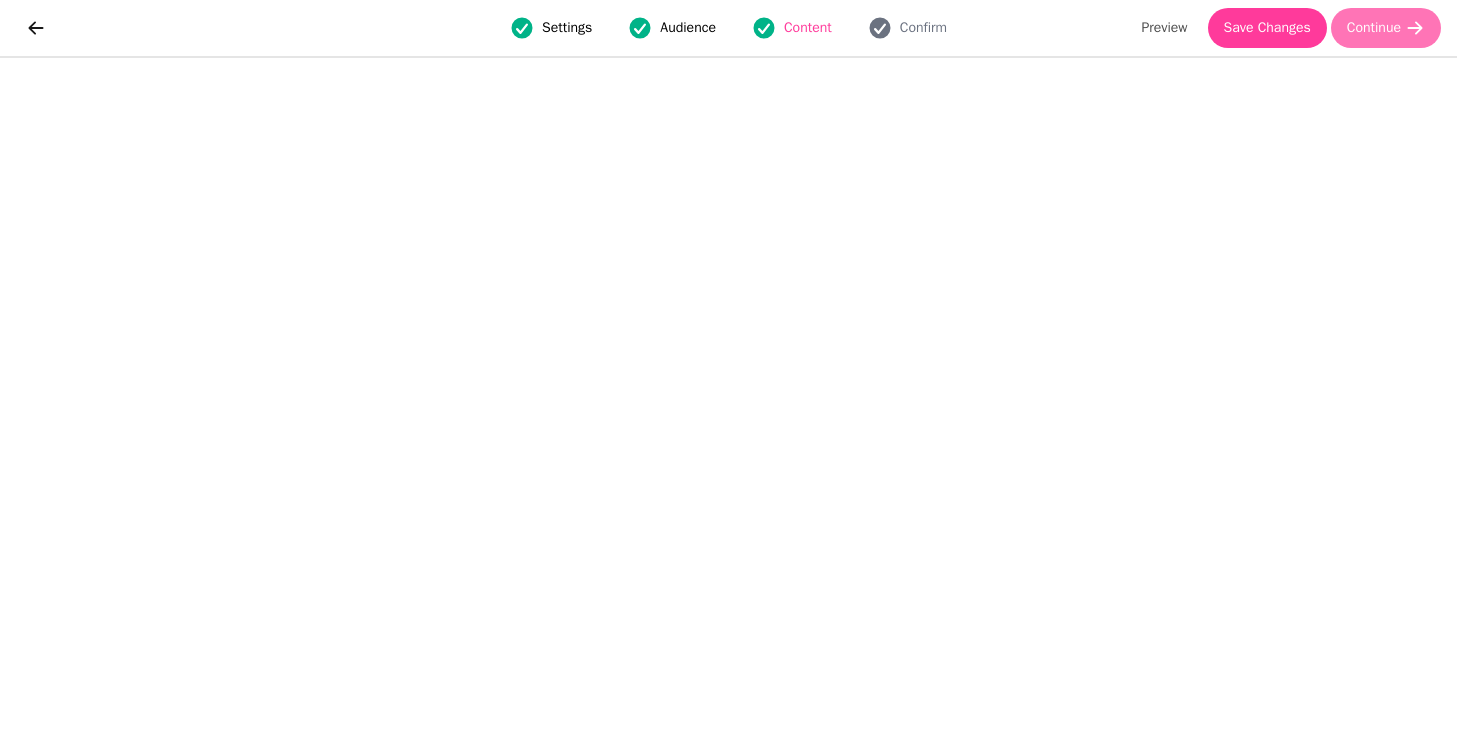 click on "Continue" at bounding box center (1374, 28) 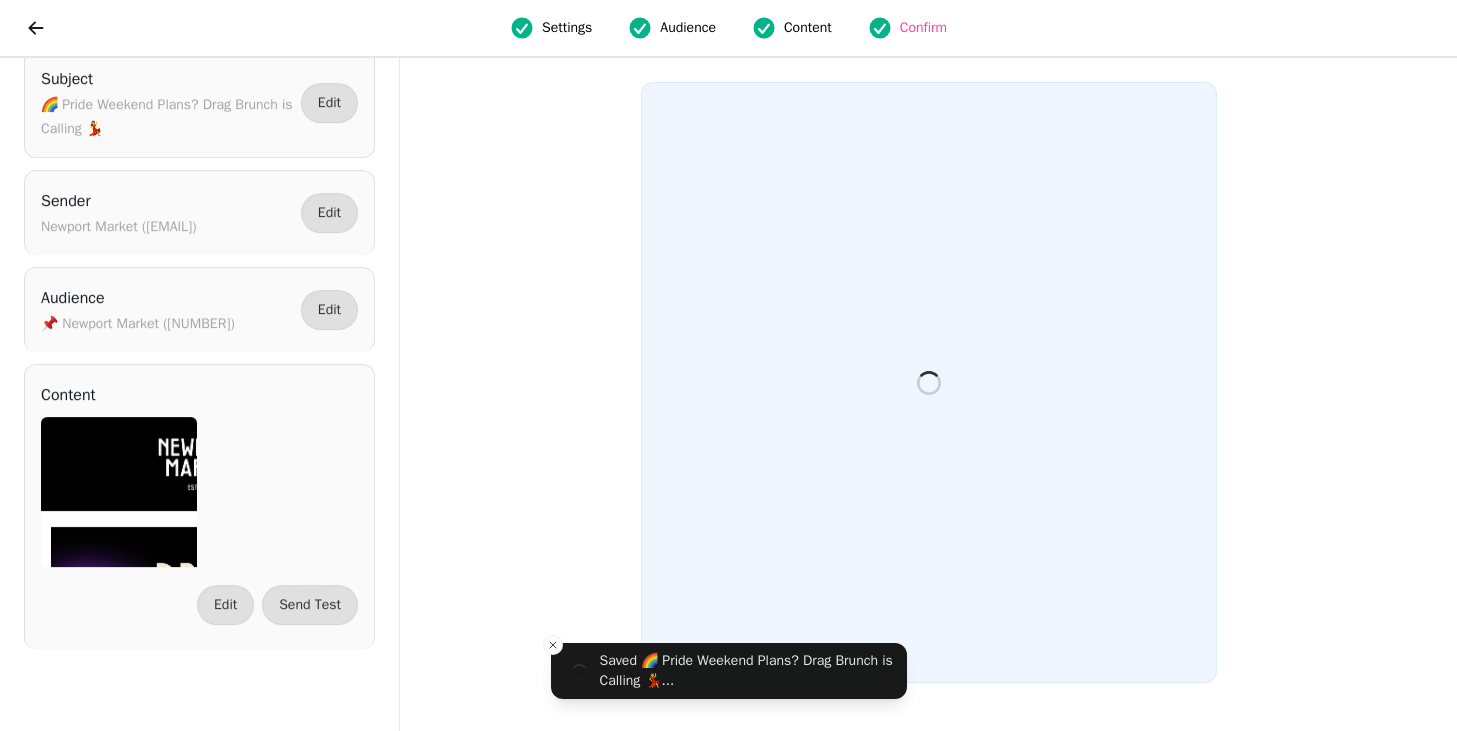 scroll, scrollTop: 0, scrollLeft: 0, axis: both 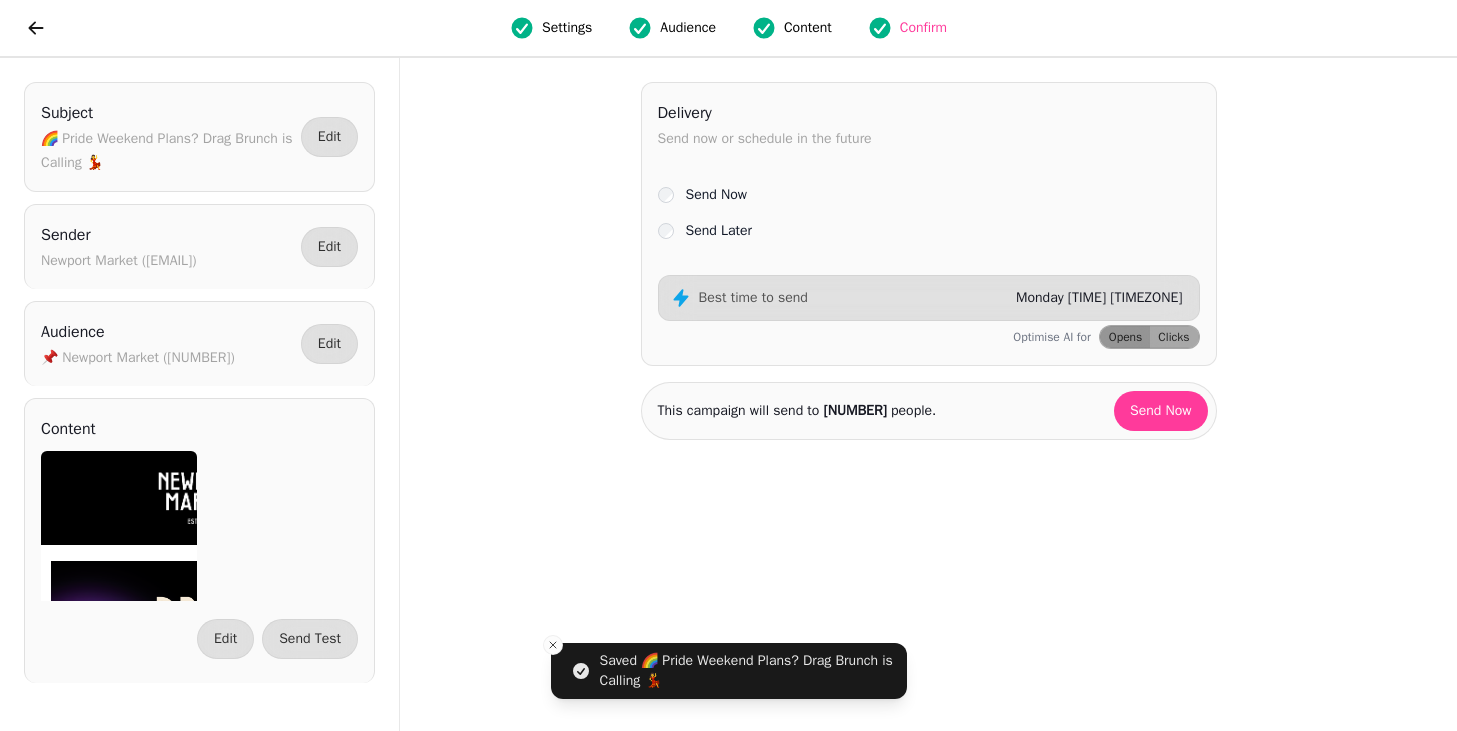 click on "Send Later" at bounding box center [719, 231] 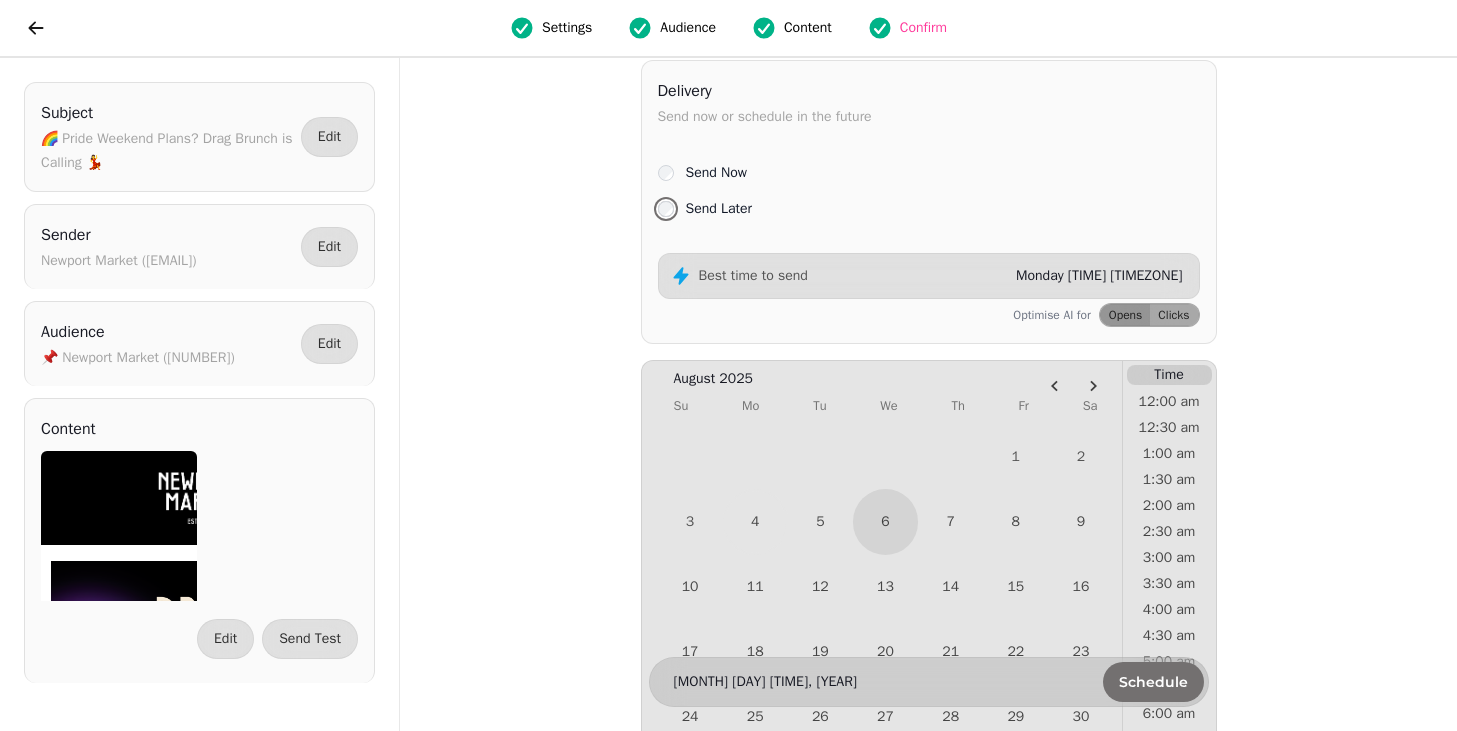 scroll, scrollTop: 23, scrollLeft: 0, axis: vertical 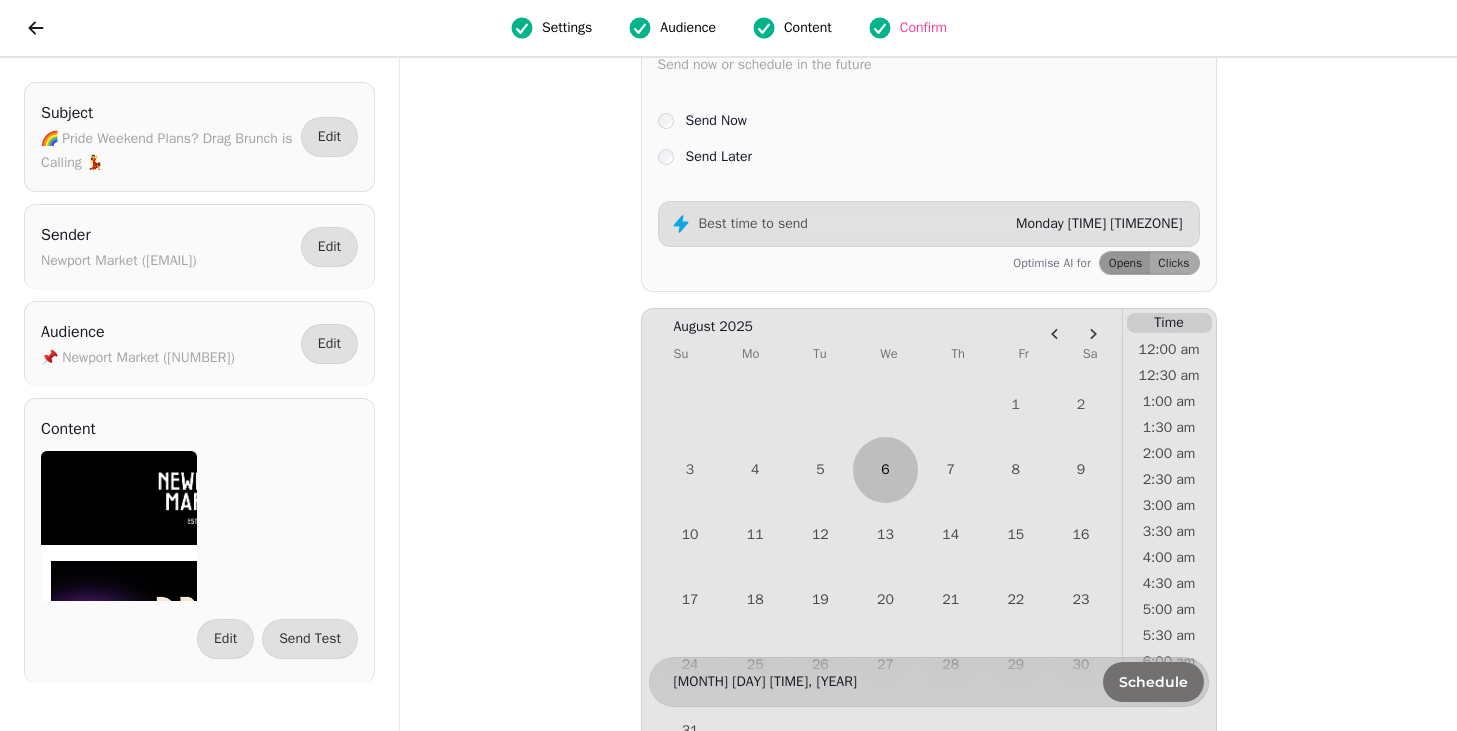 click on "6" at bounding box center [885, 469] 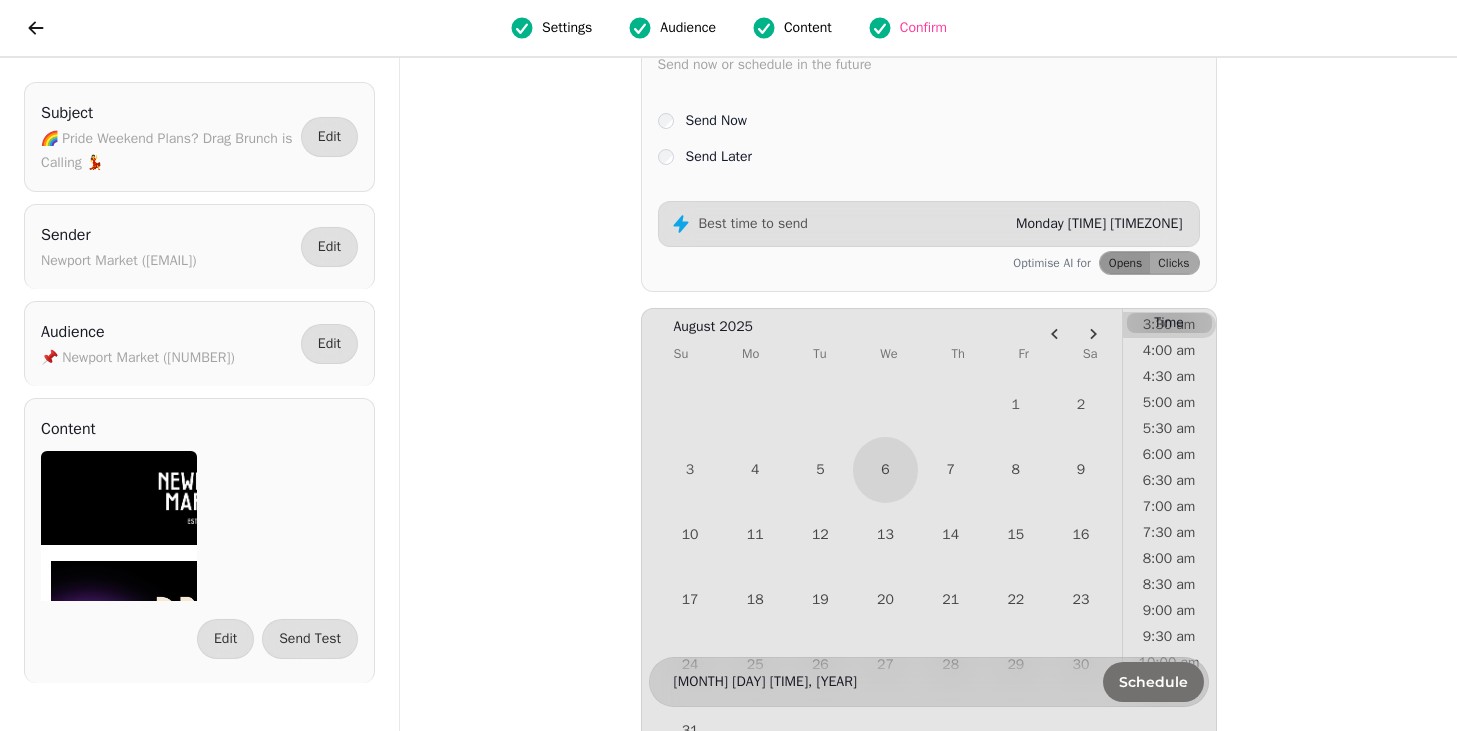 scroll, scrollTop: 232, scrollLeft: 0, axis: vertical 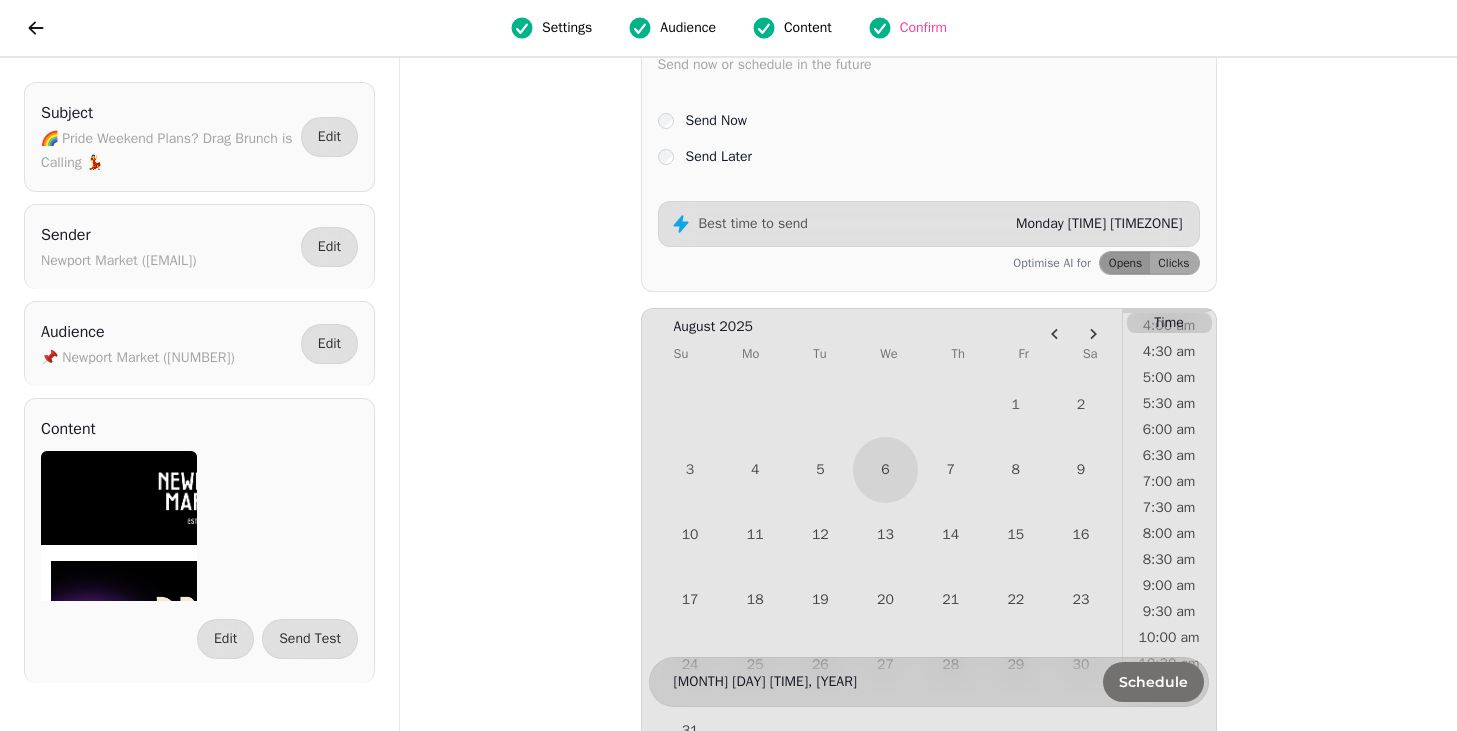 click on "8:00 am" at bounding box center (1169, 534) 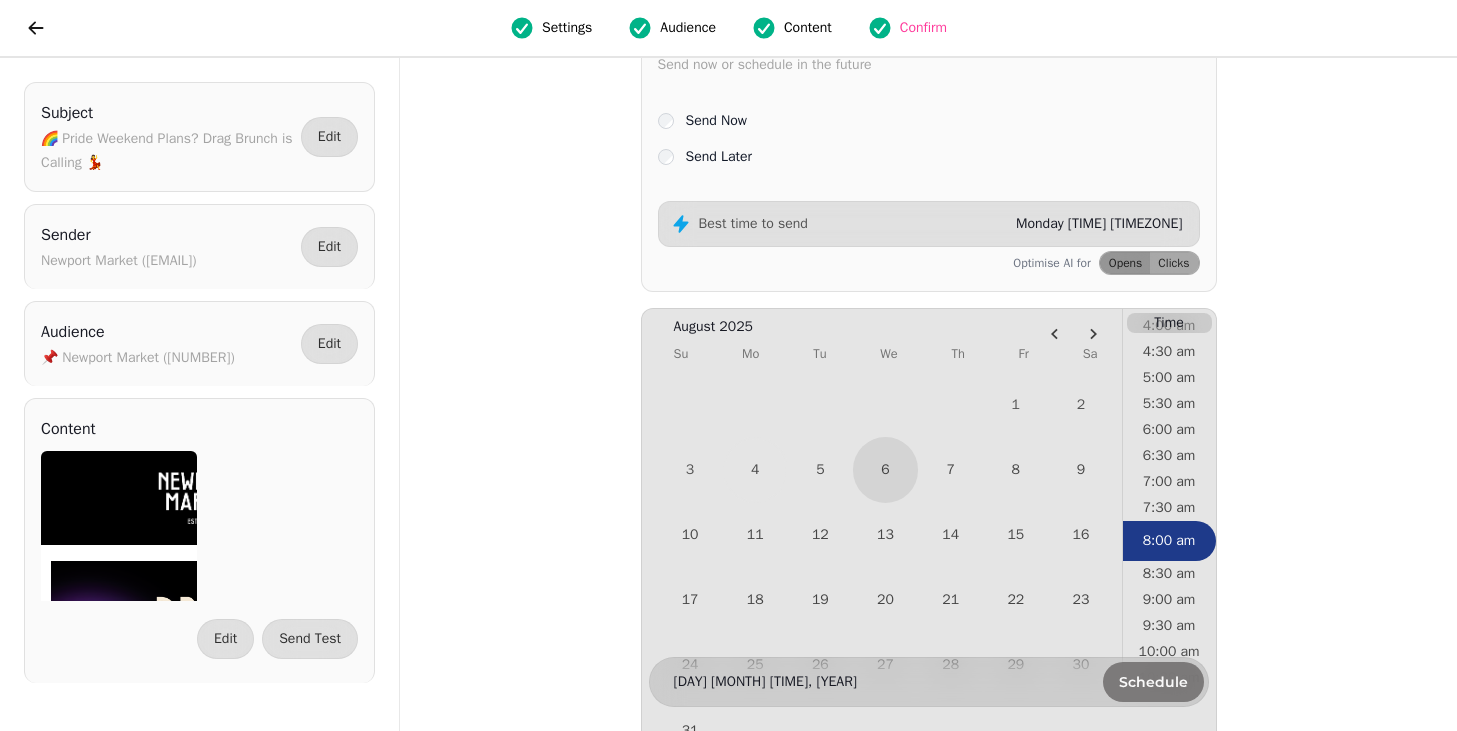 click on "Schedule" at bounding box center (1153, 682) 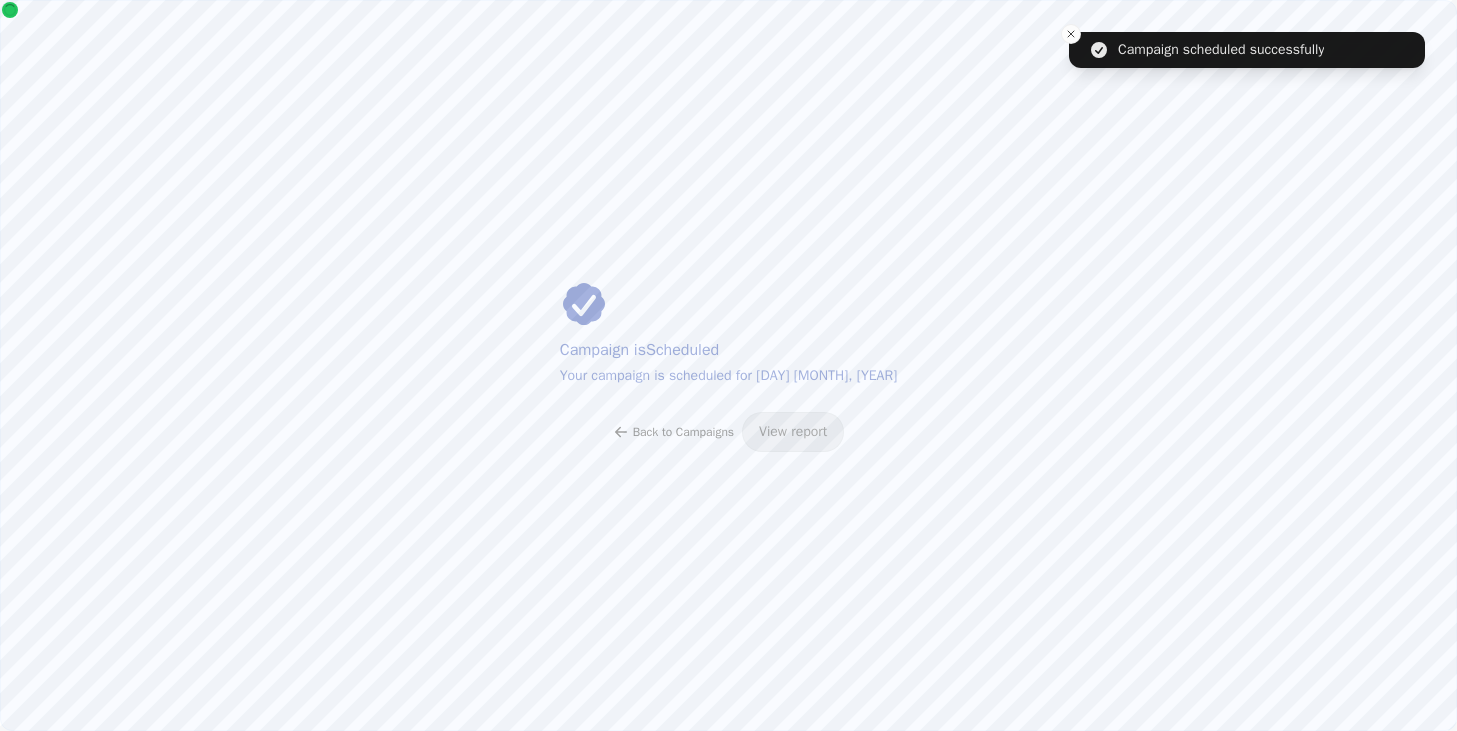 click on "Back to Campaigns" at bounding box center (673, 432) 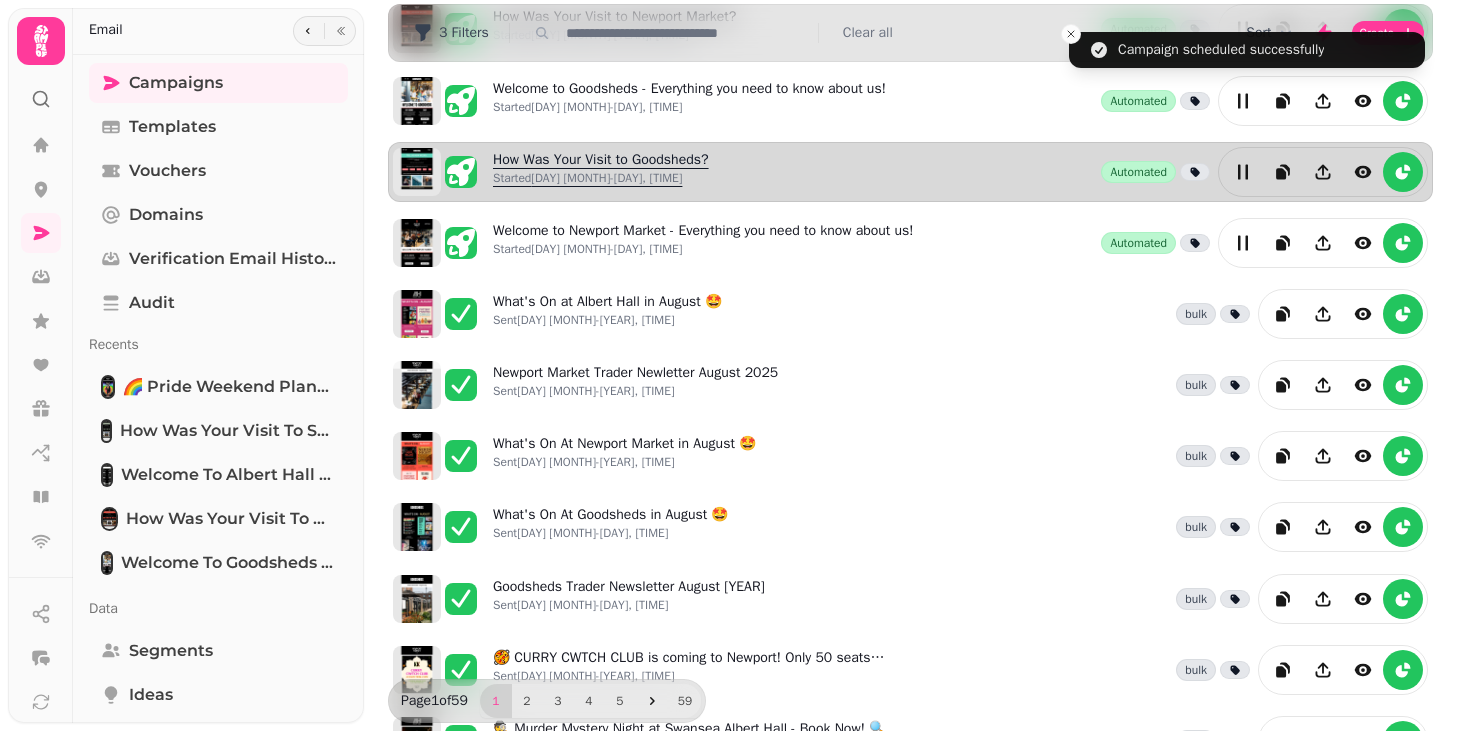 scroll, scrollTop: 503, scrollLeft: 0, axis: vertical 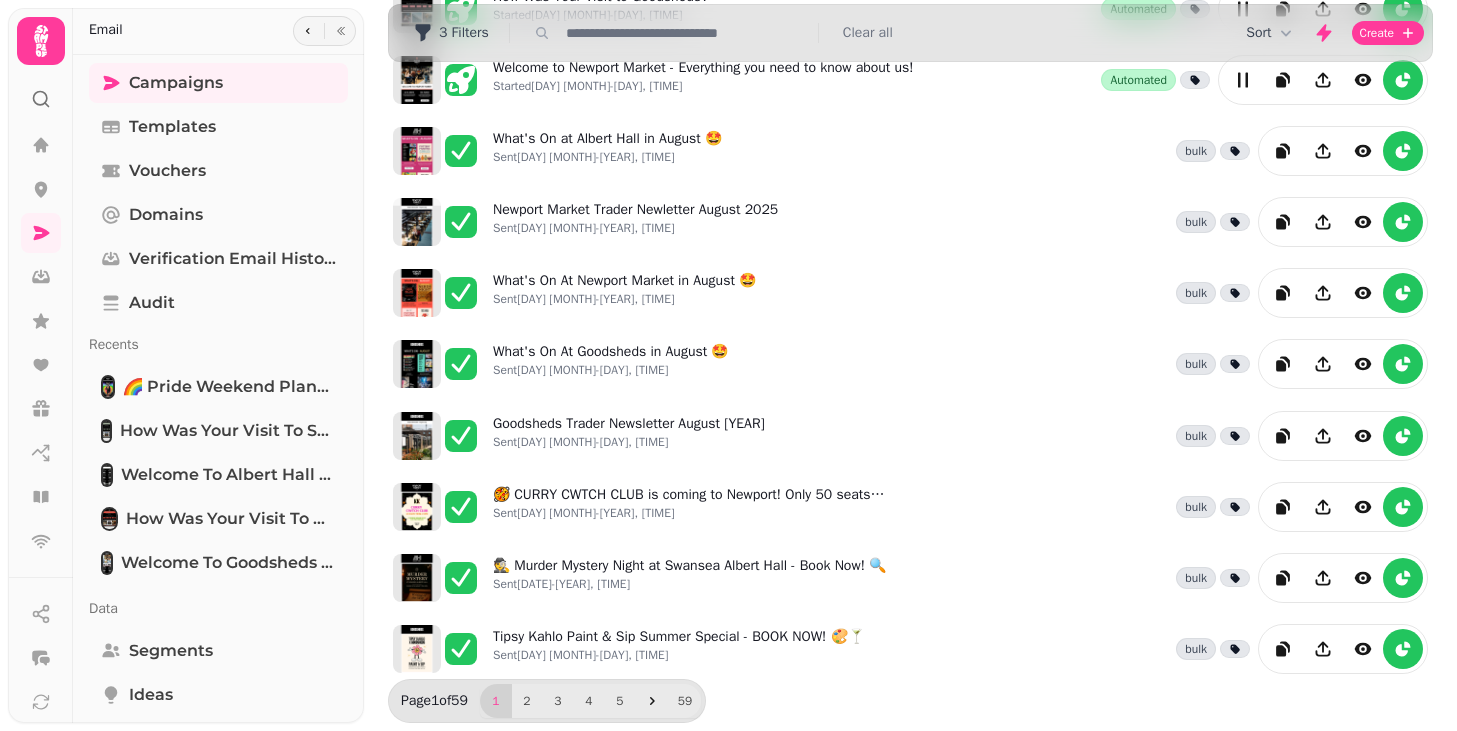 click at bounding box center [686, 33] 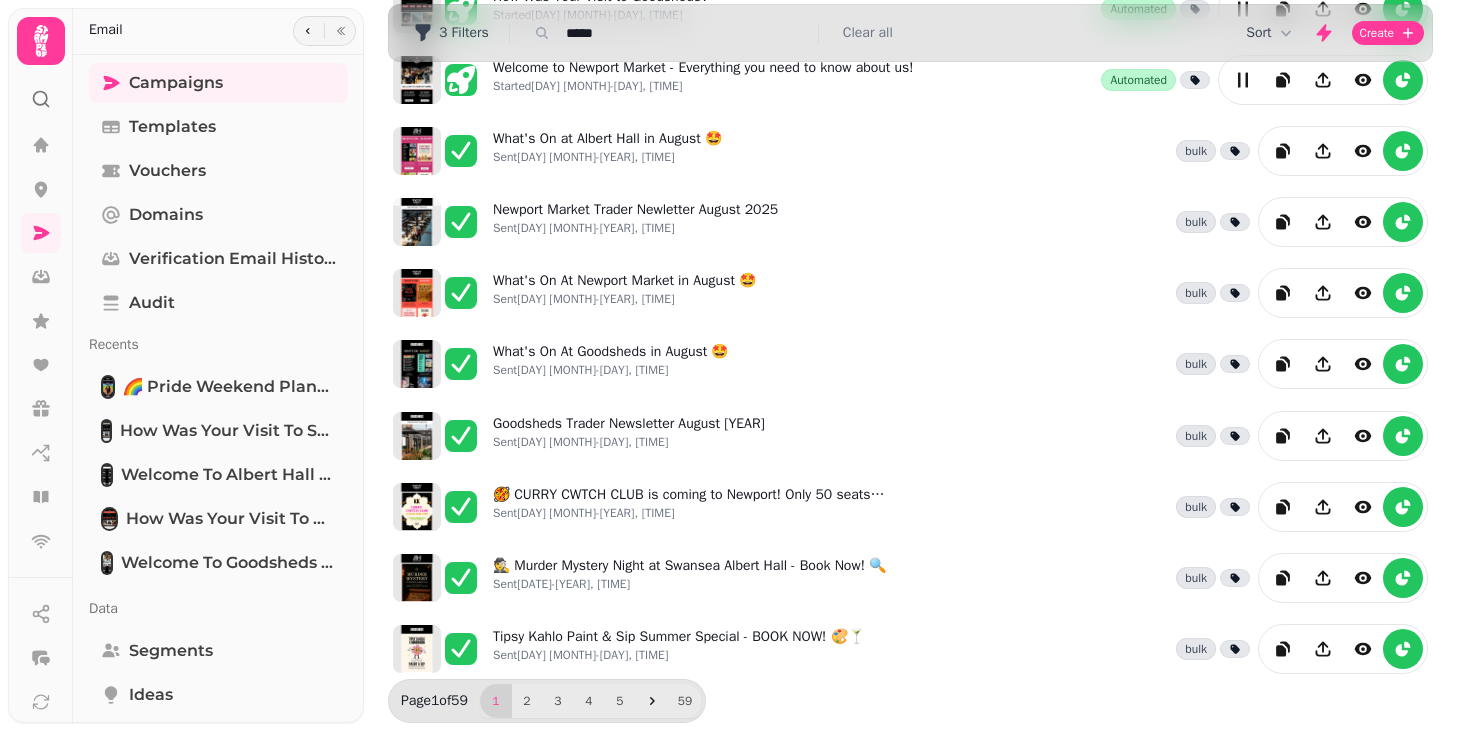 type on "*****" 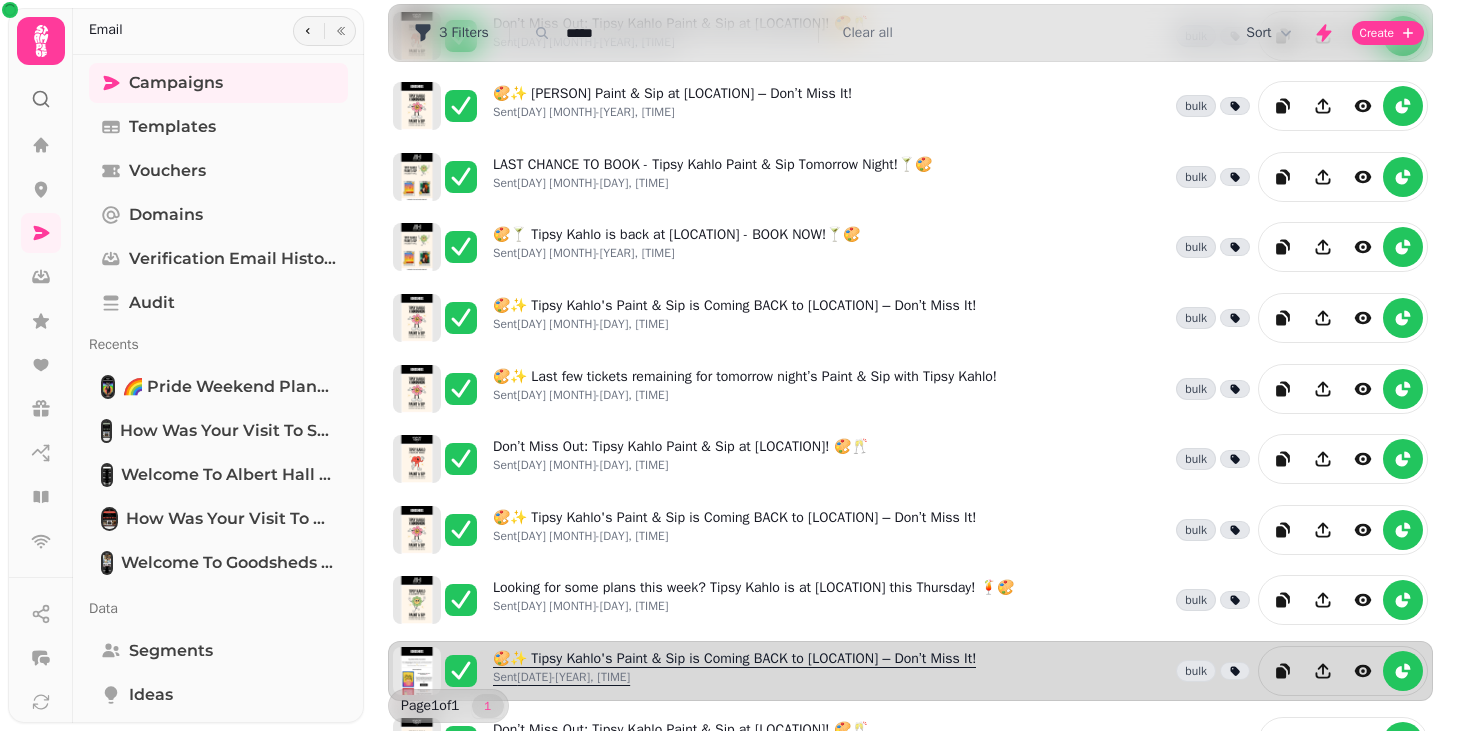 scroll, scrollTop: 0, scrollLeft: 0, axis: both 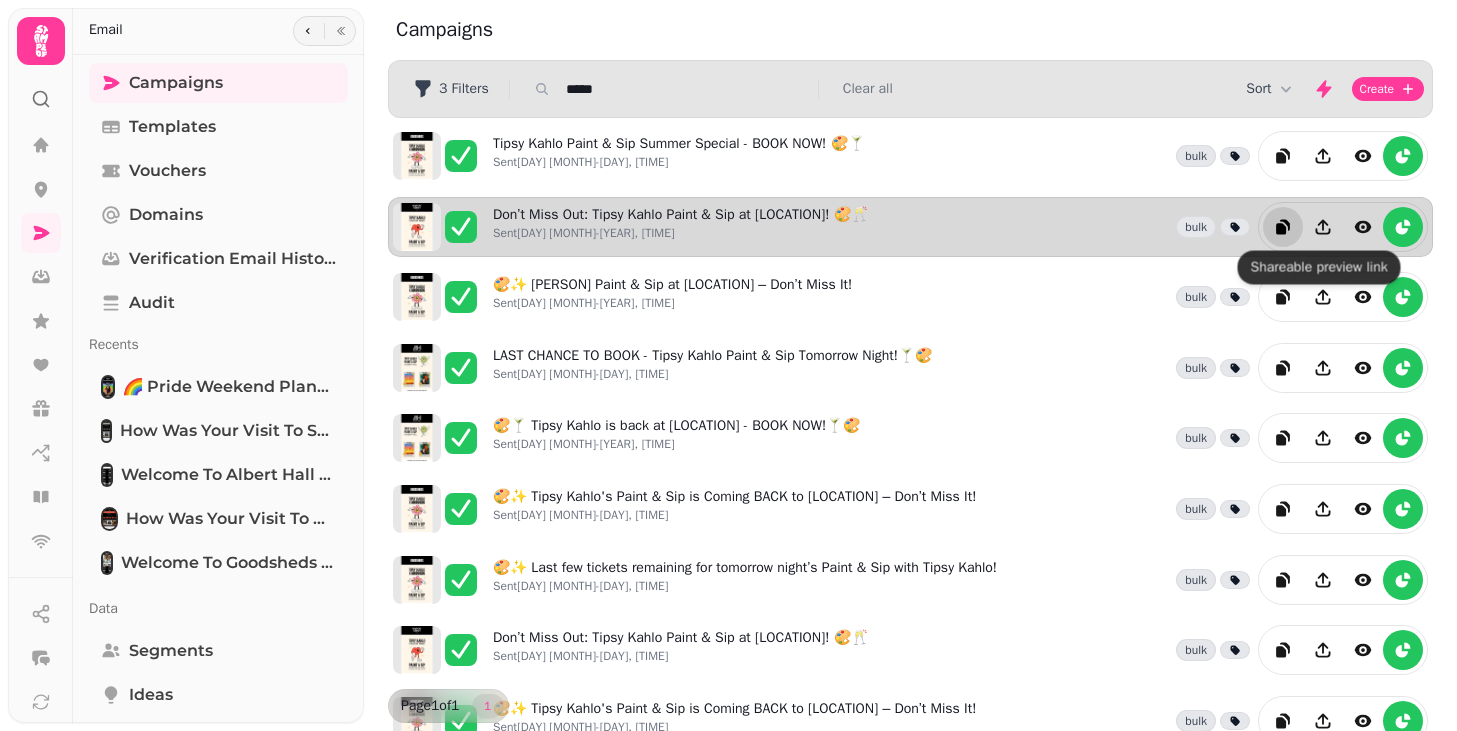 click 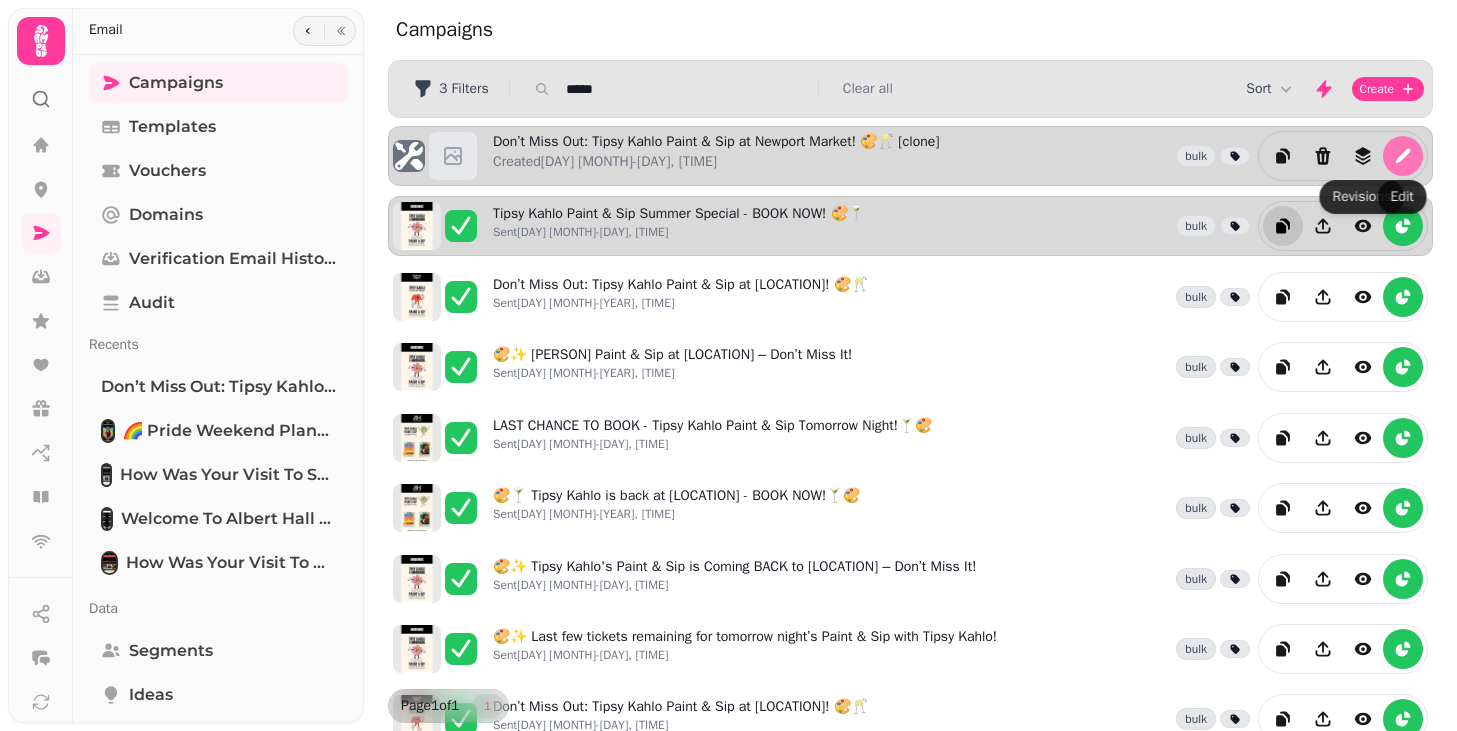 click 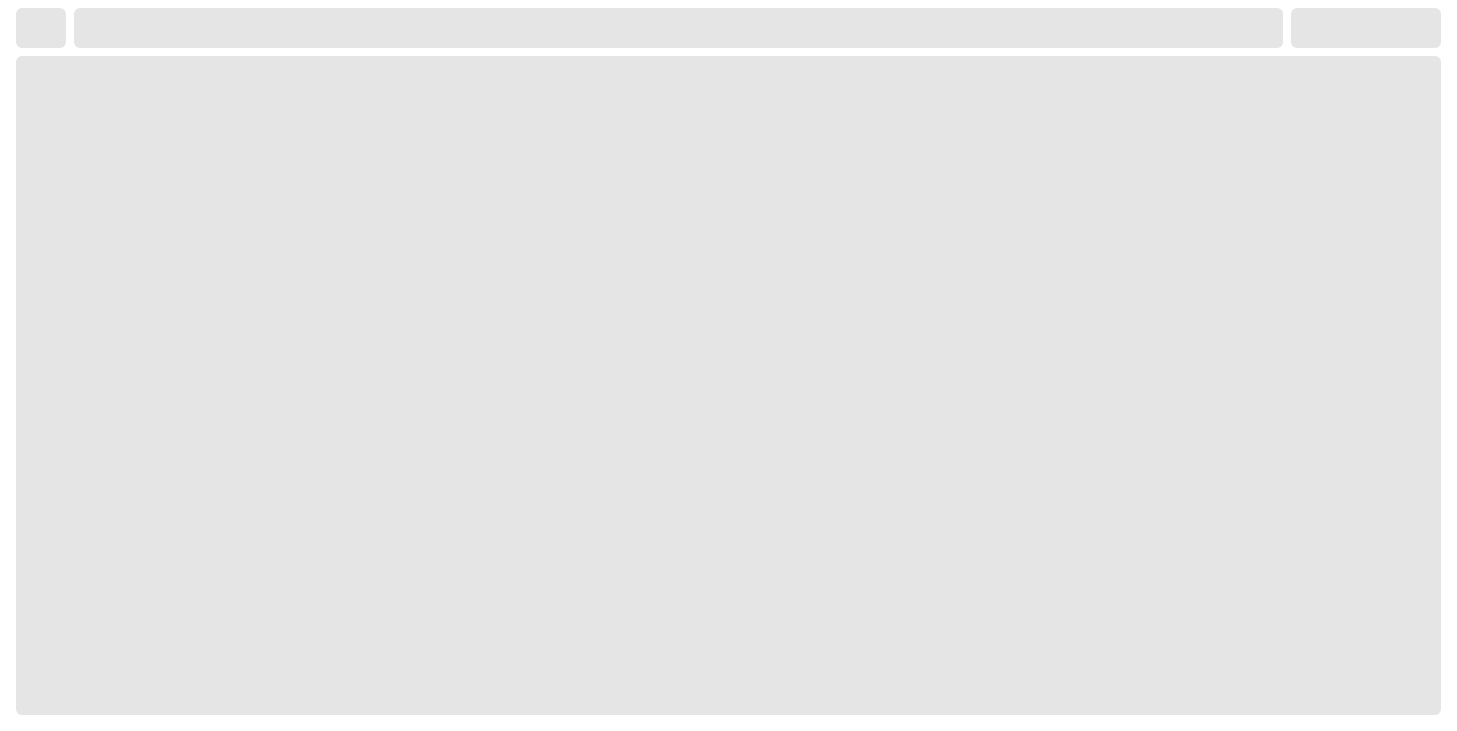 select on "**********" 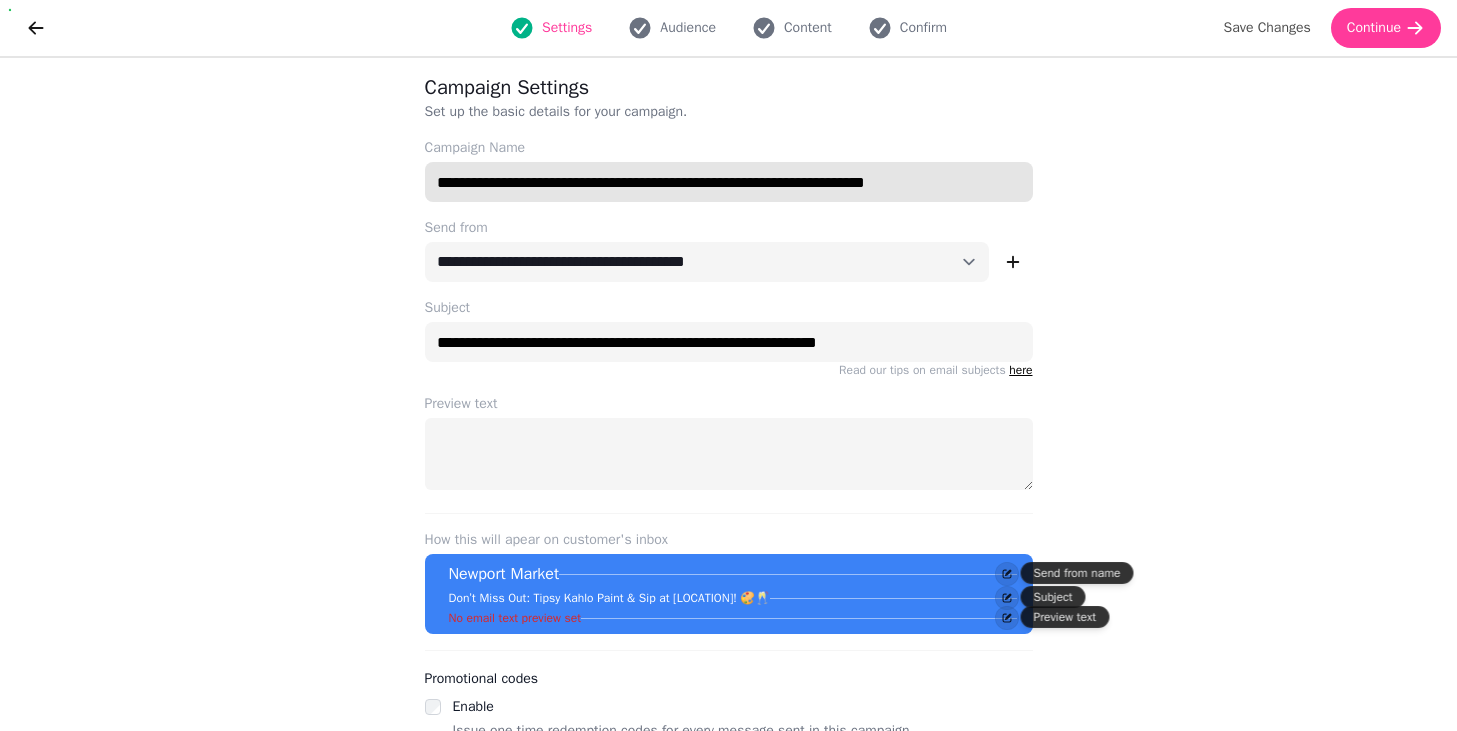 click on "**********" at bounding box center (729, 182) 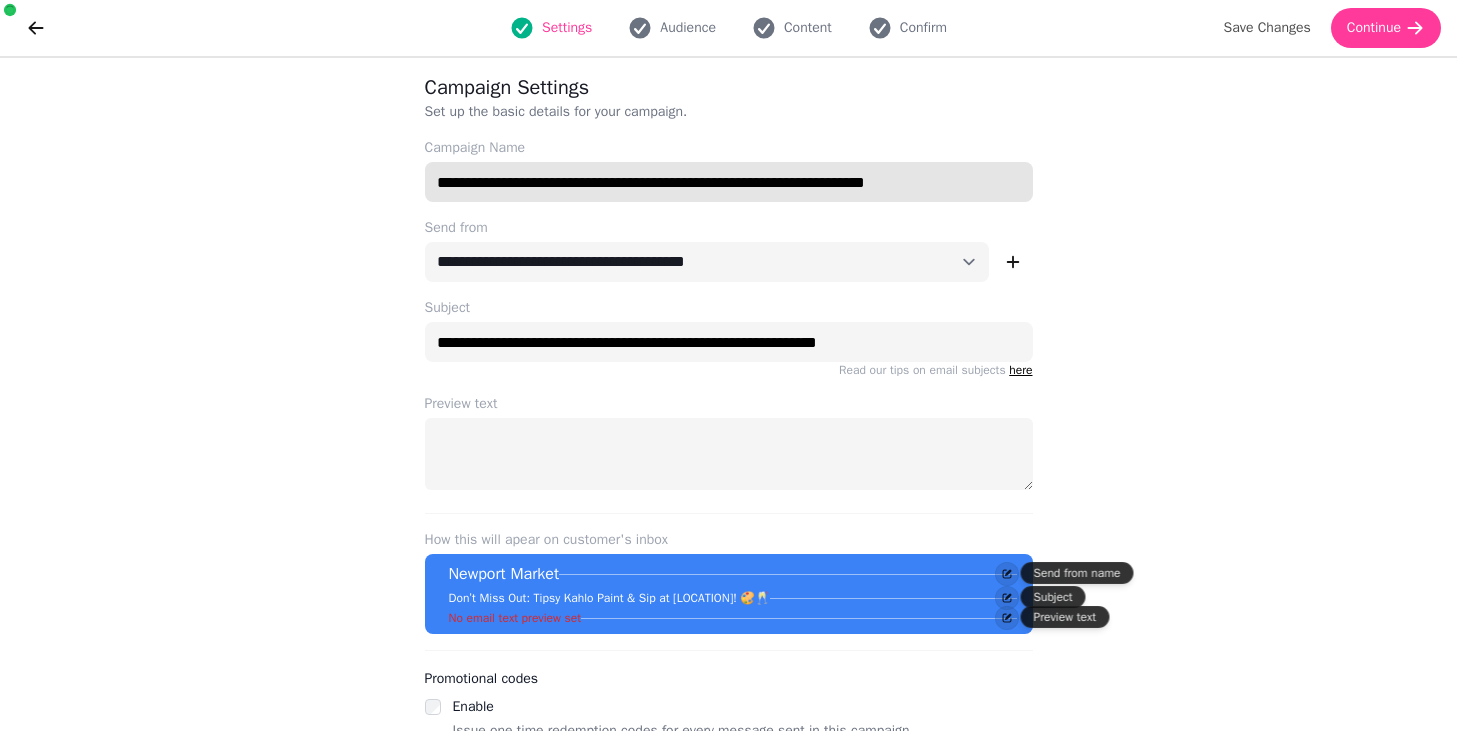 paste 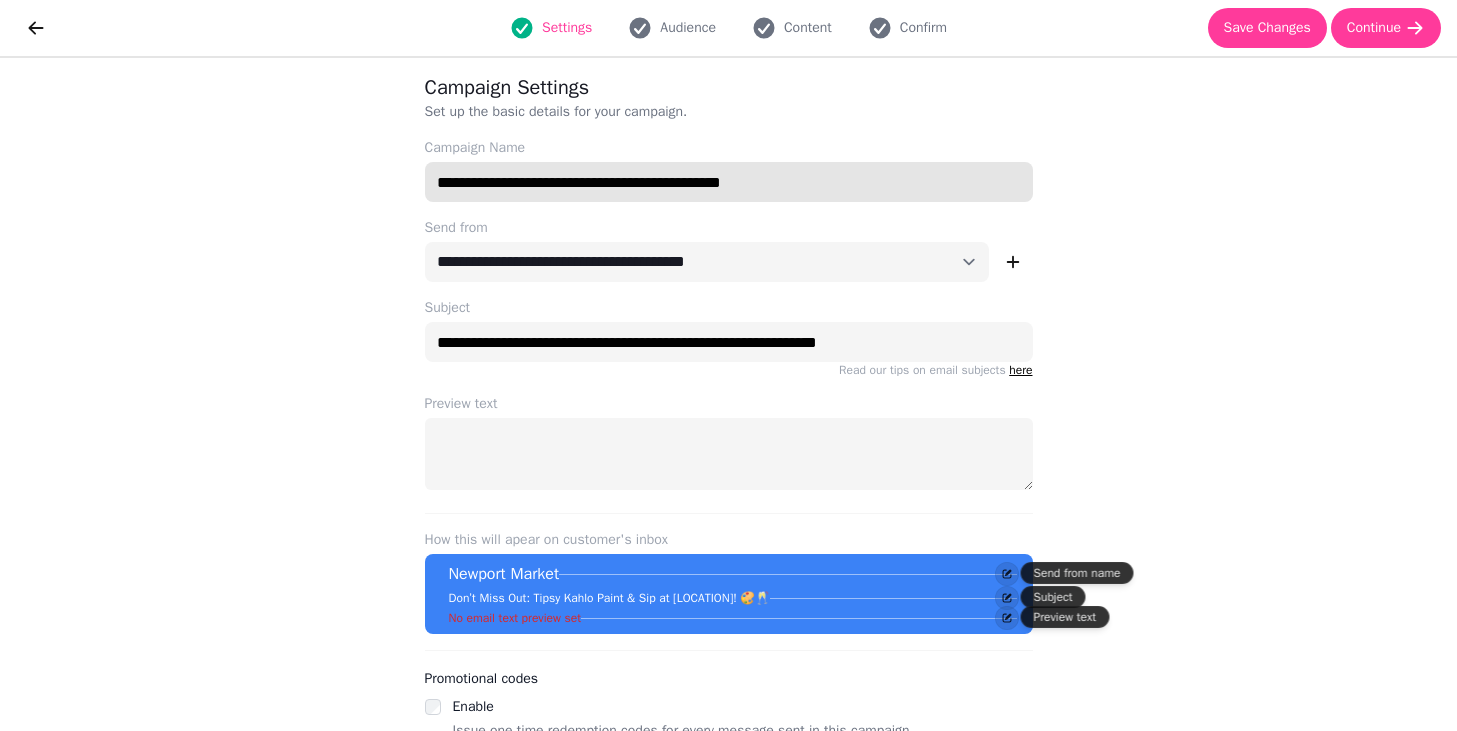 type on "**********" 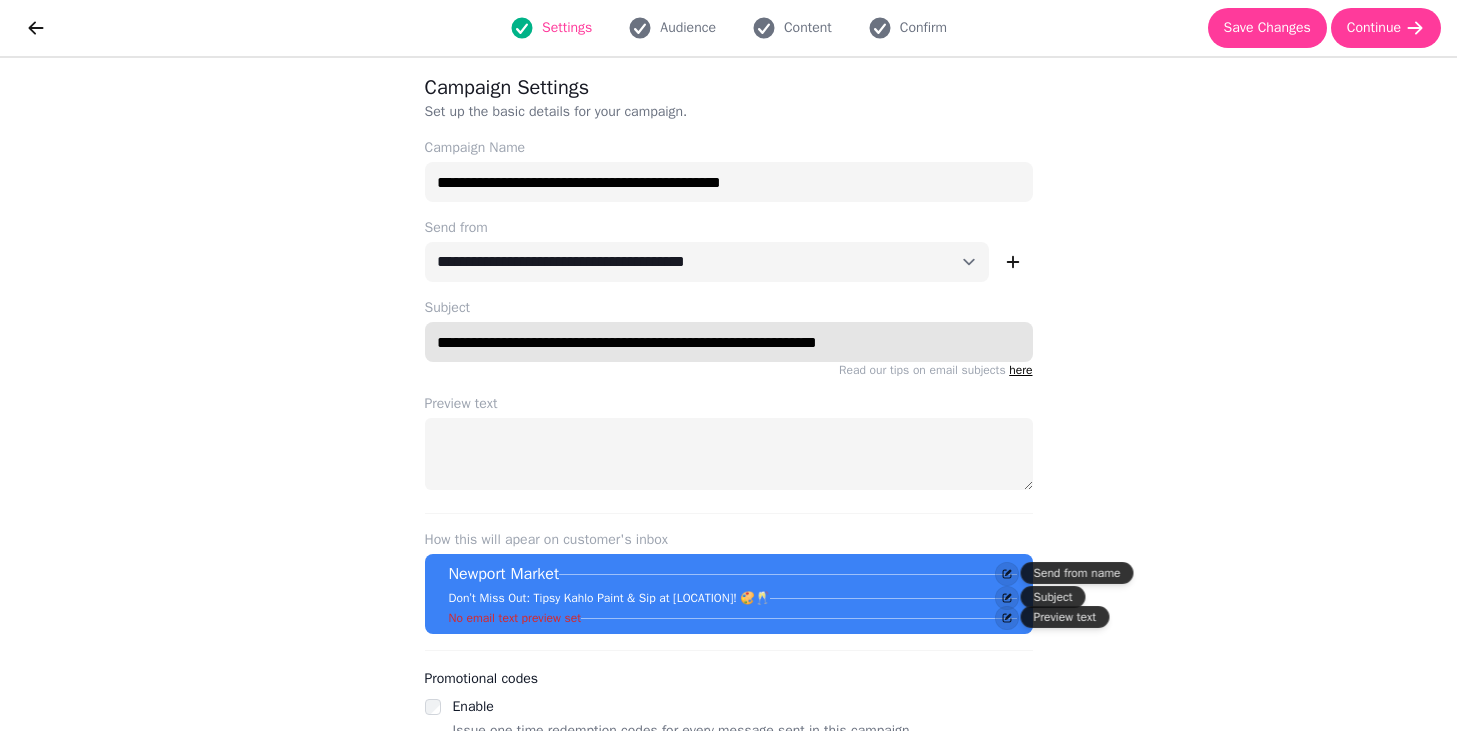 click on "**********" at bounding box center [729, 342] 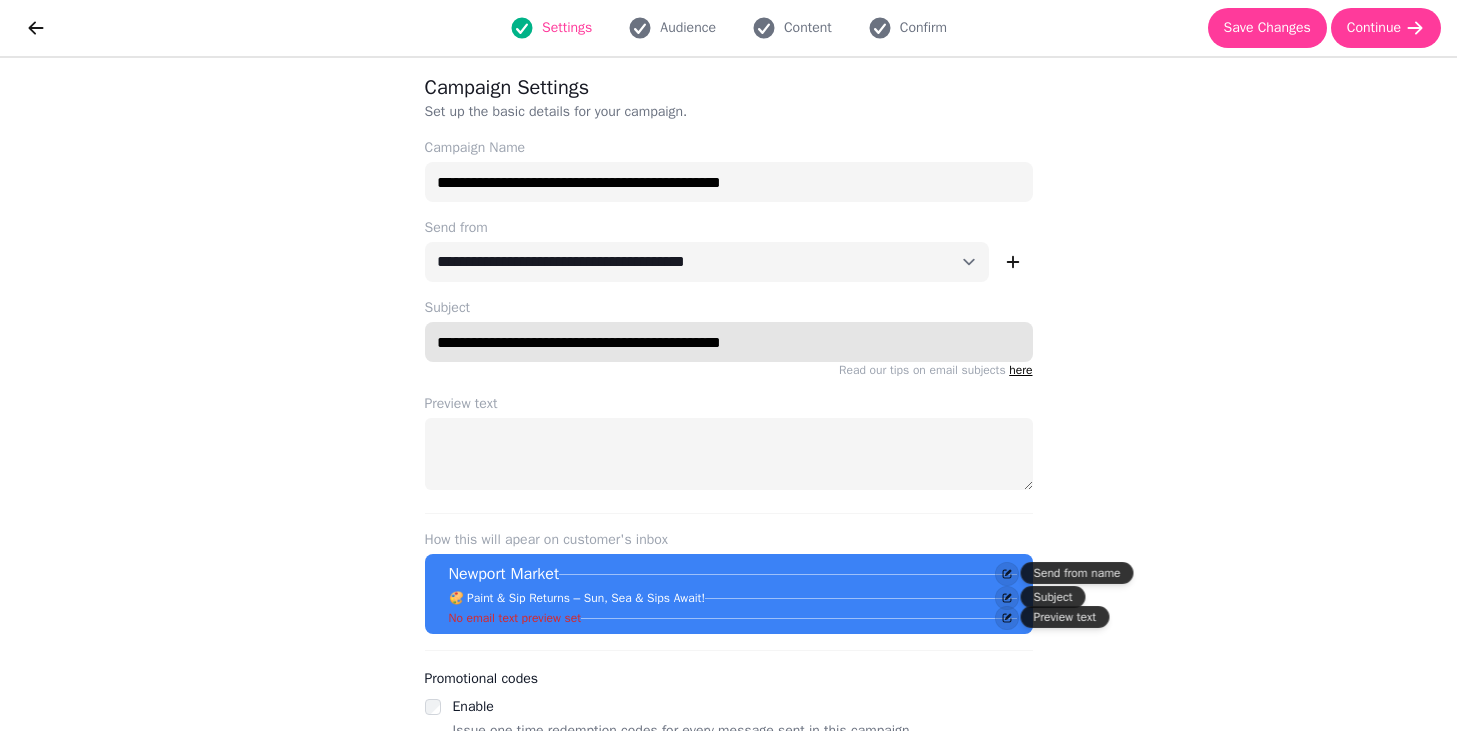 type on "**********" 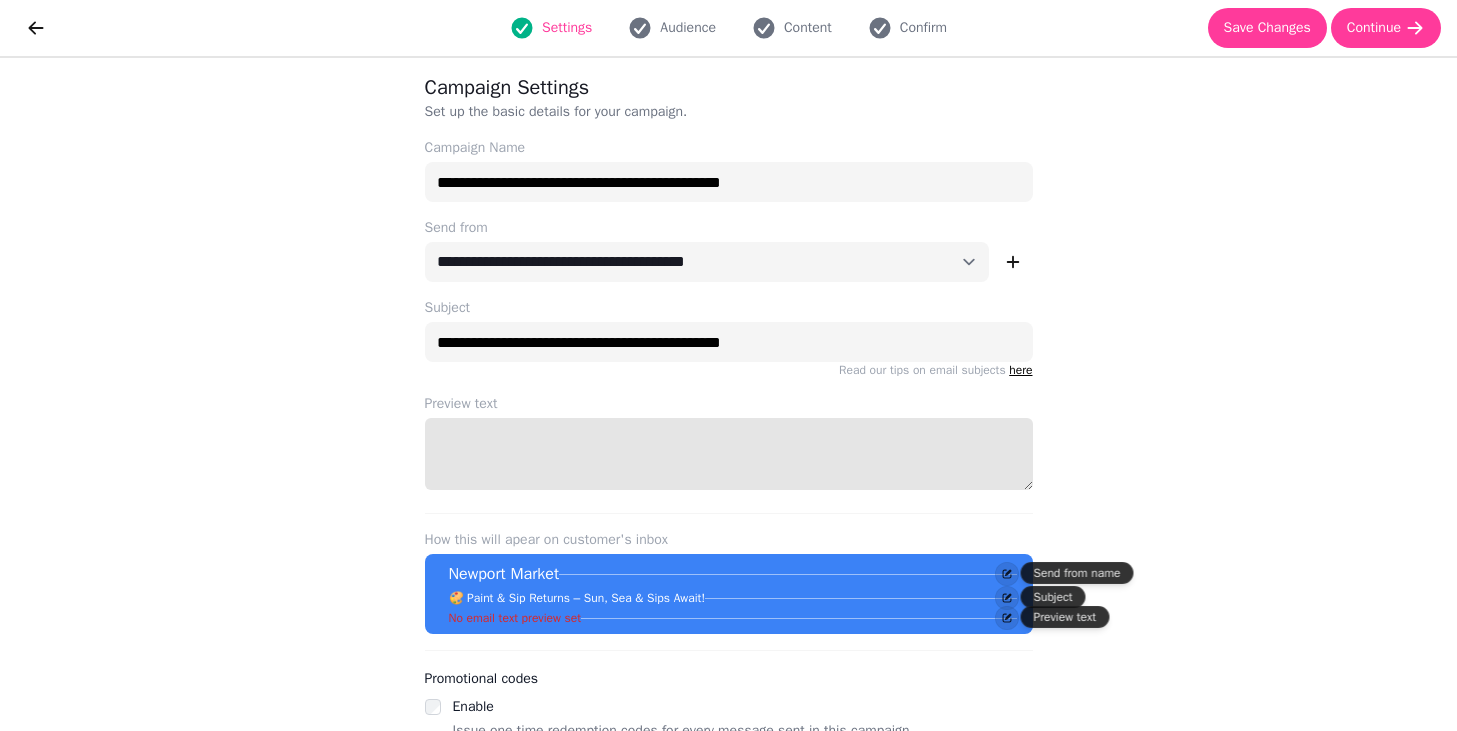 click on "Preview text" at bounding box center [729, 454] 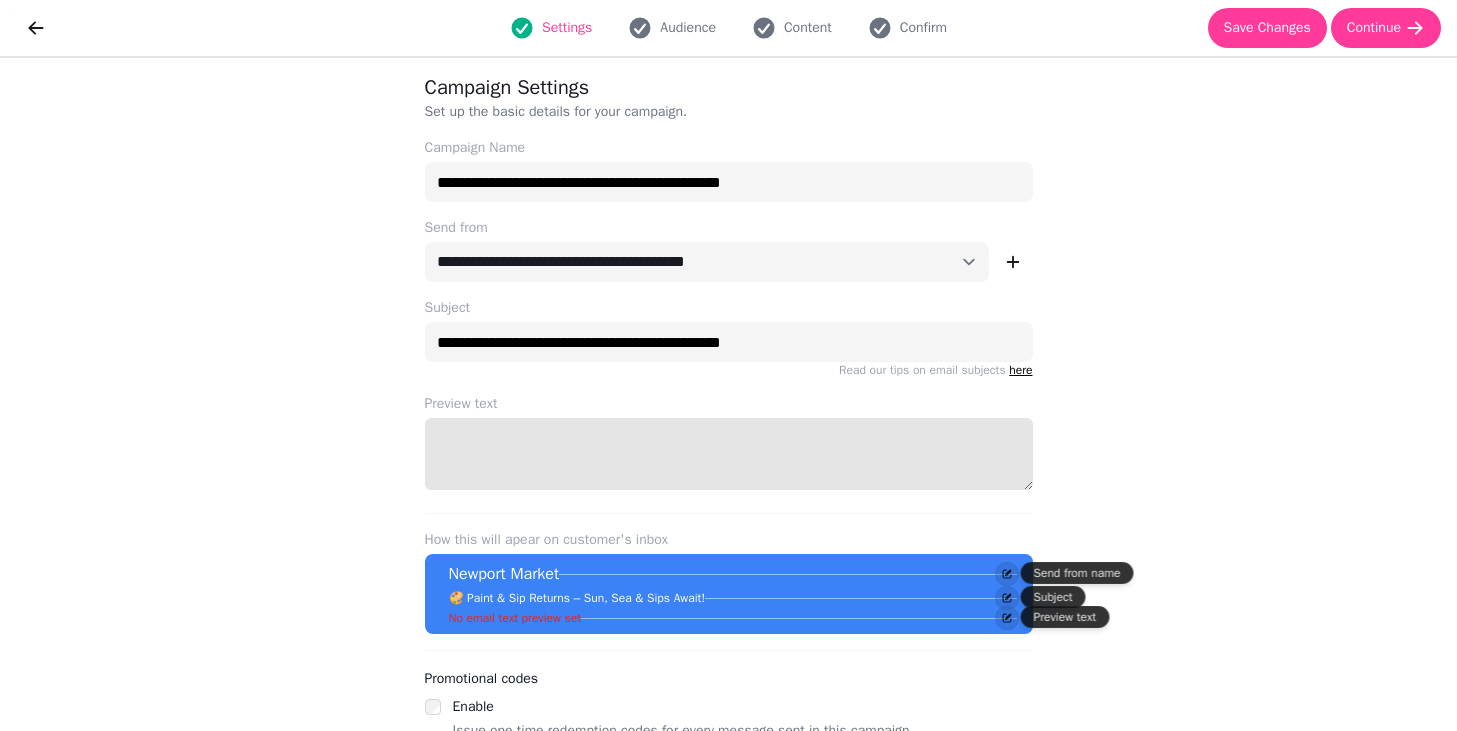 paste on "**********" 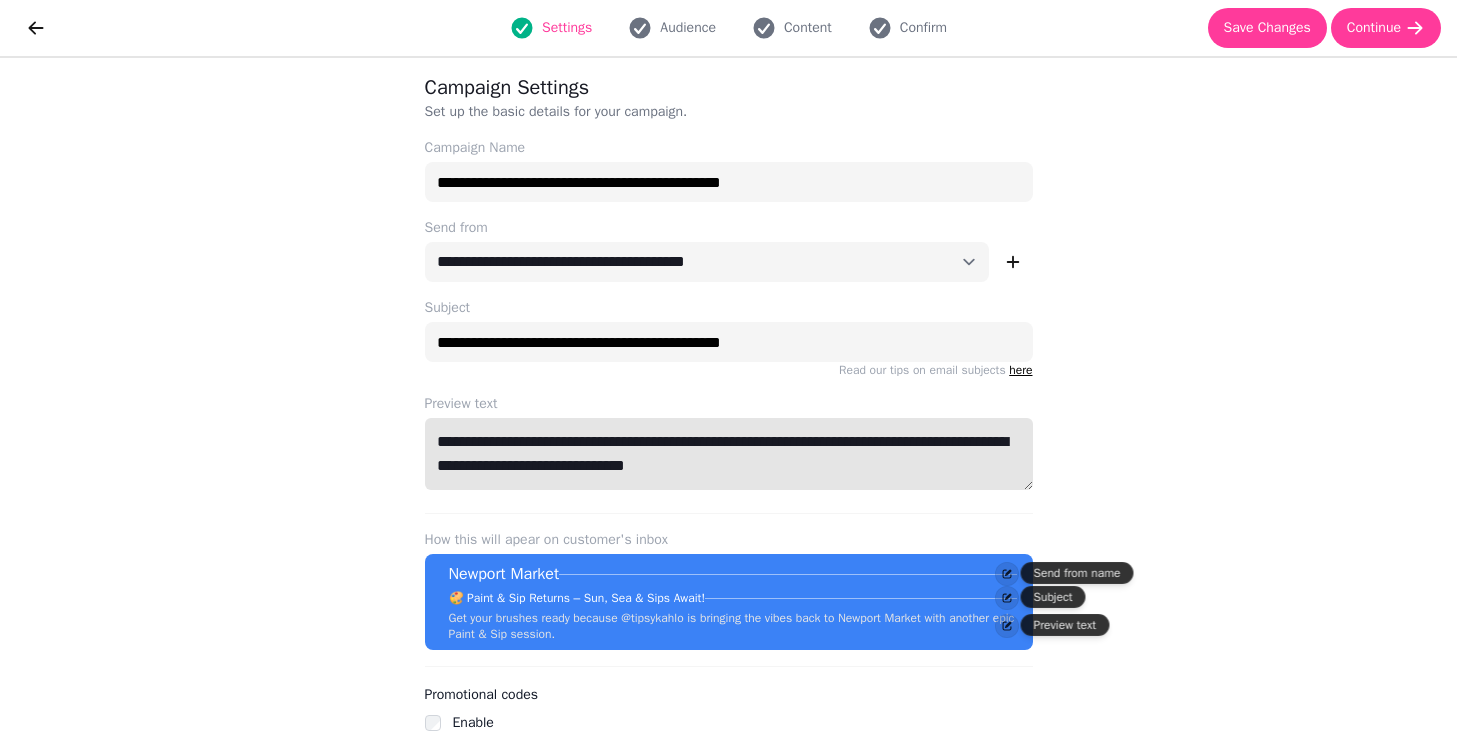 click on "**********" at bounding box center (729, 454) 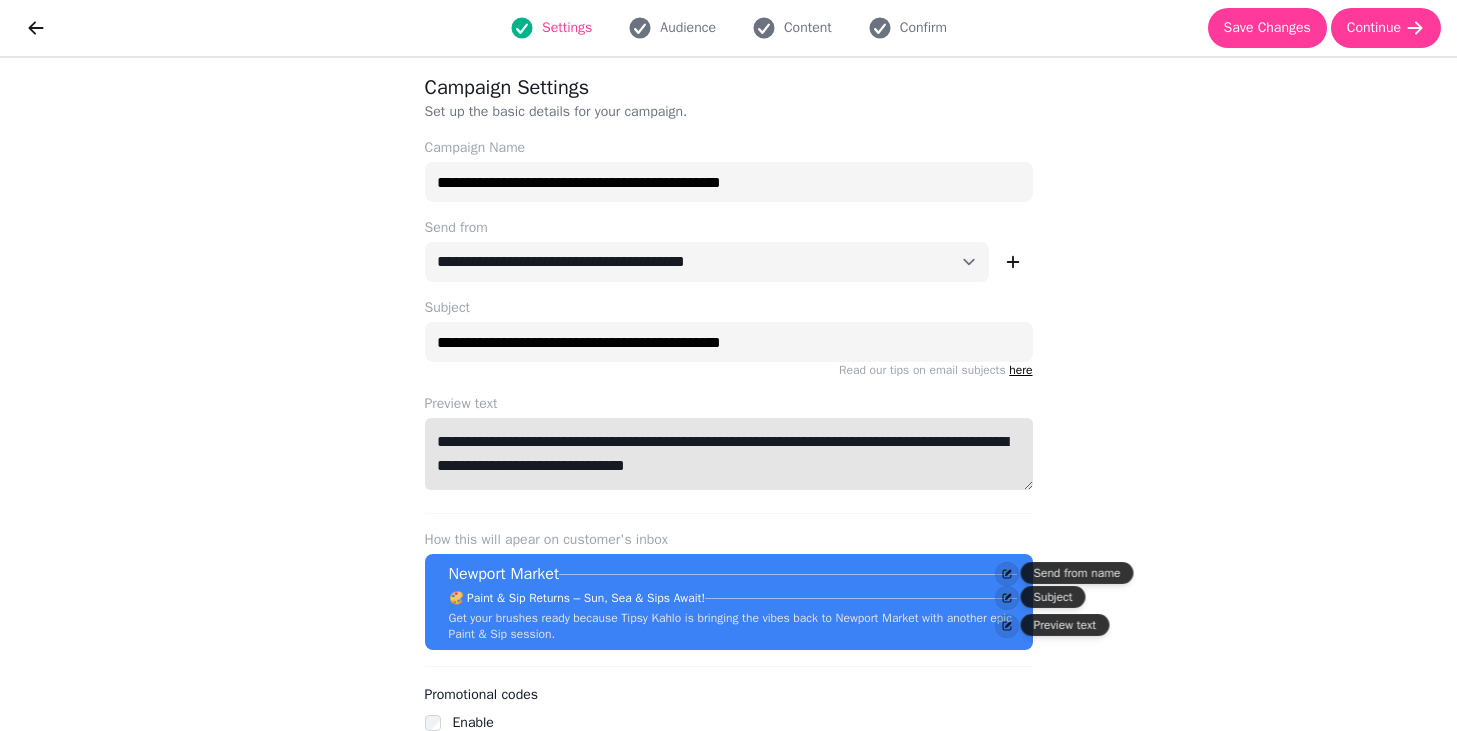 click on "**********" at bounding box center [729, 454] 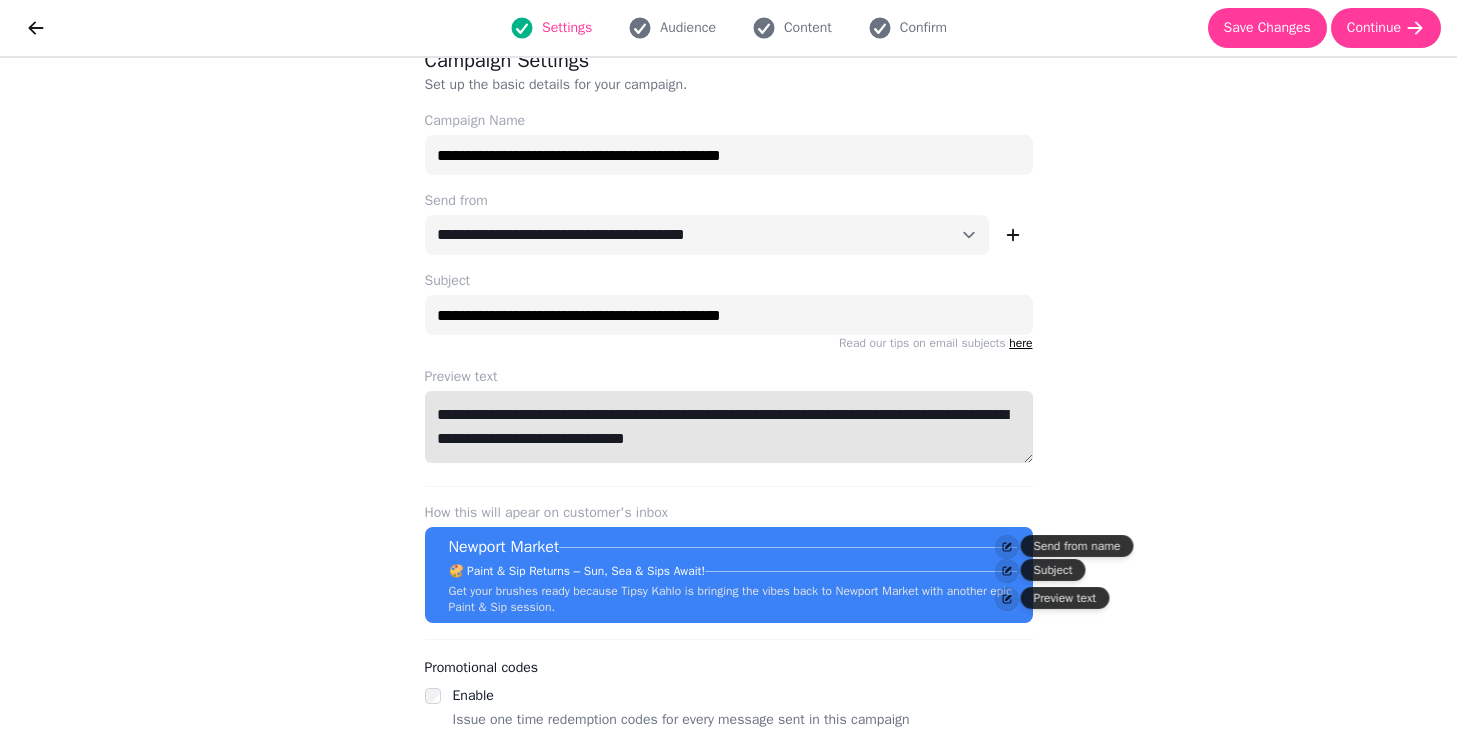 scroll, scrollTop: 43, scrollLeft: 0, axis: vertical 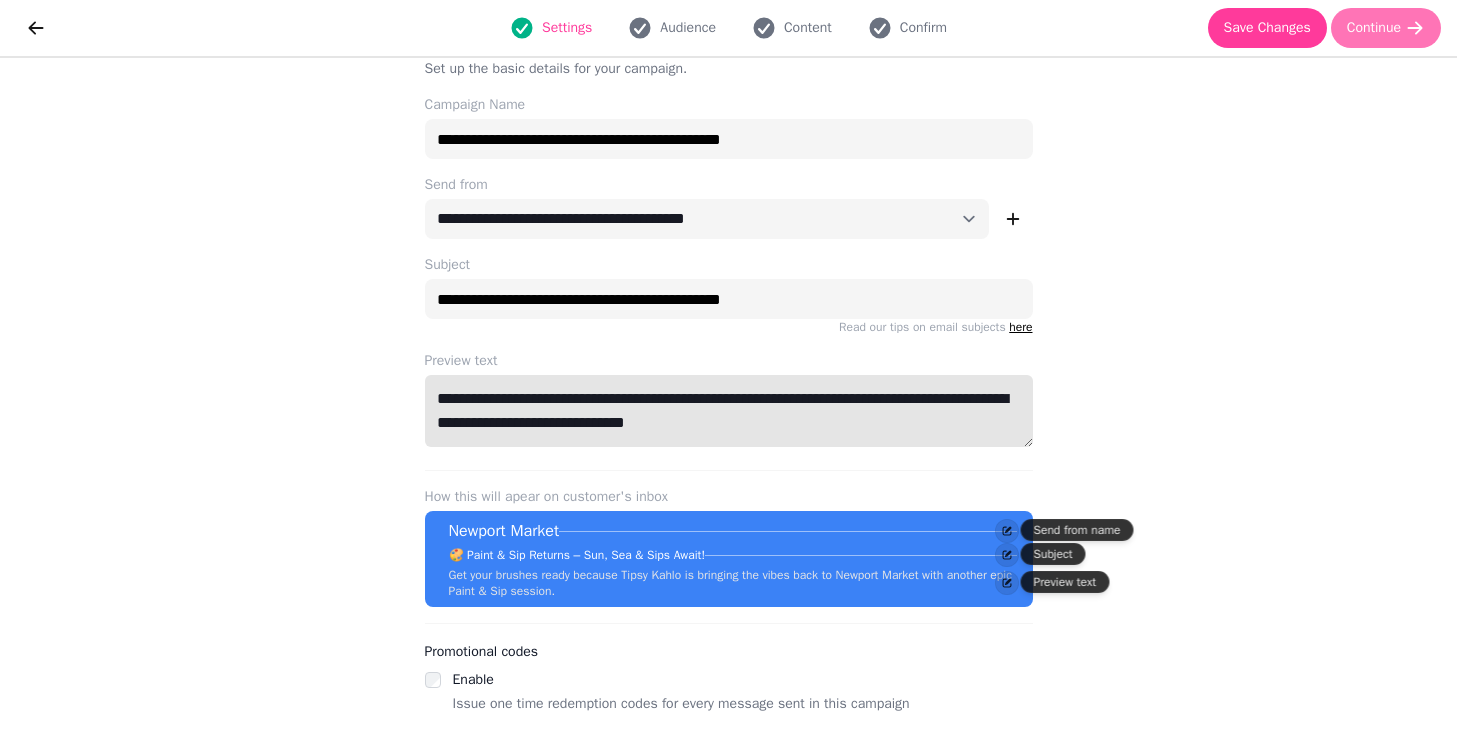 type on "**********" 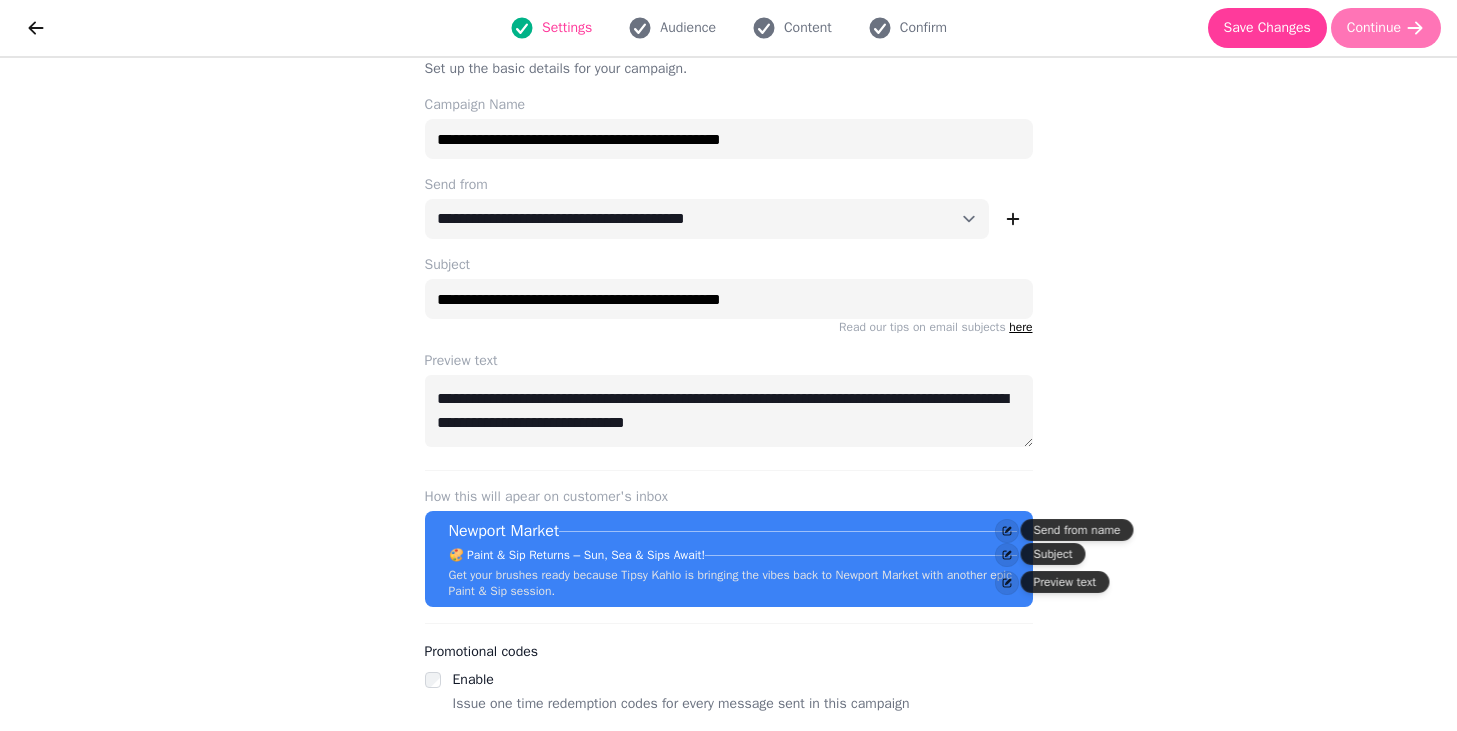 click on "Continue" at bounding box center [1386, 28] 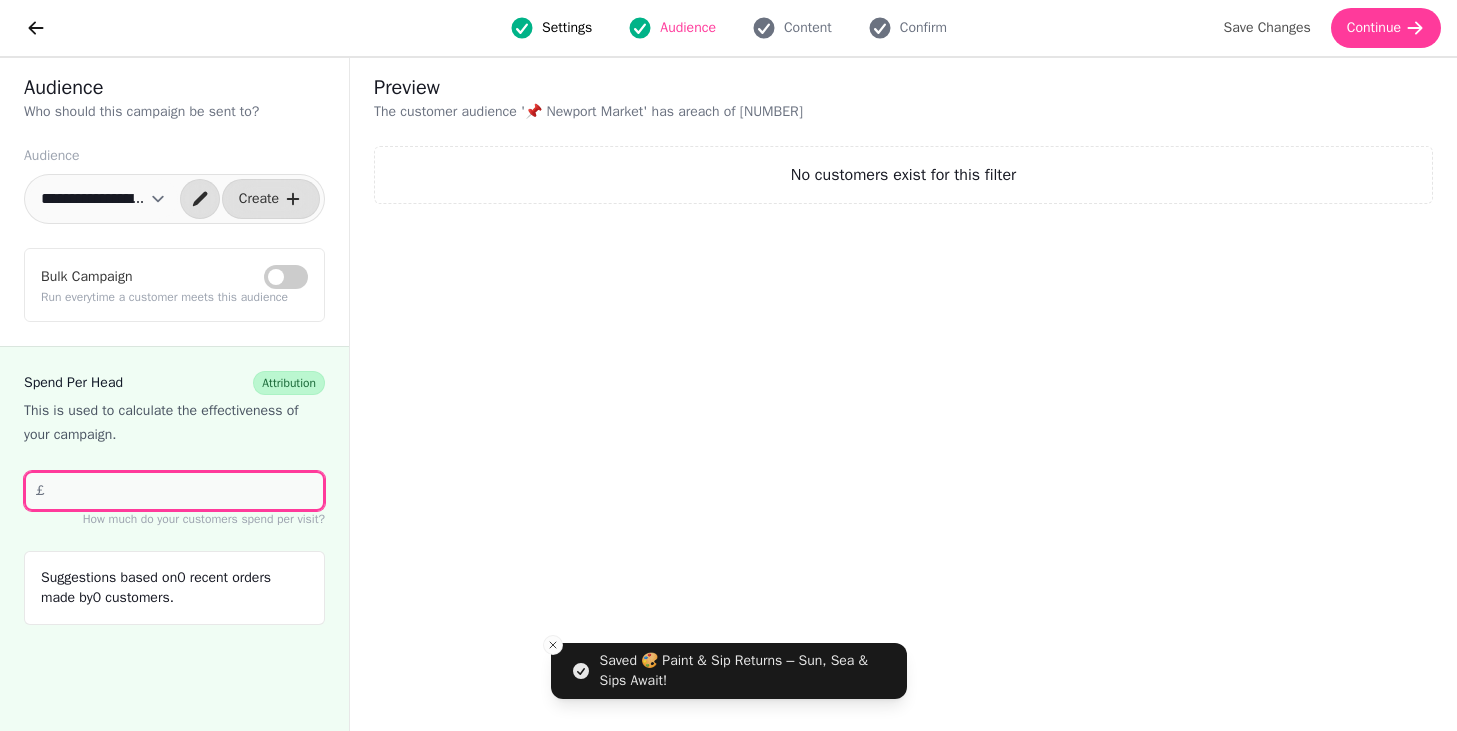 click on "**" at bounding box center [174, 491] 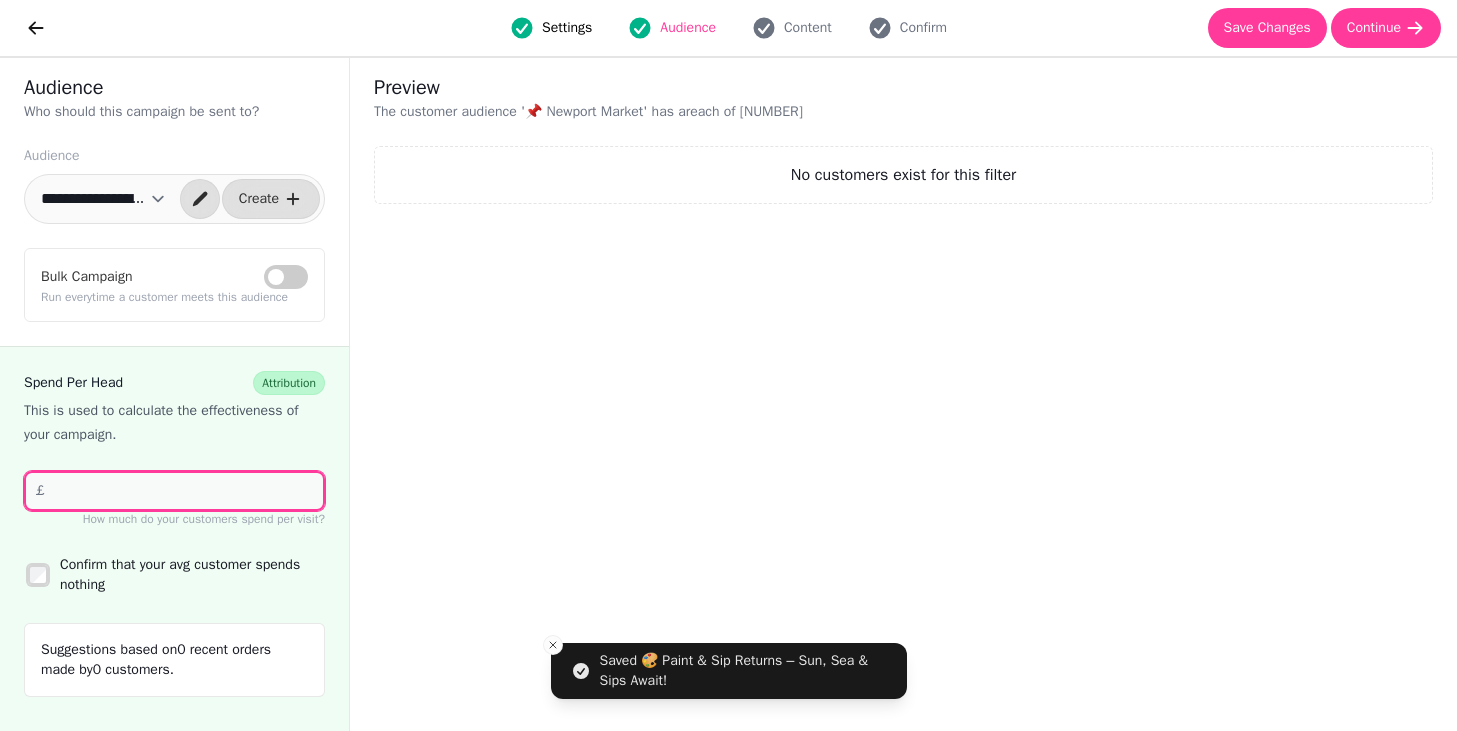 type on "*" 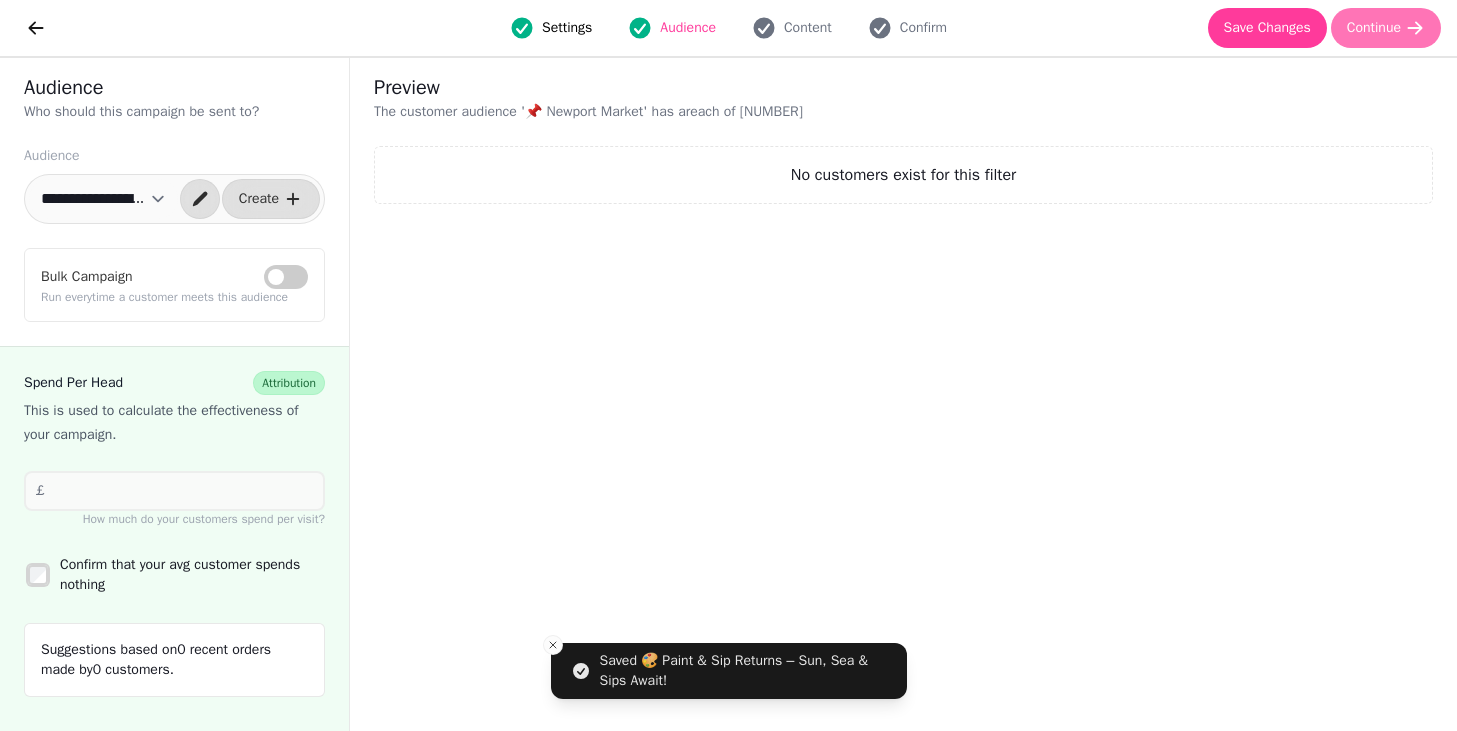 click on "Continue" at bounding box center [1386, 28] 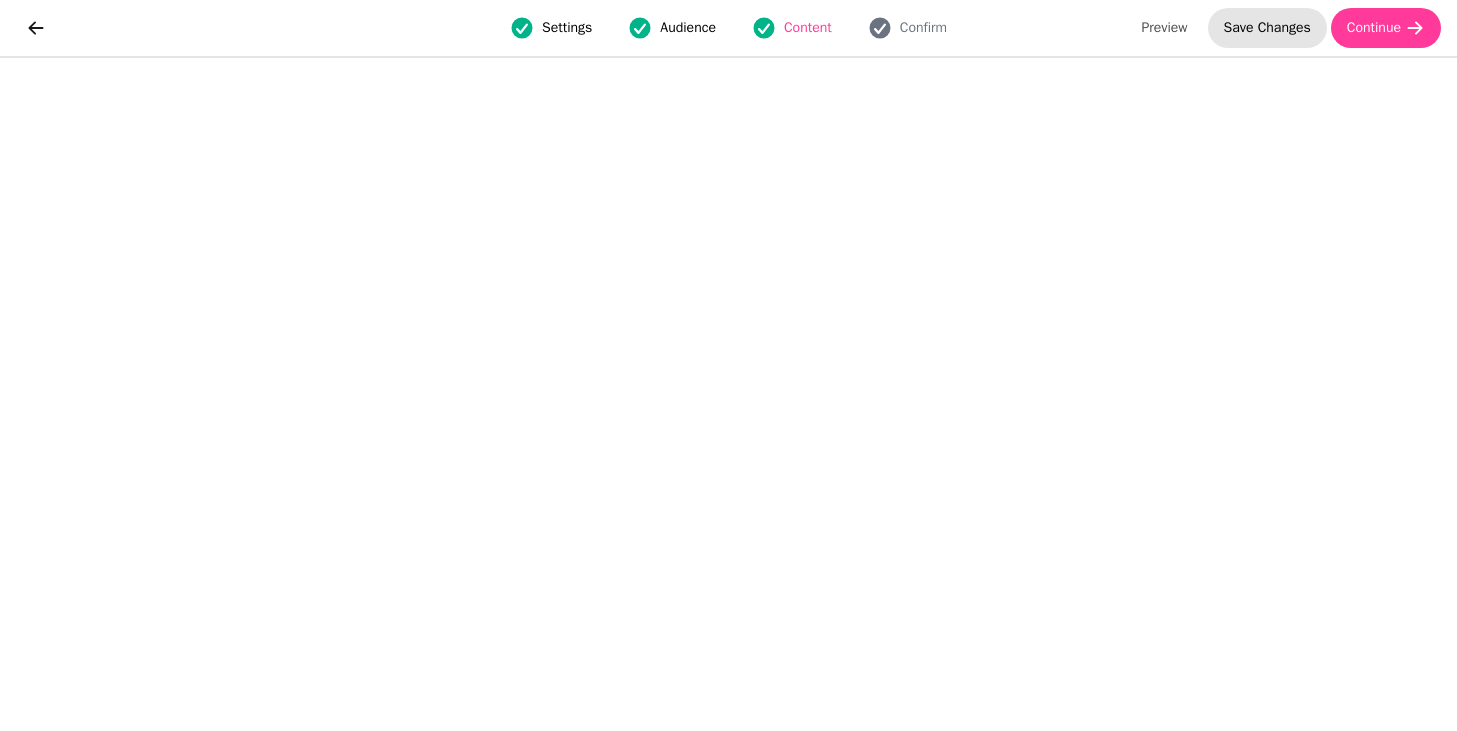 click on "Save Changes" at bounding box center (1267, 28) 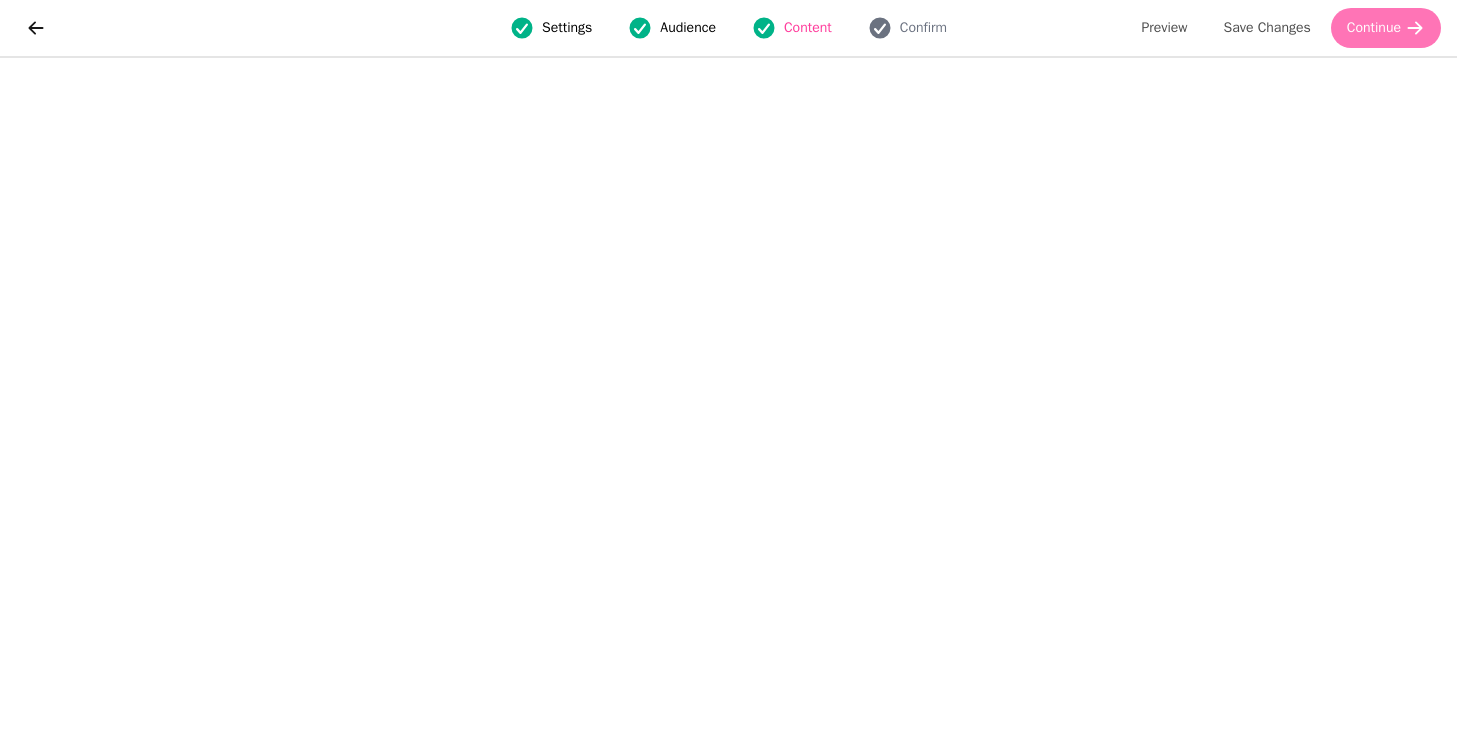 click on "Continue" at bounding box center (1386, 28) 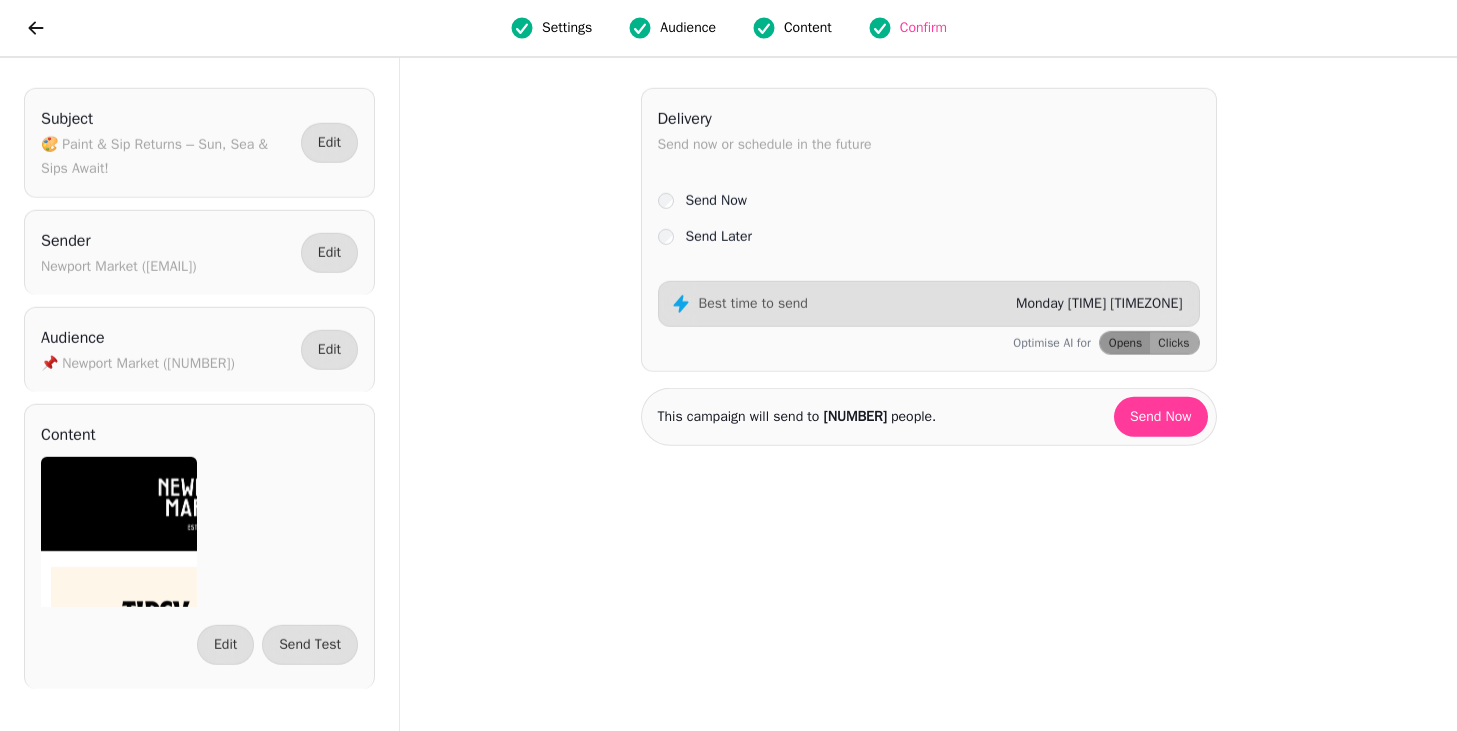 scroll, scrollTop: 0, scrollLeft: 0, axis: both 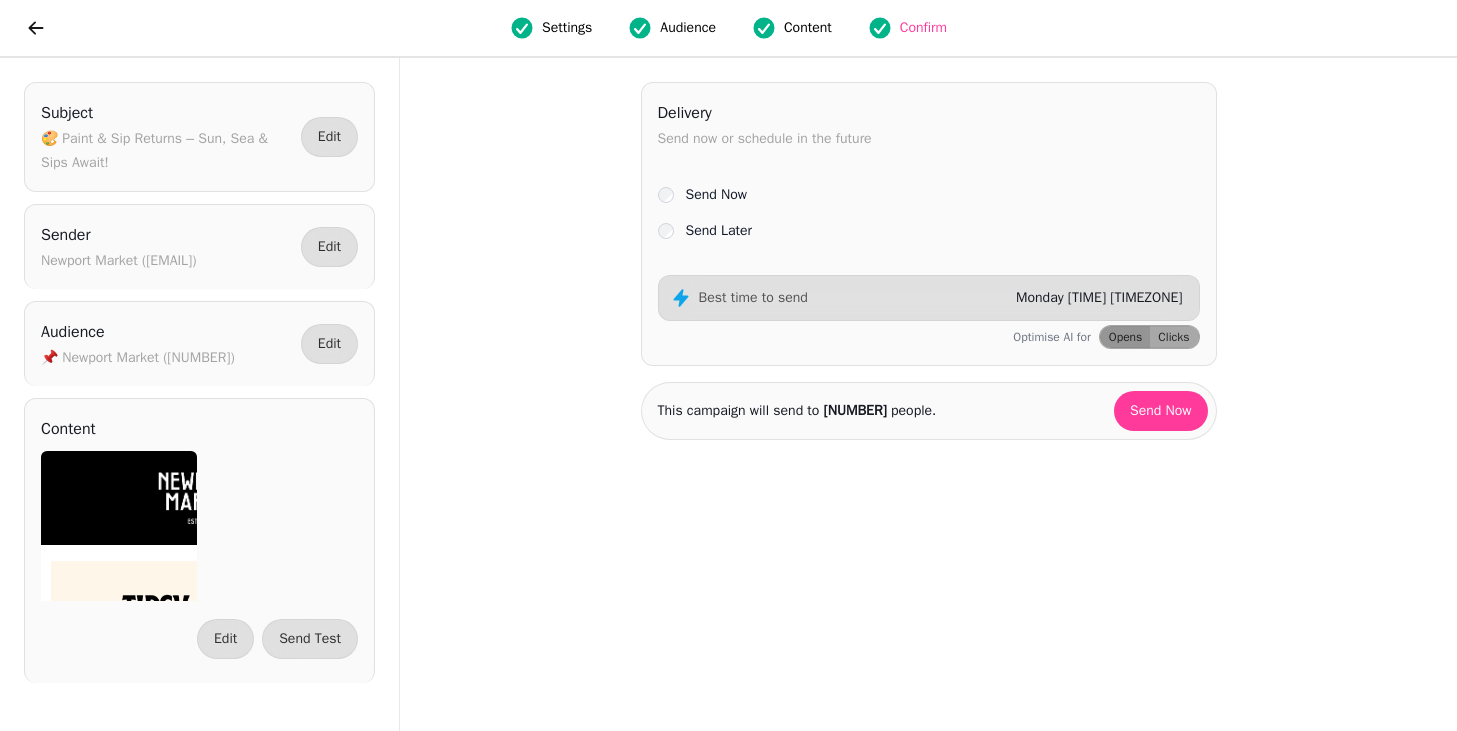 click on "Send Later" at bounding box center [719, 231] 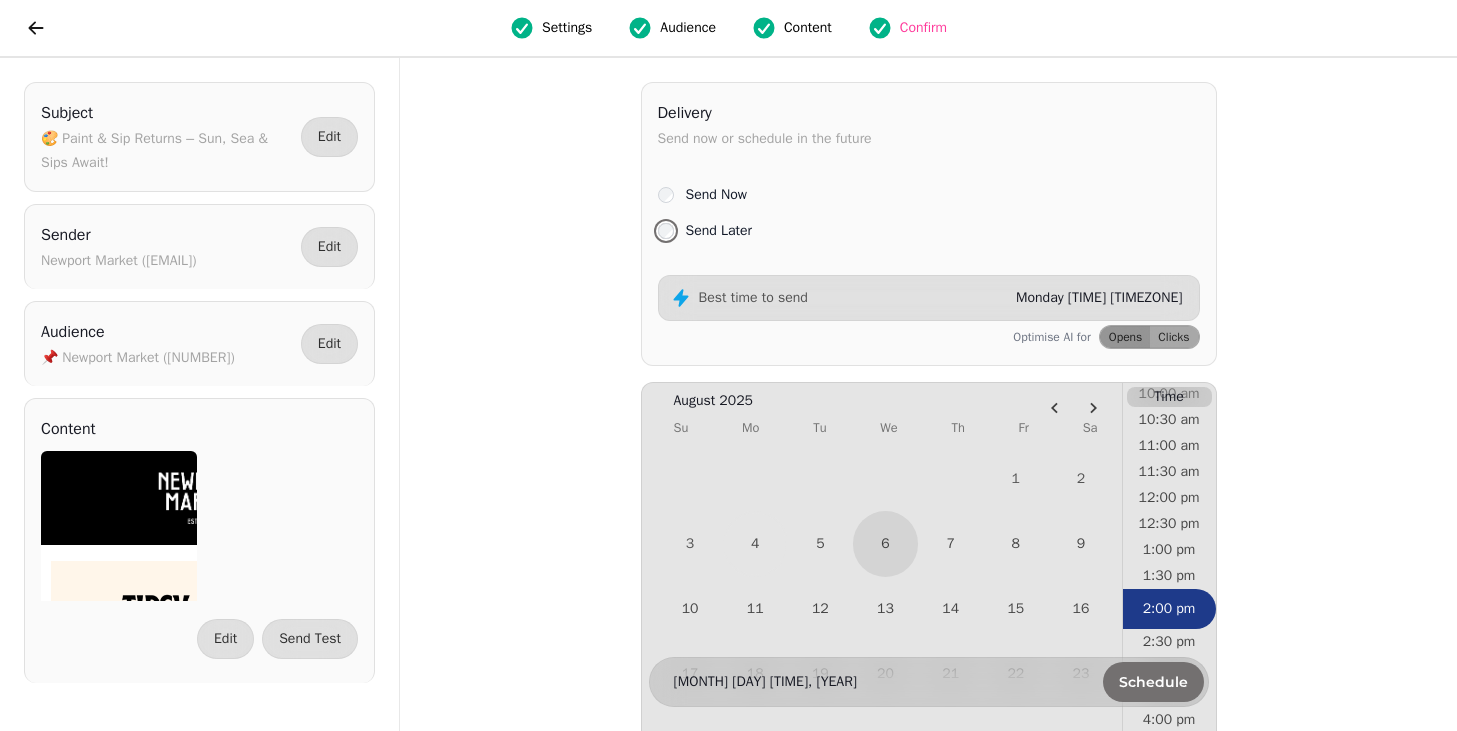 scroll, scrollTop: 561, scrollLeft: 0, axis: vertical 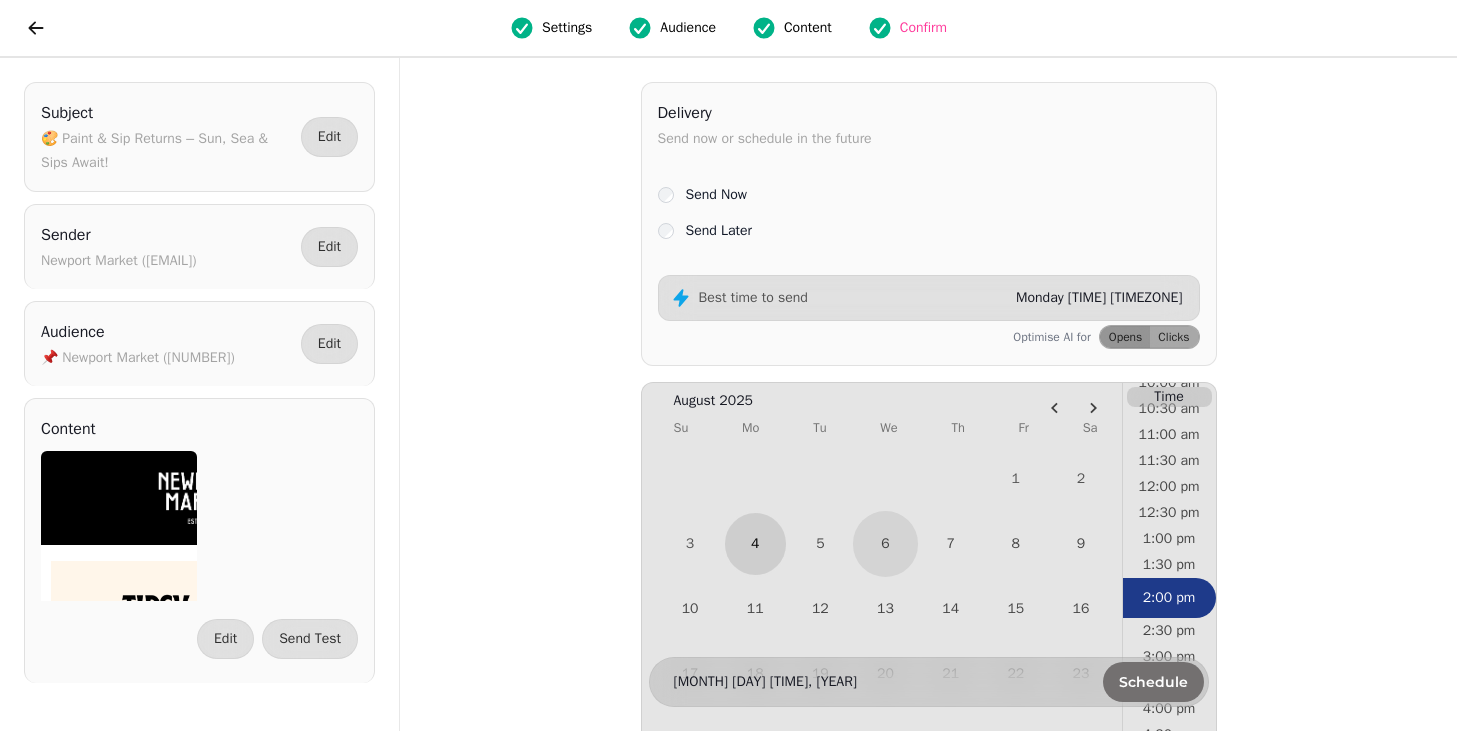click on "4" at bounding box center (755, 543) 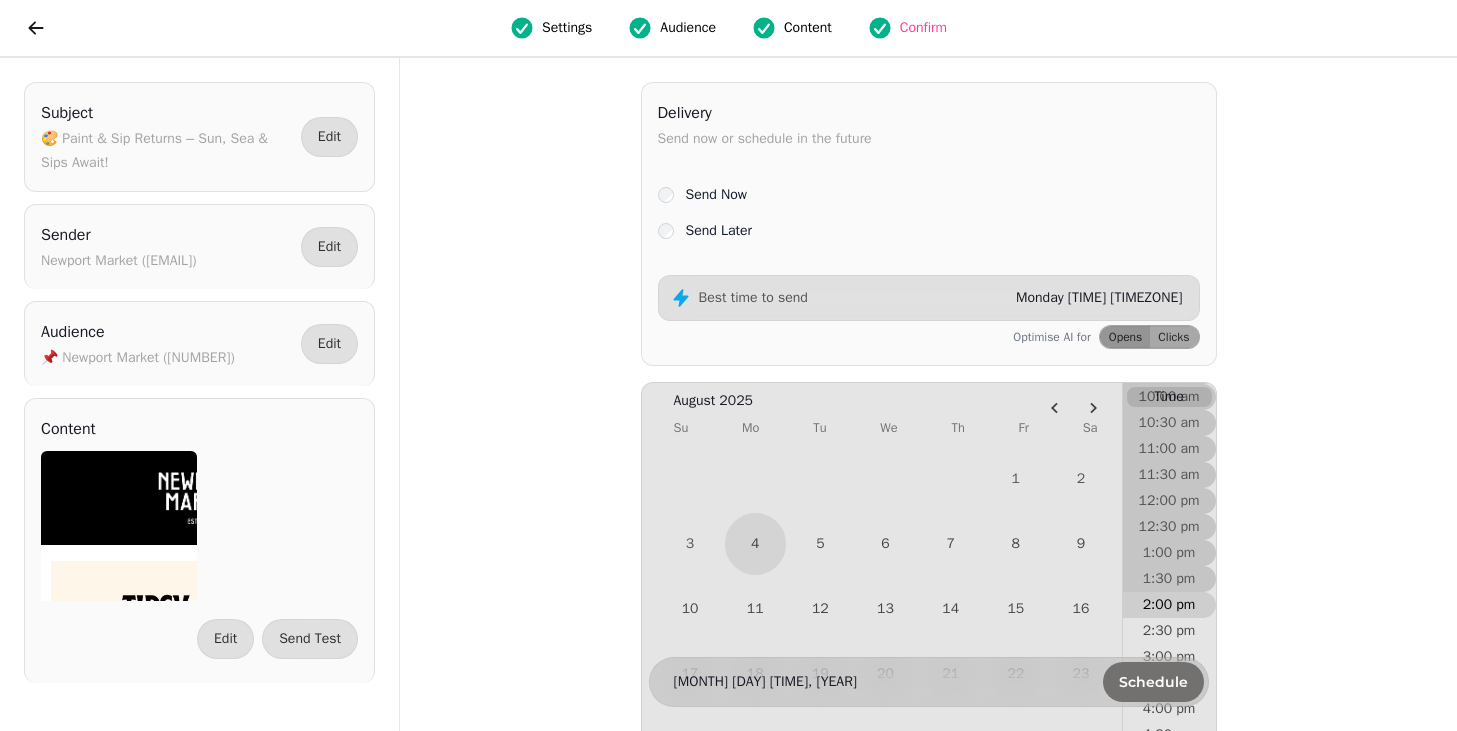 click on "2:00 pm" at bounding box center (1169, 605) 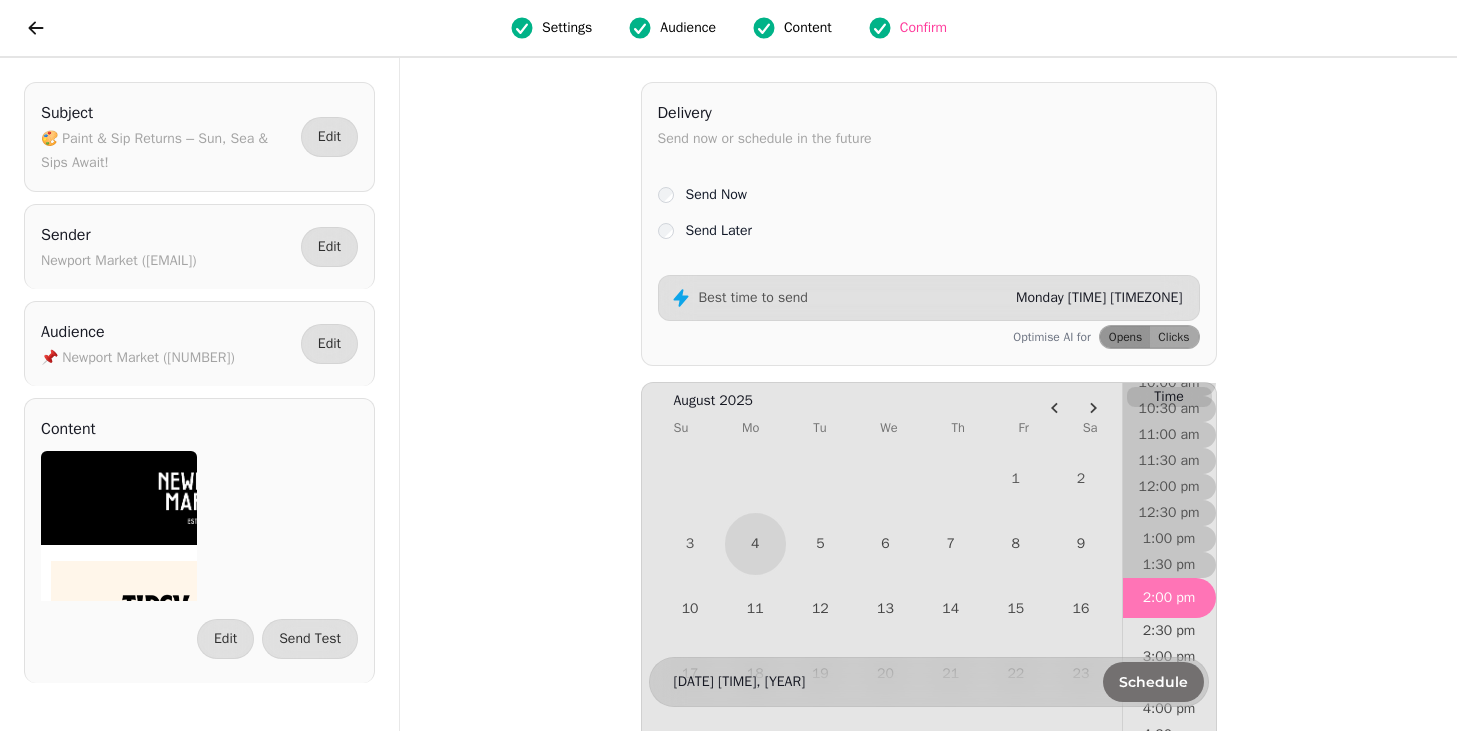 scroll, scrollTop: 547, scrollLeft: 0, axis: vertical 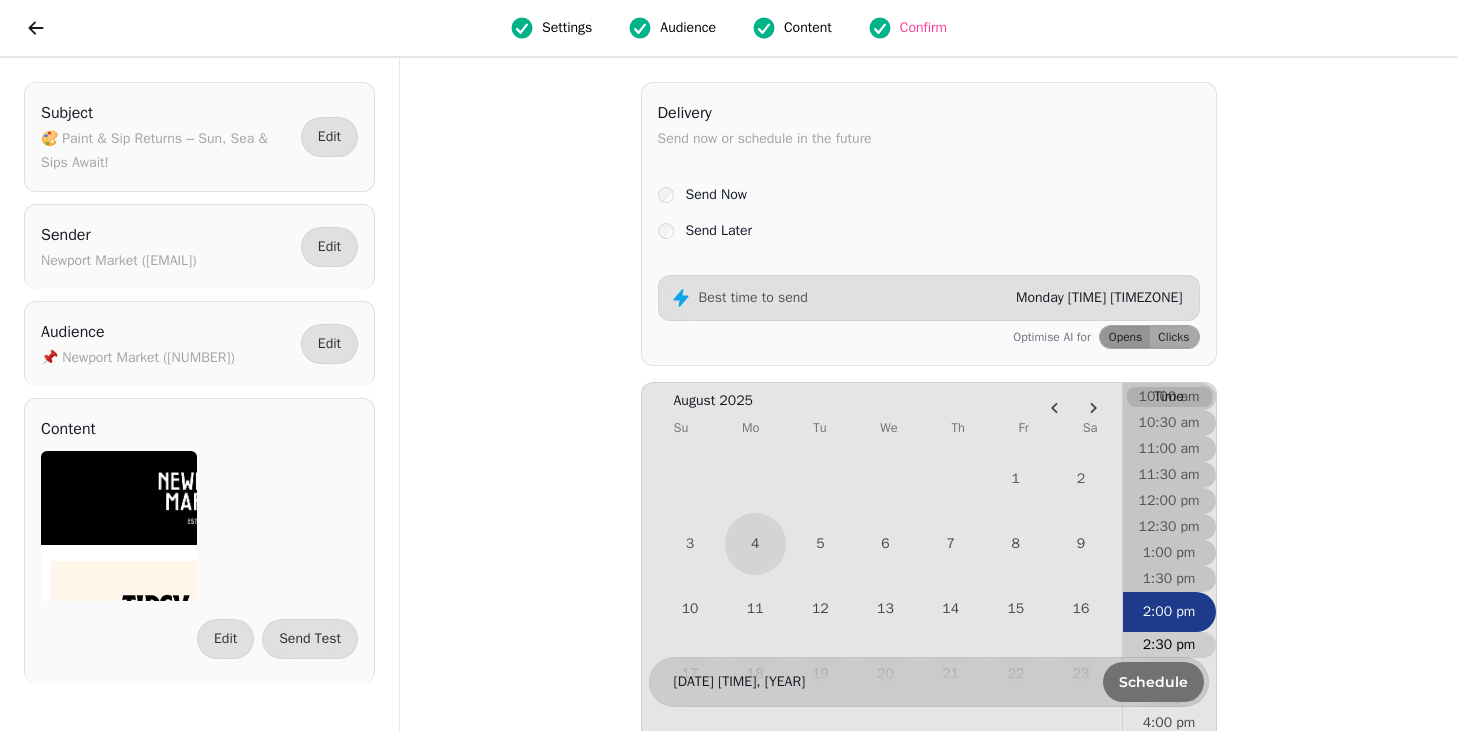 click on "2:30 pm" at bounding box center (1169, 645) 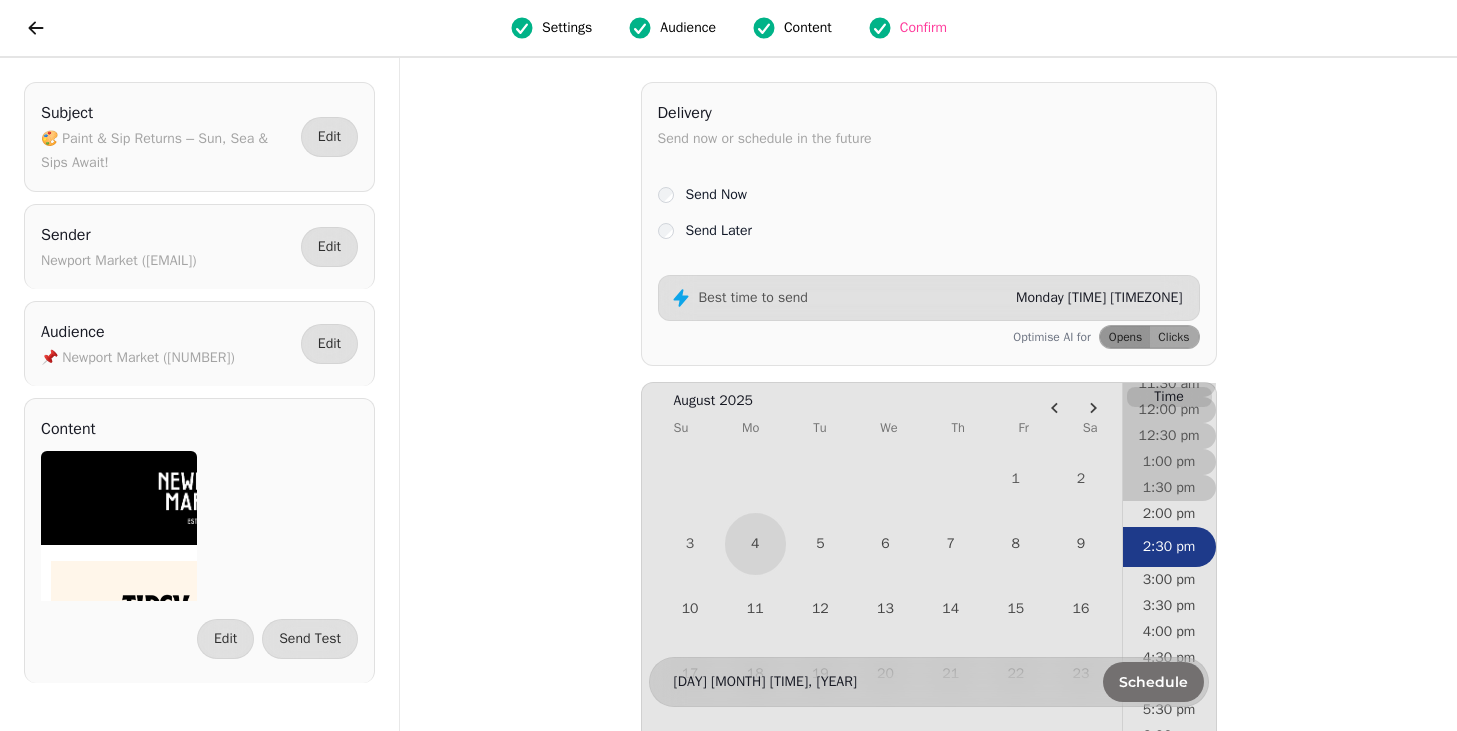 scroll, scrollTop: 639, scrollLeft: 0, axis: vertical 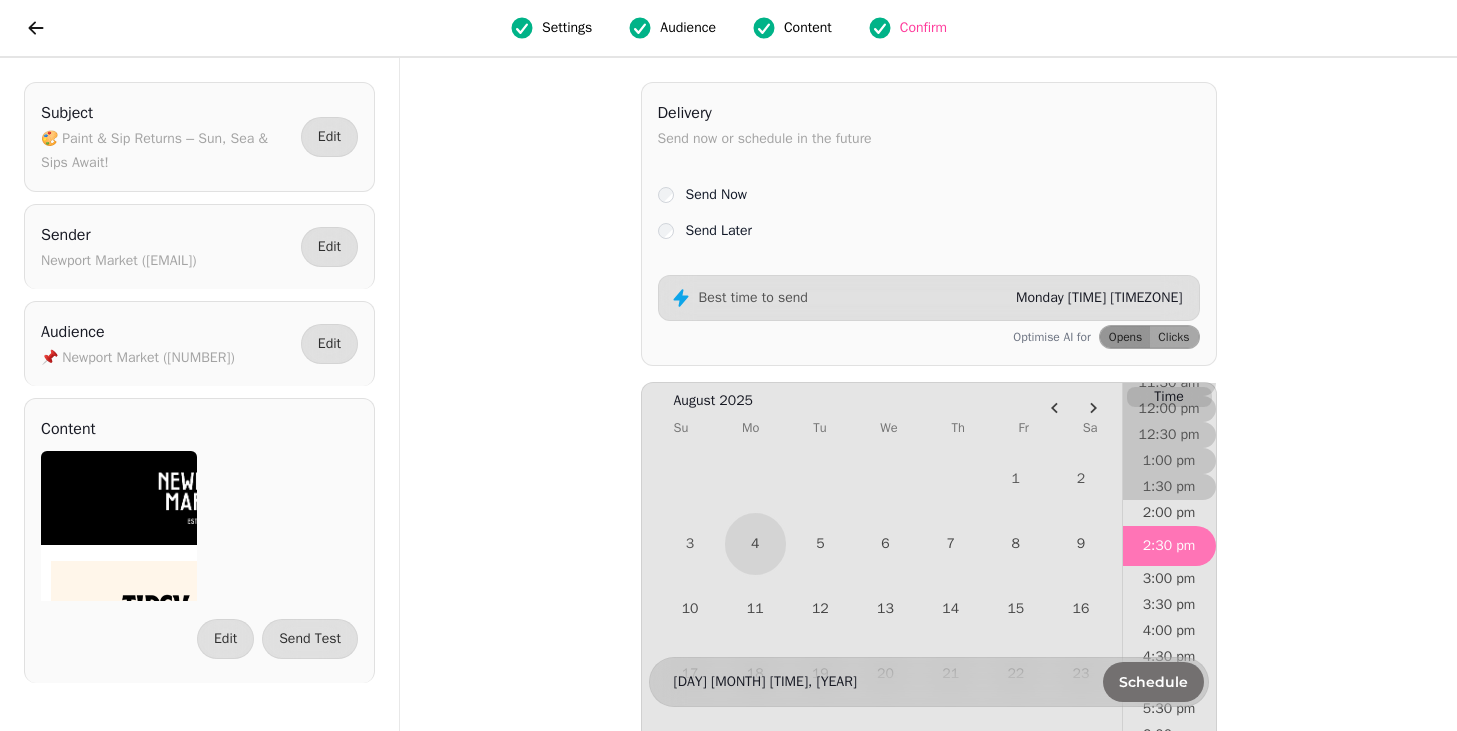 drag, startPoint x: 1167, startPoint y: 515, endPoint x: 1167, endPoint y: 563, distance: 48 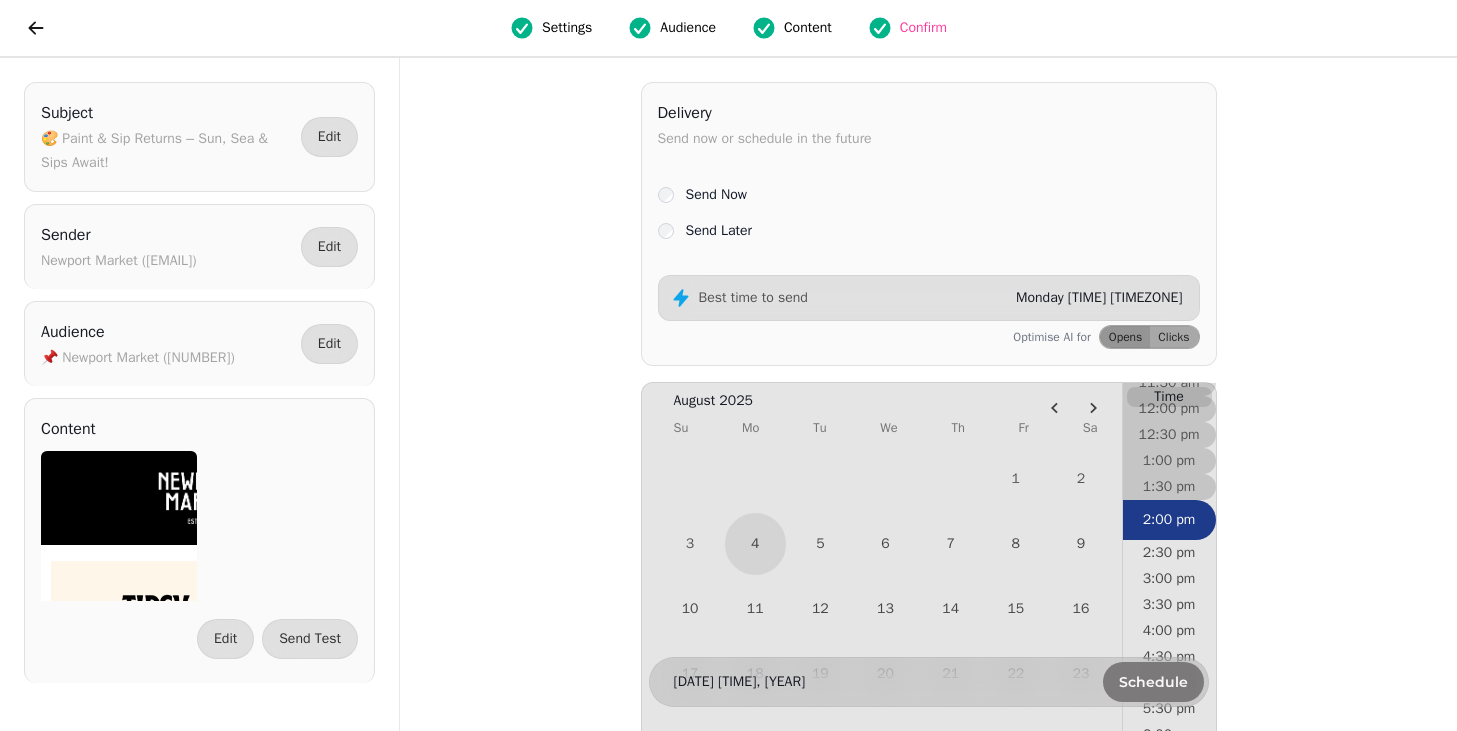 click on "Schedule" at bounding box center (1153, 682) 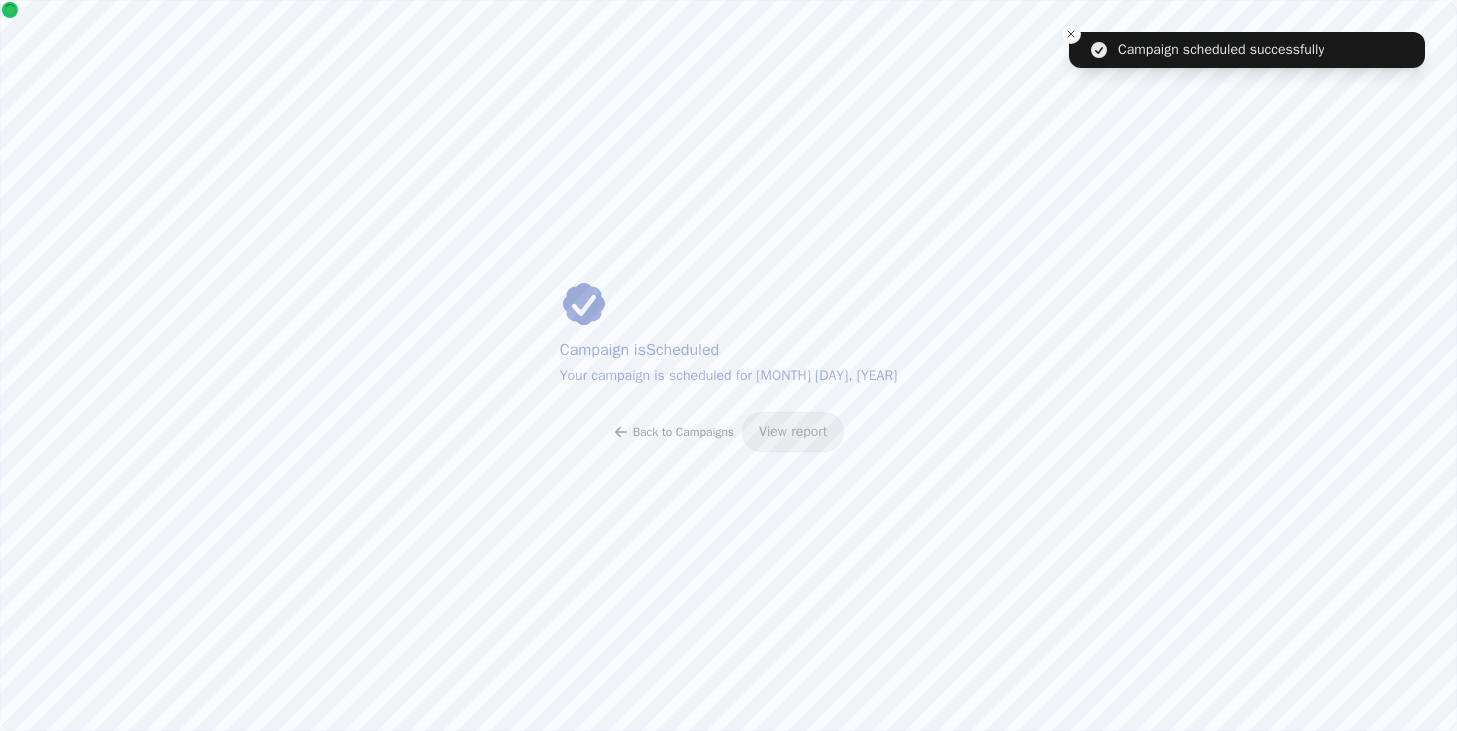 click on "Back to Campaigns" at bounding box center [673, 432] 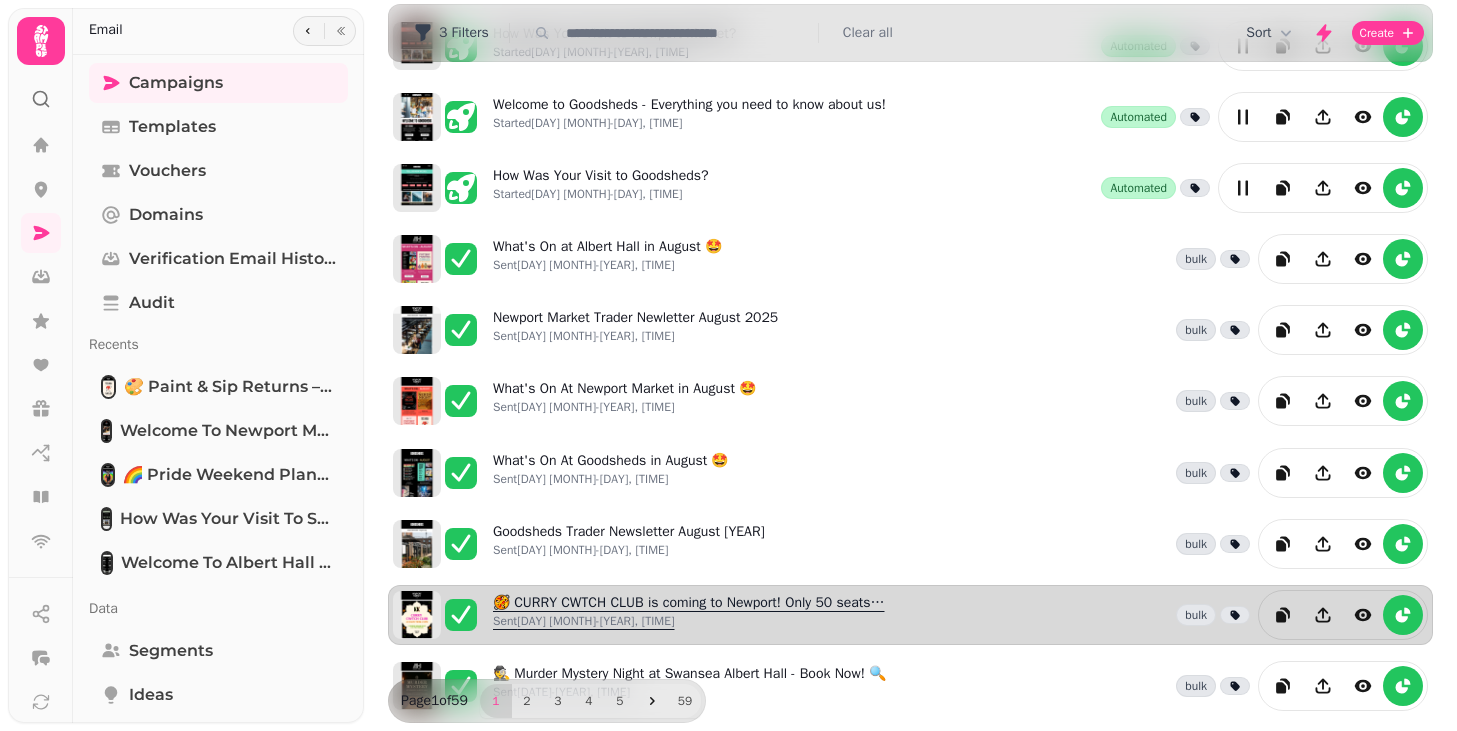 scroll, scrollTop: 503, scrollLeft: 0, axis: vertical 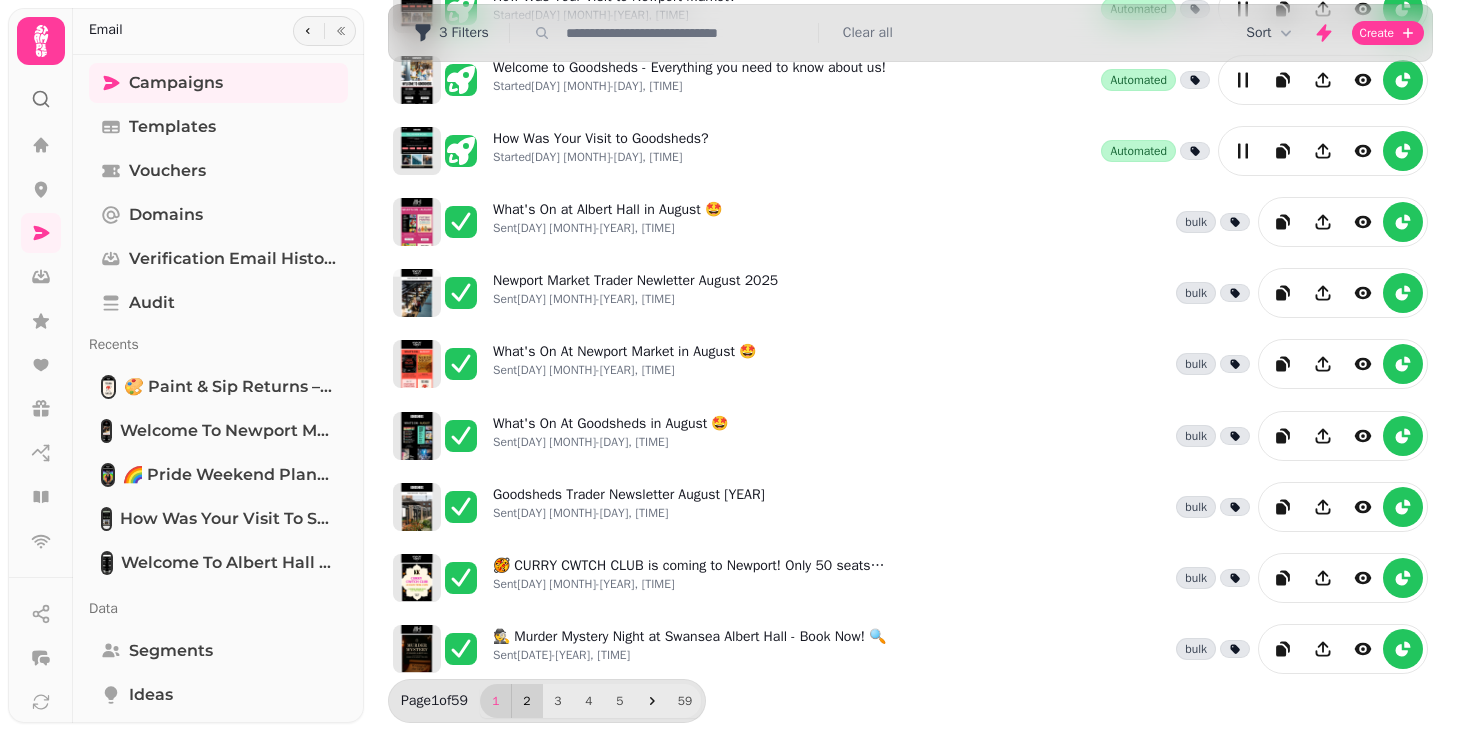 click on "2" at bounding box center (527, 701) 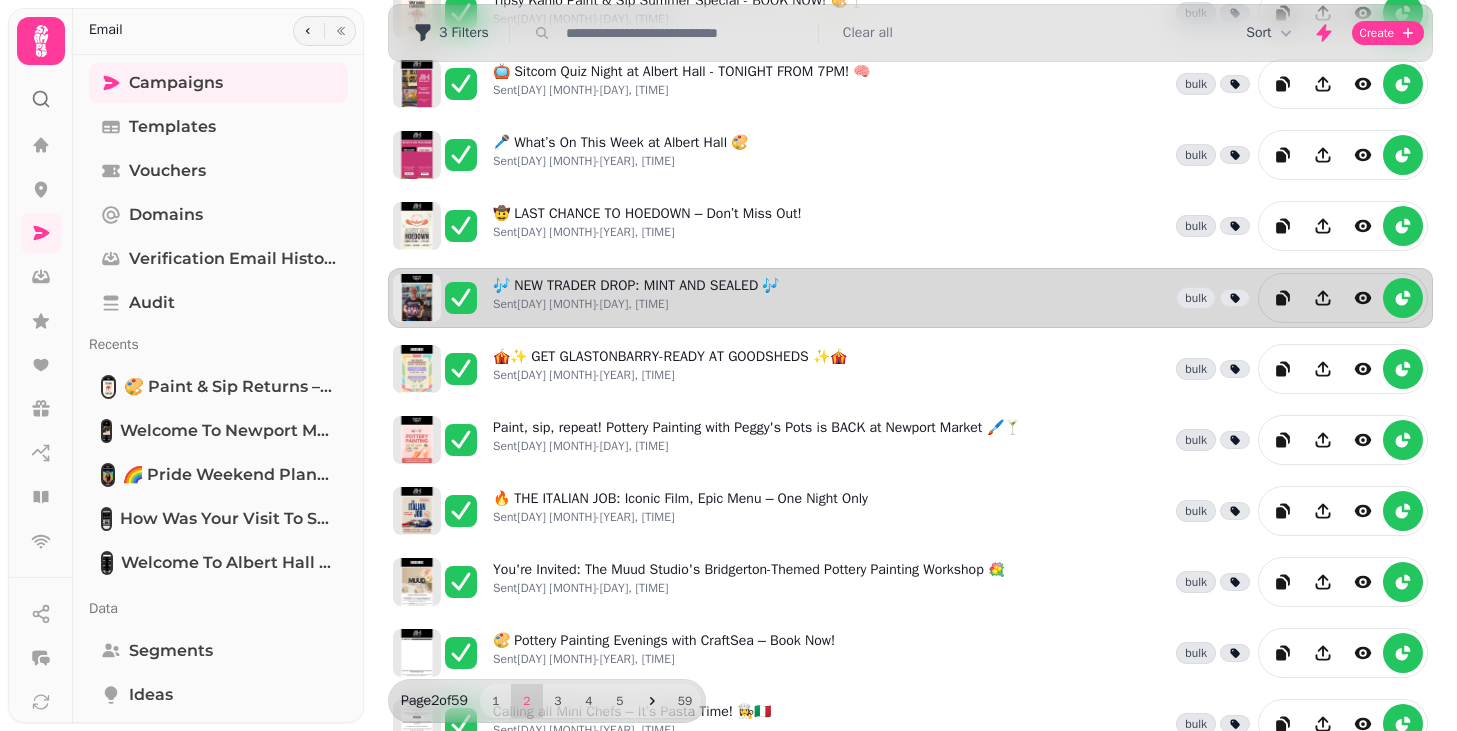 scroll, scrollTop: 145, scrollLeft: 0, axis: vertical 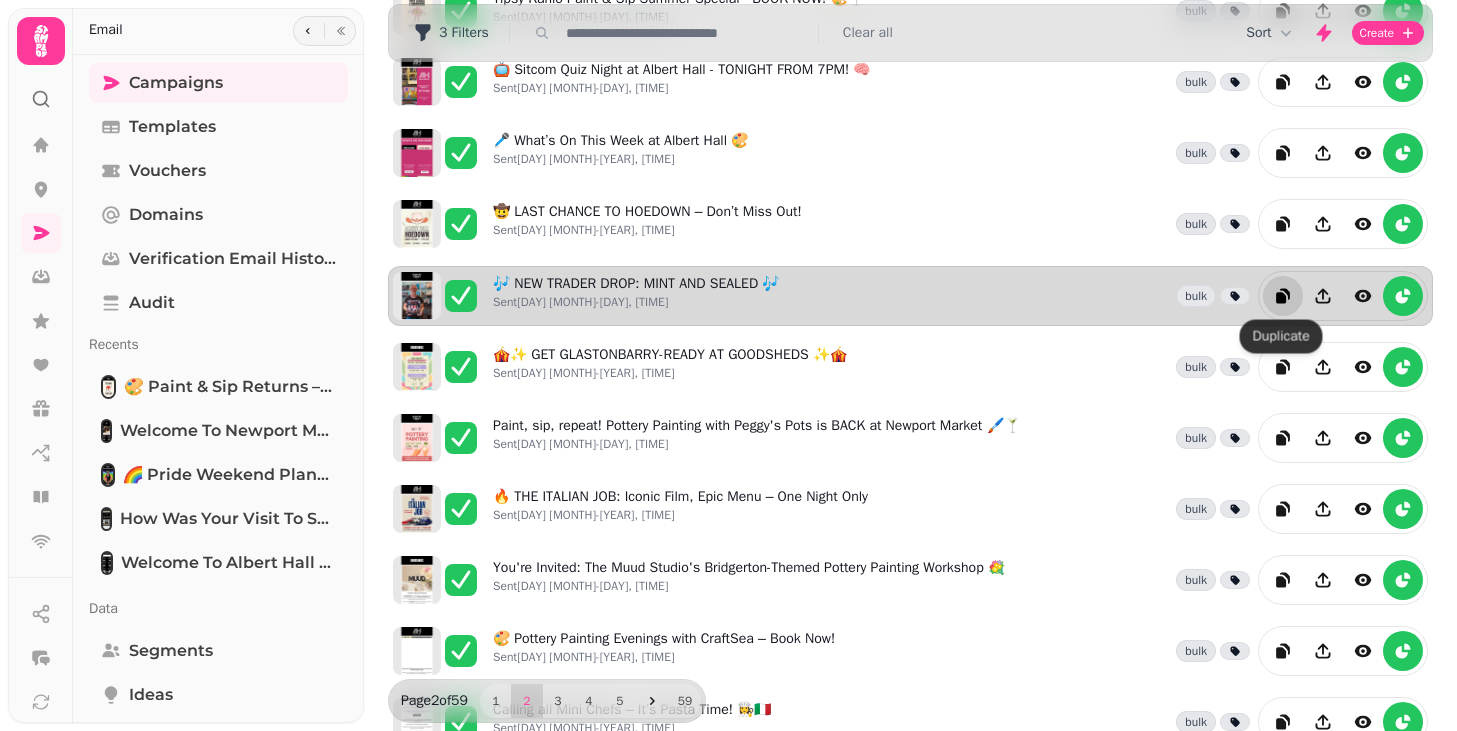 click 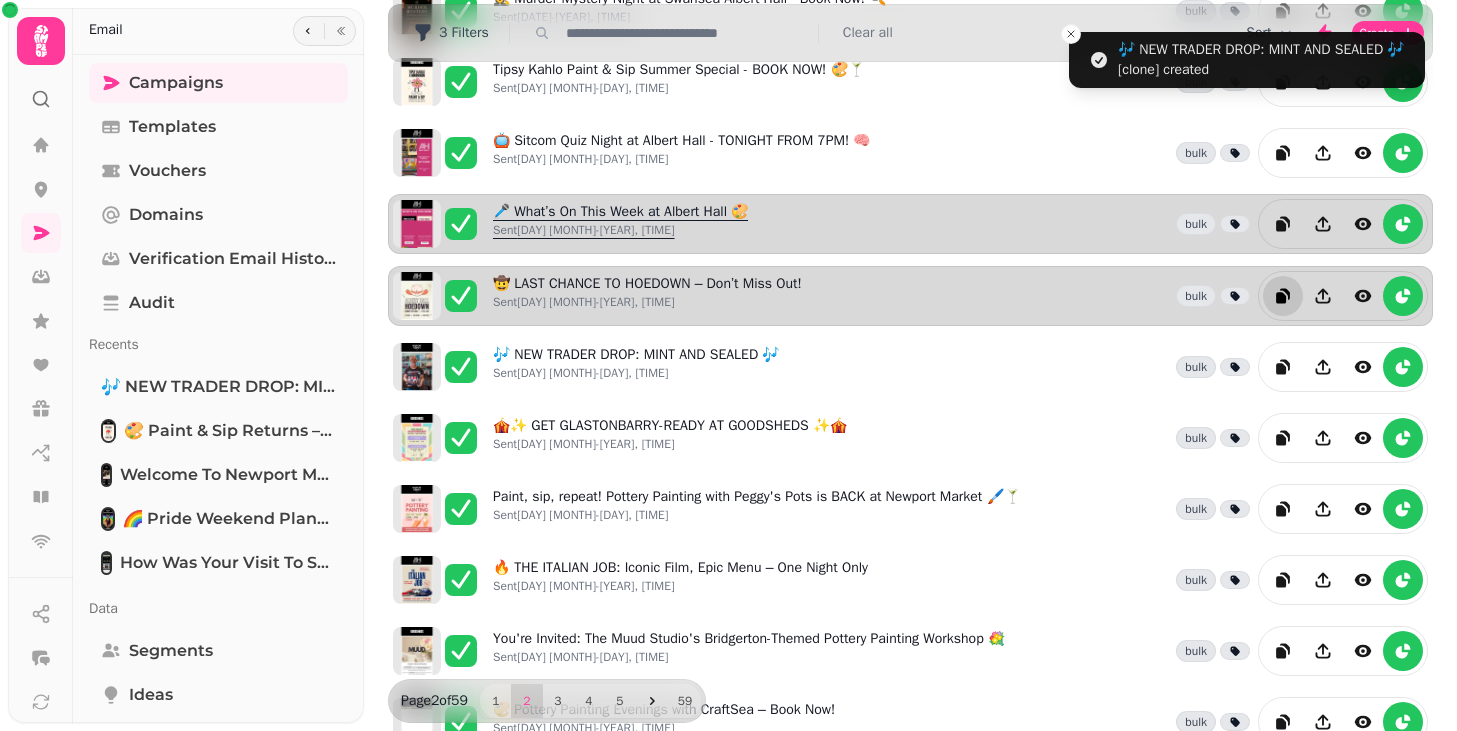 scroll, scrollTop: 0, scrollLeft: 0, axis: both 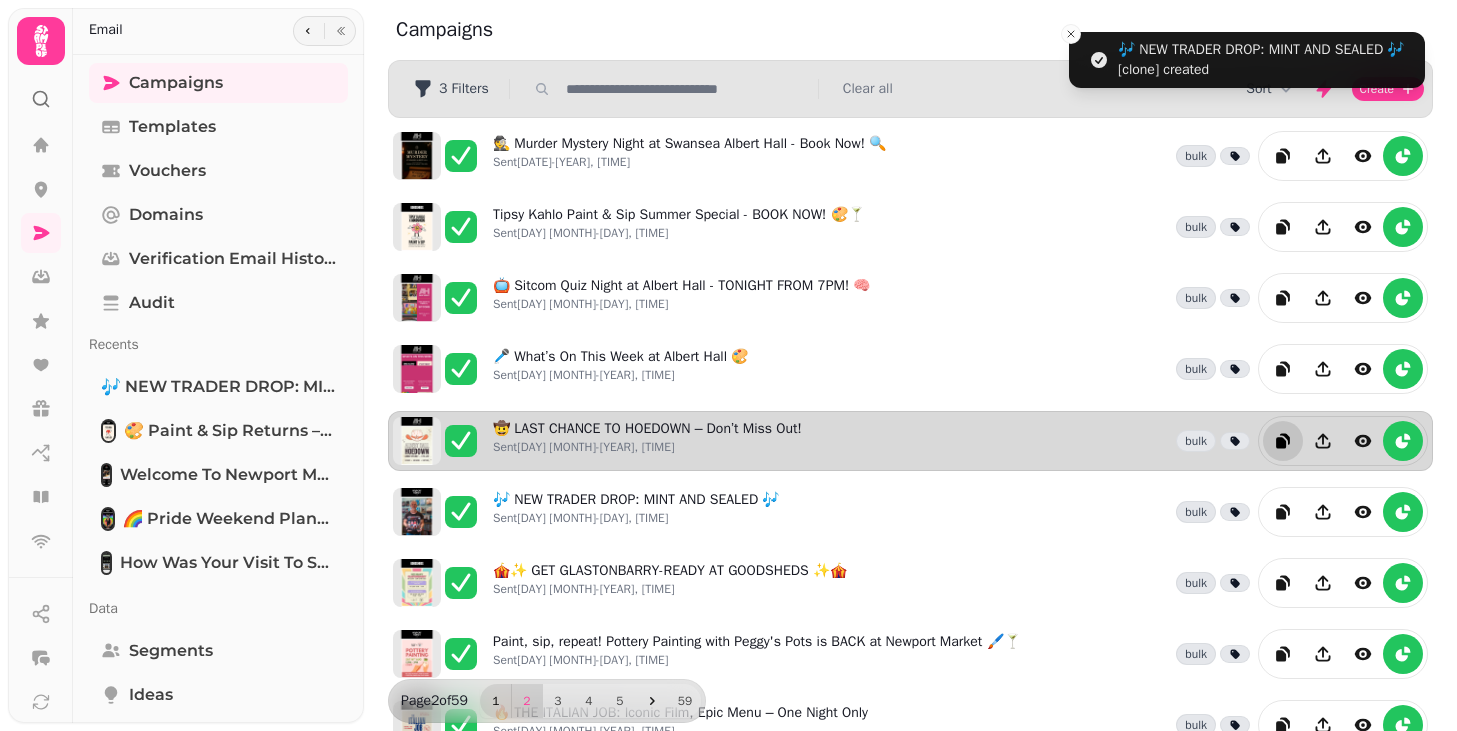 click on "1" at bounding box center (496, 701) 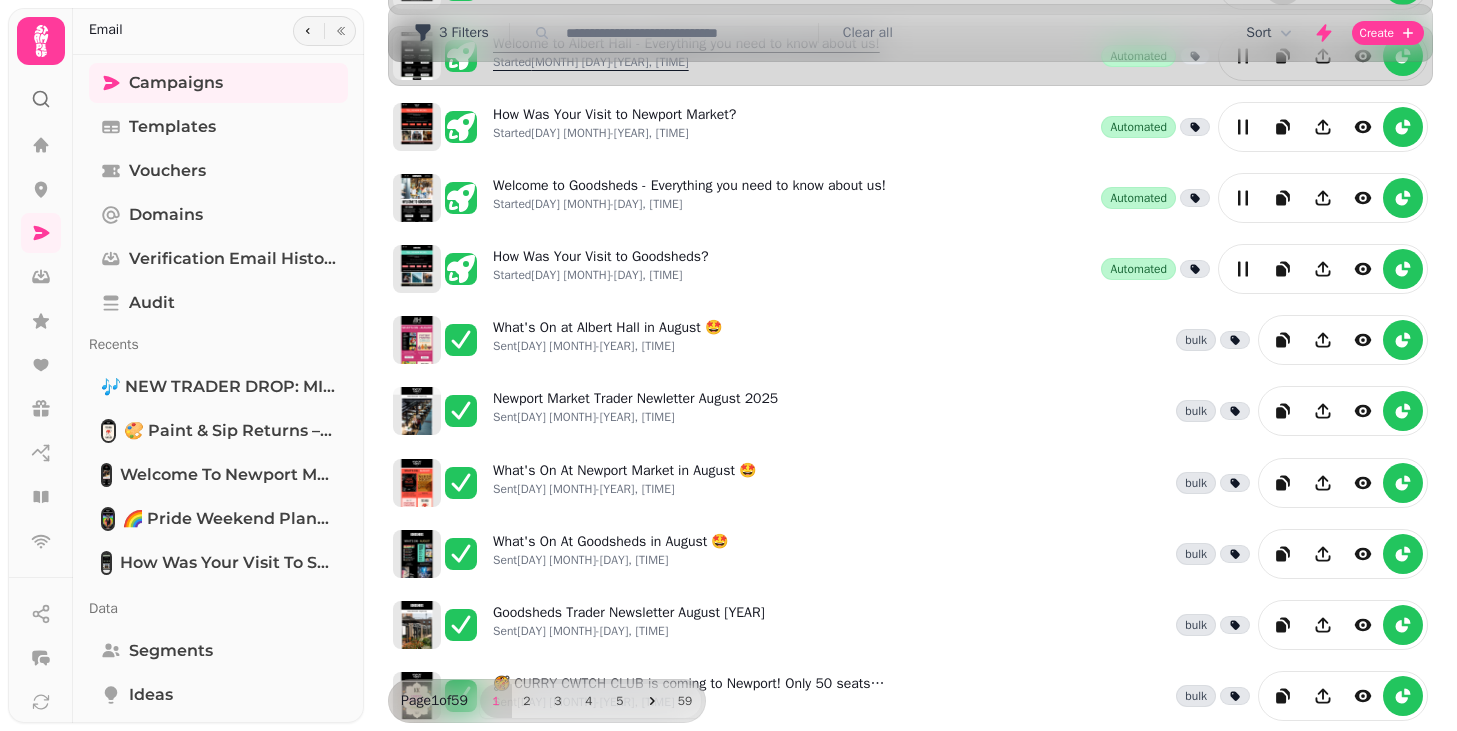 scroll, scrollTop: 503, scrollLeft: 0, axis: vertical 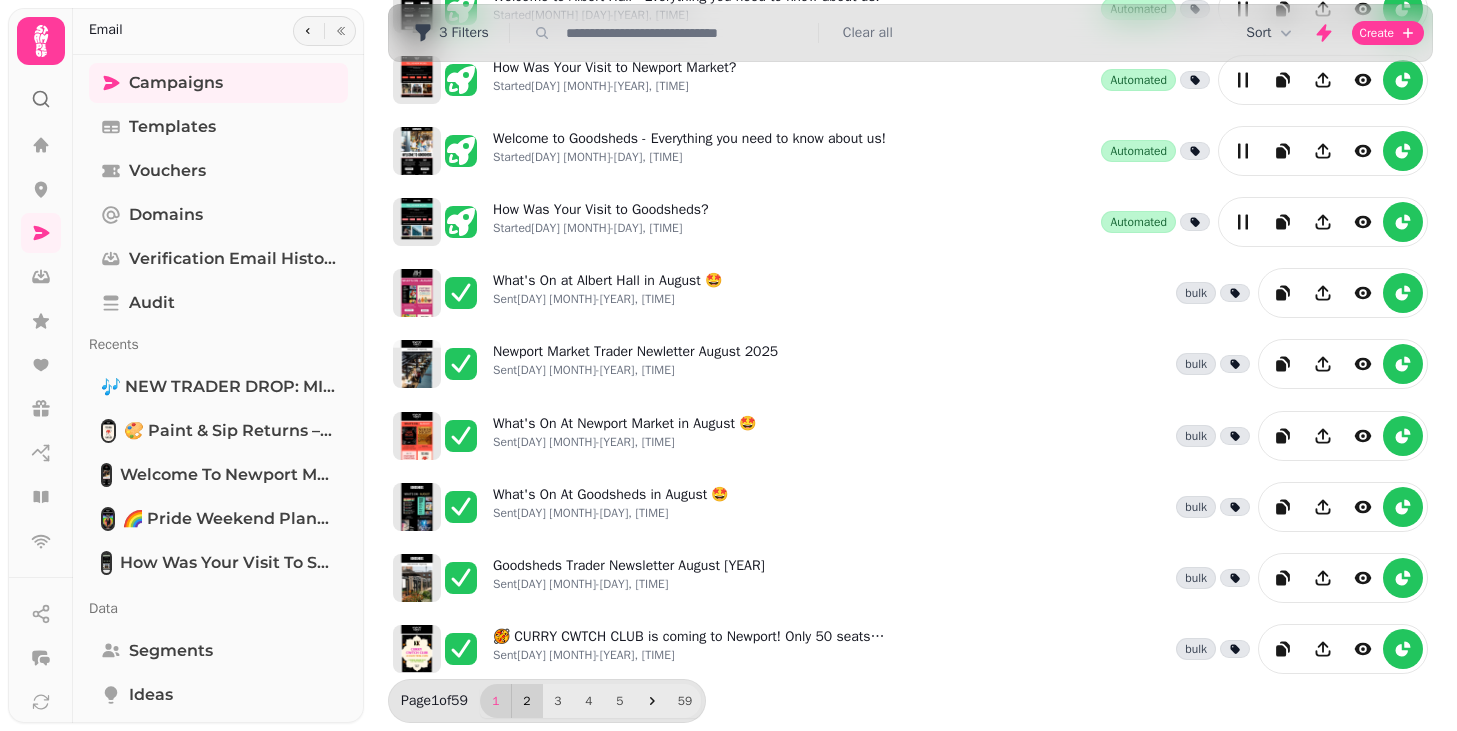 click on "2" at bounding box center (527, 701) 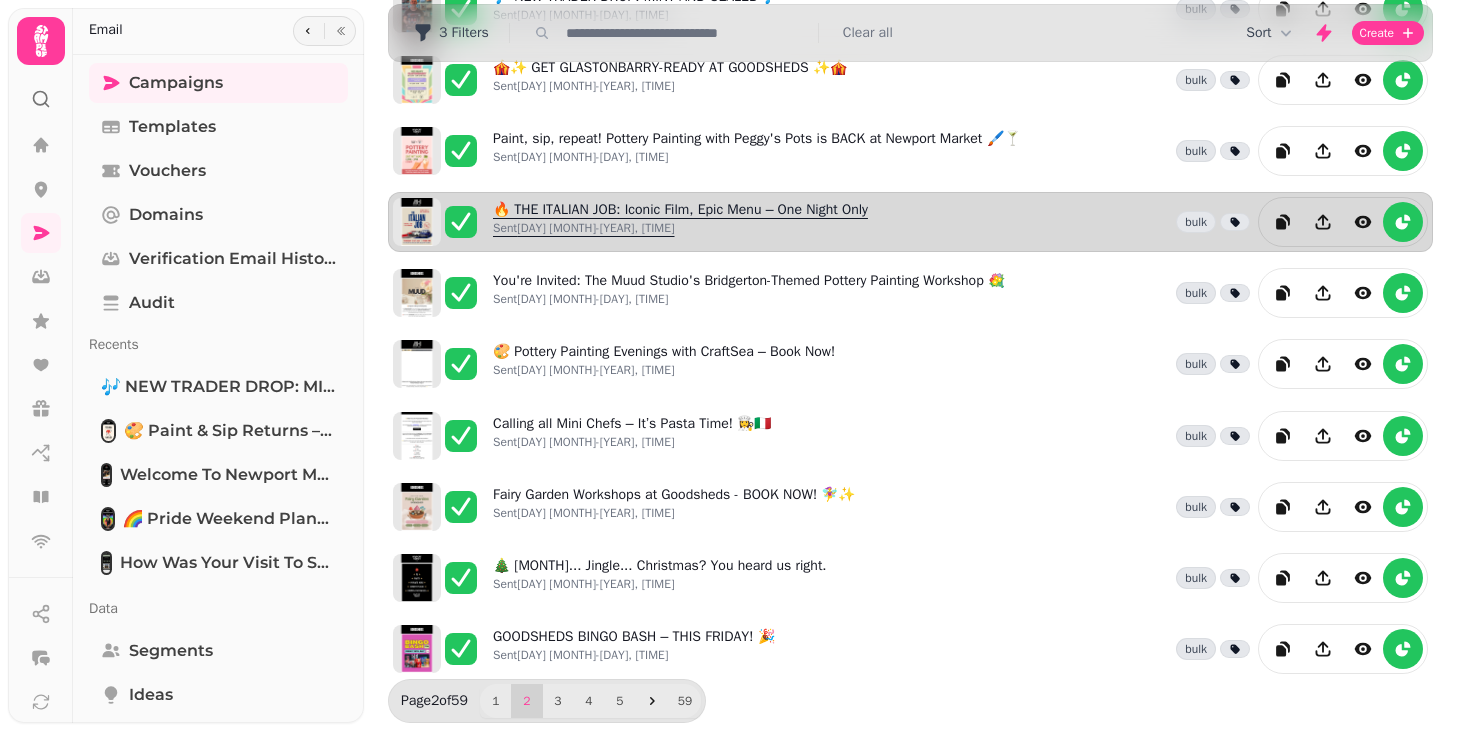 scroll, scrollTop: 0, scrollLeft: 0, axis: both 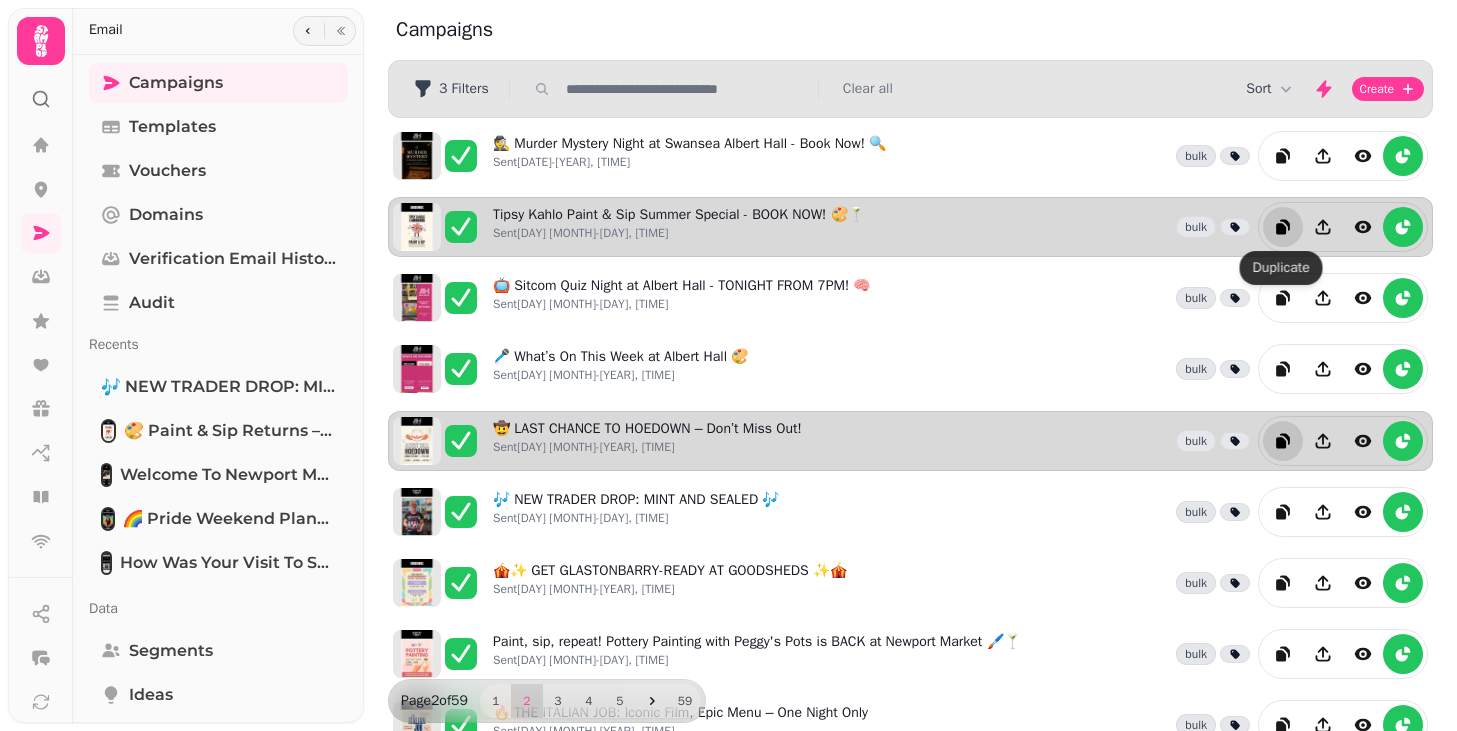 click 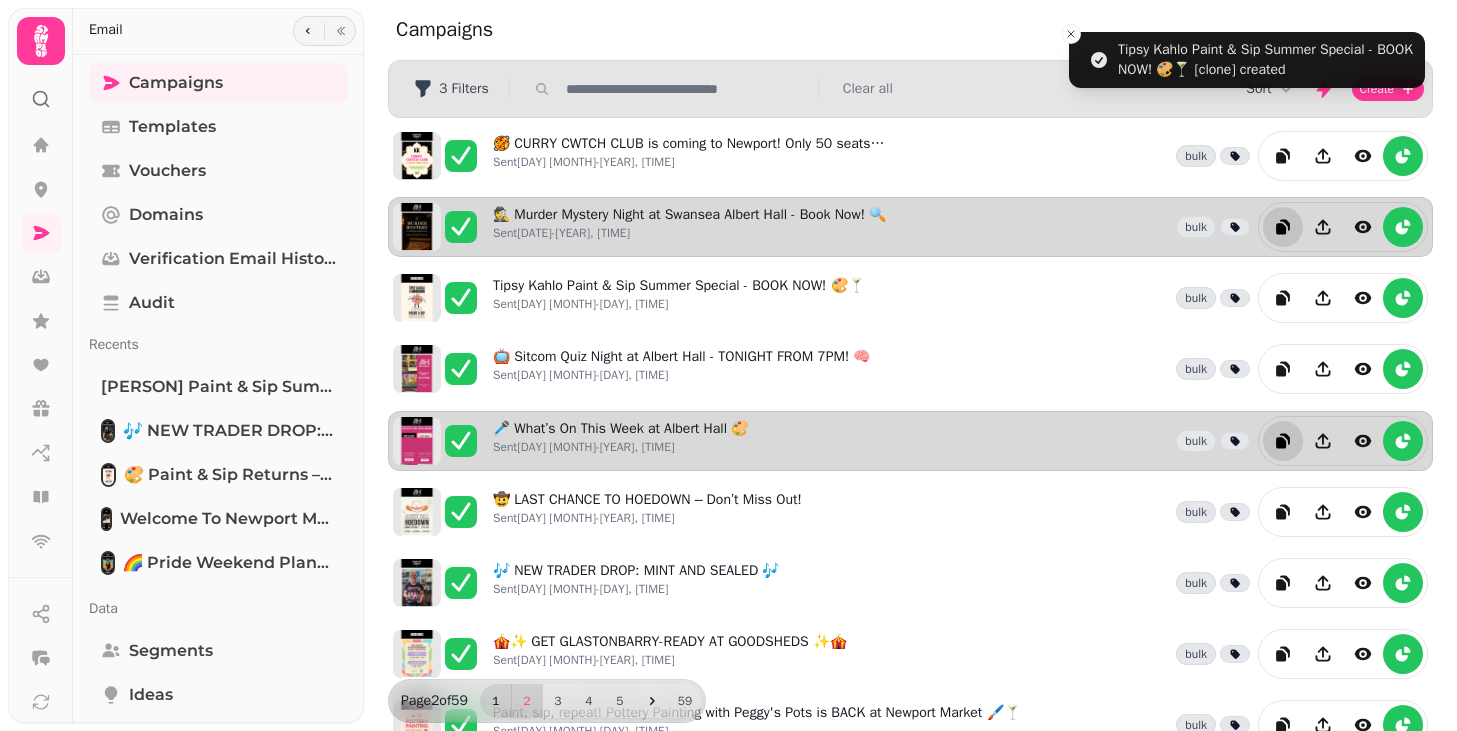 click on "1" at bounding box center (496, 701) 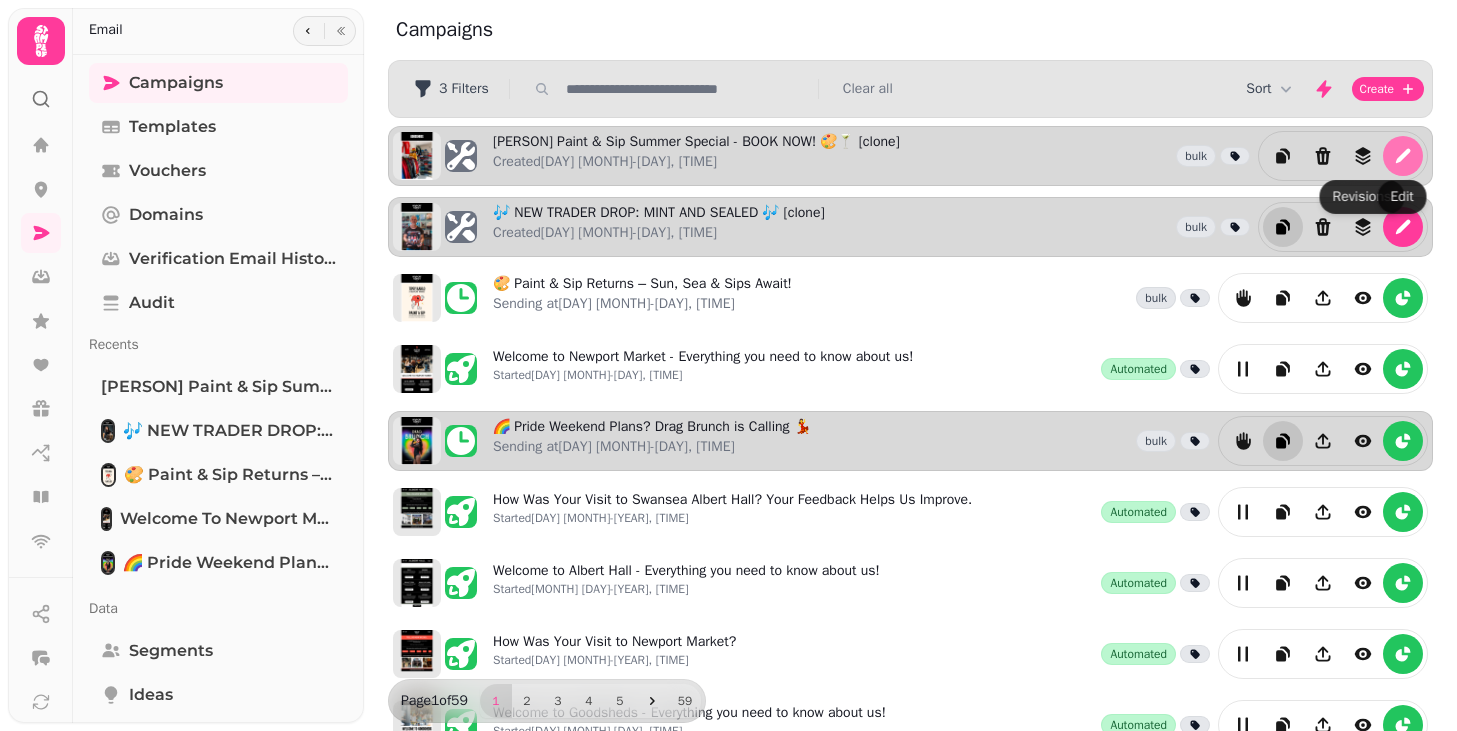click 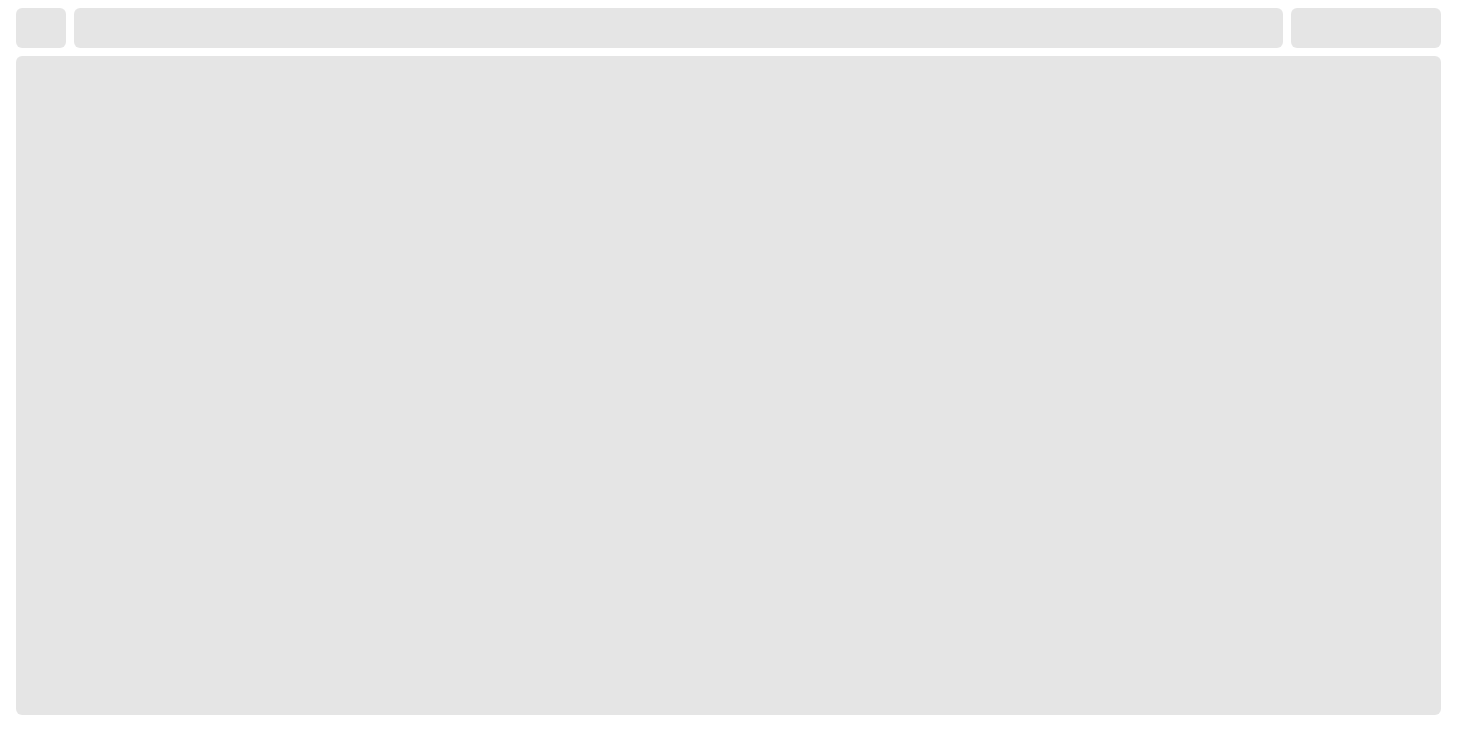 select on "**********" 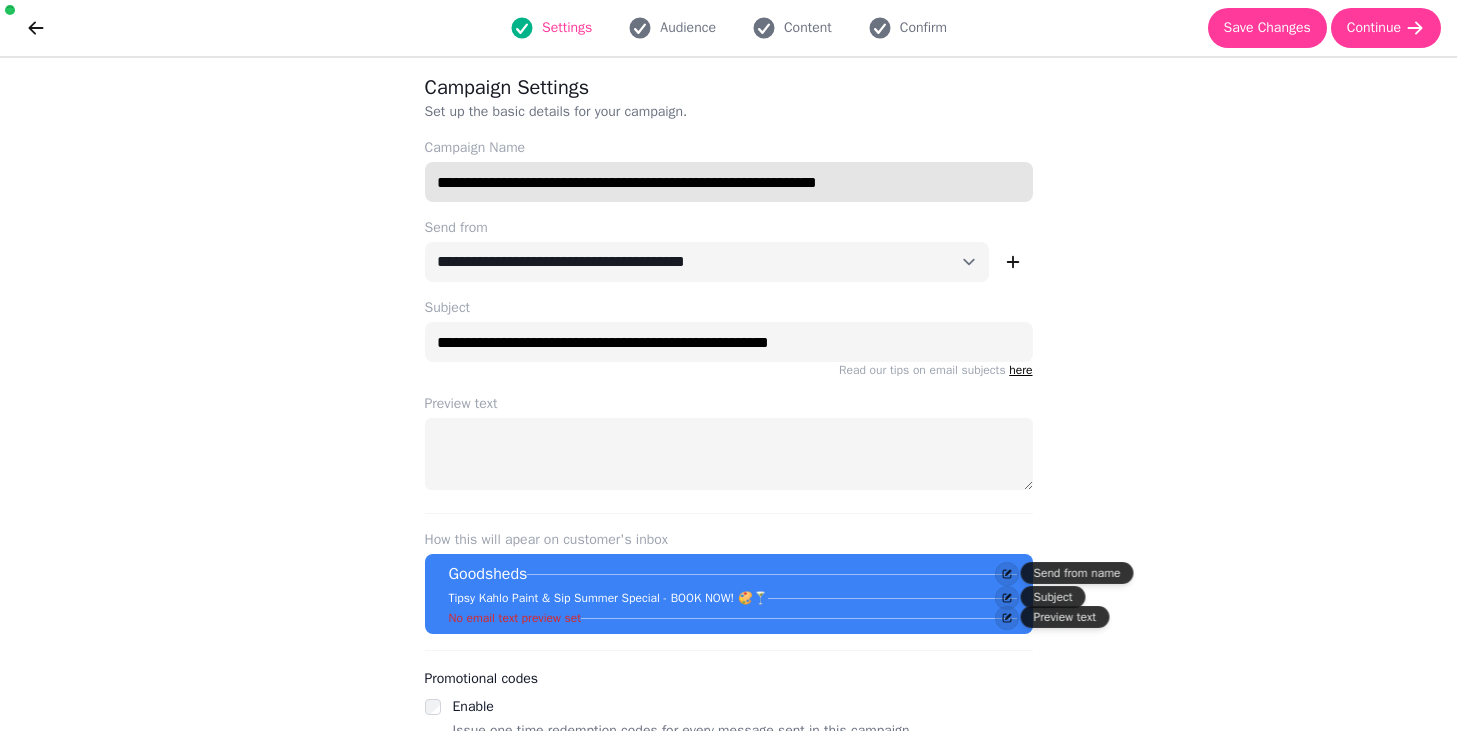 click on "**********" at bounding box center (729, 182) 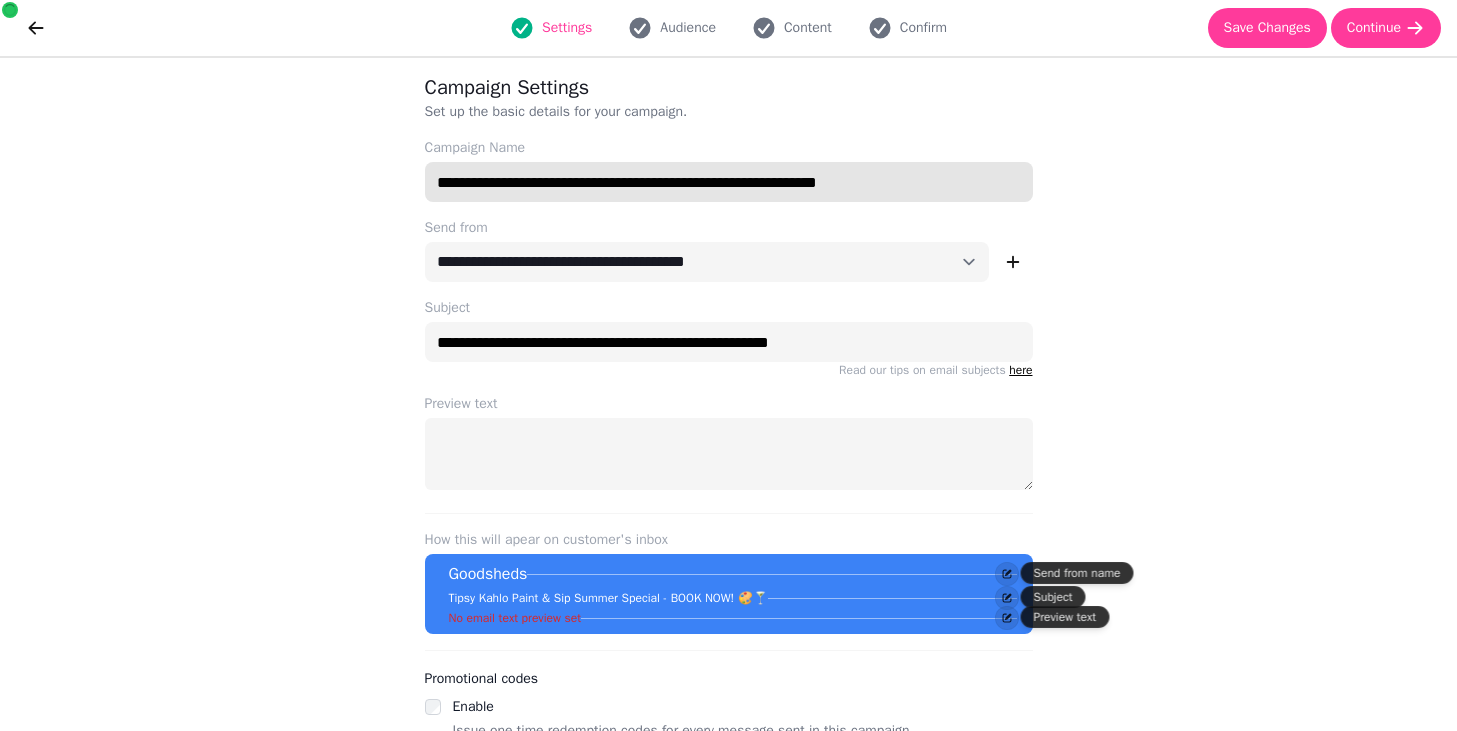 paste 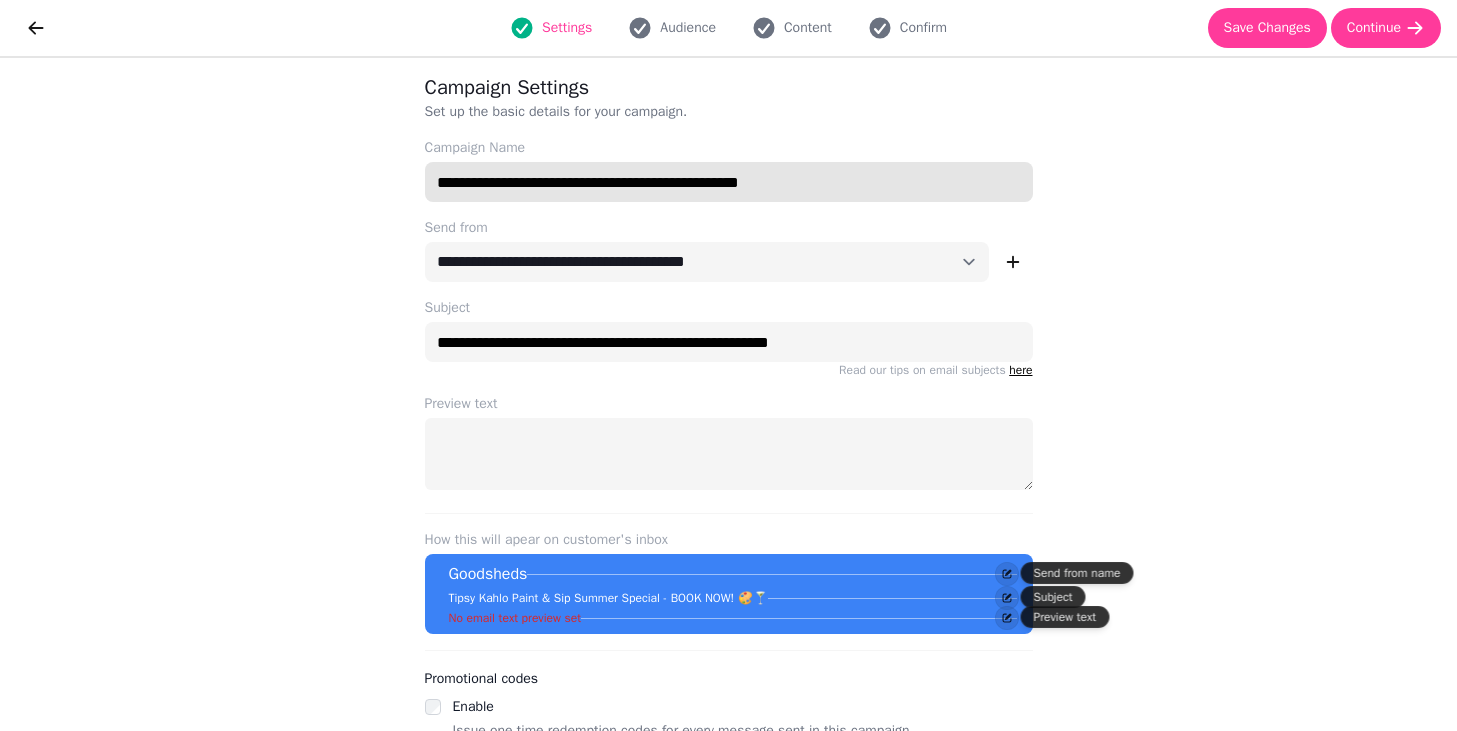 type on "**********" 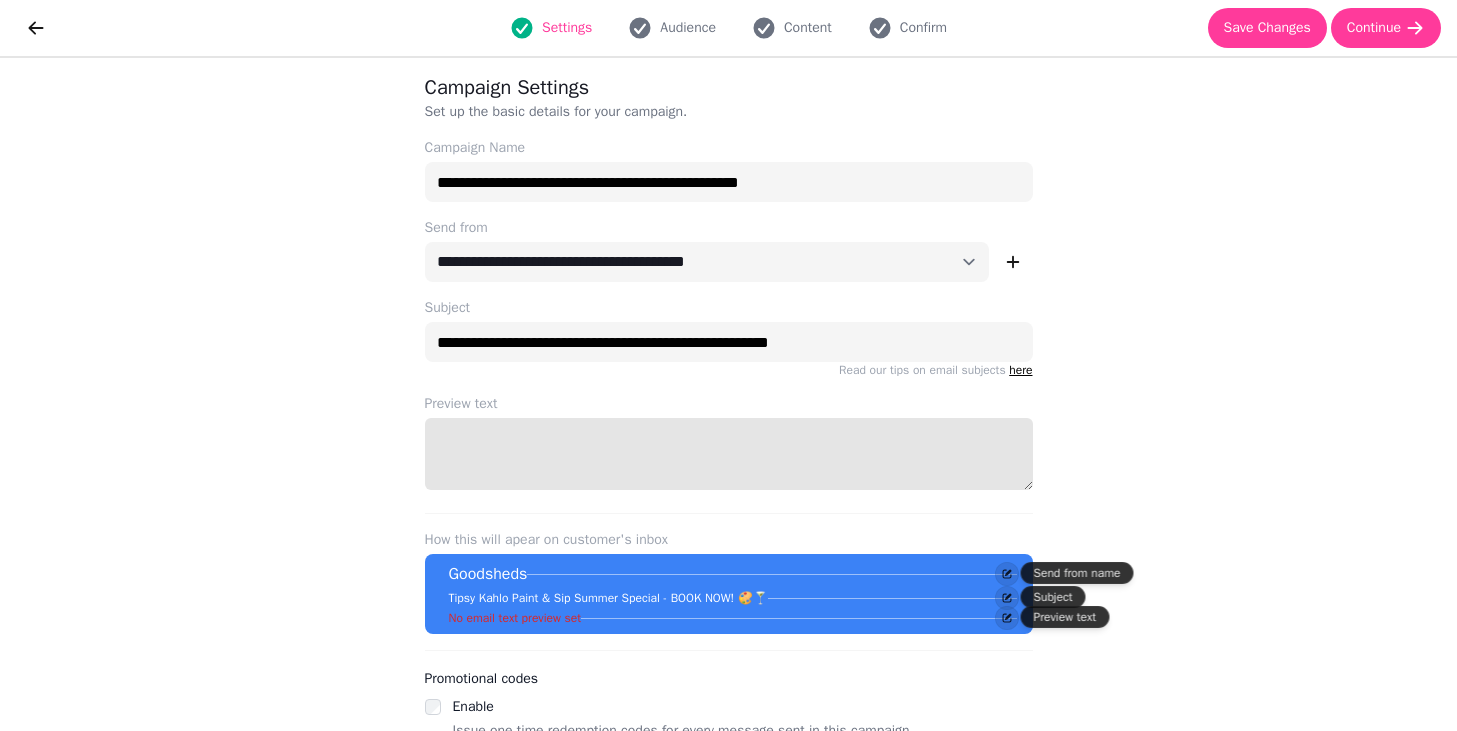 click on "Preview text" at bounding box center (729, 454) 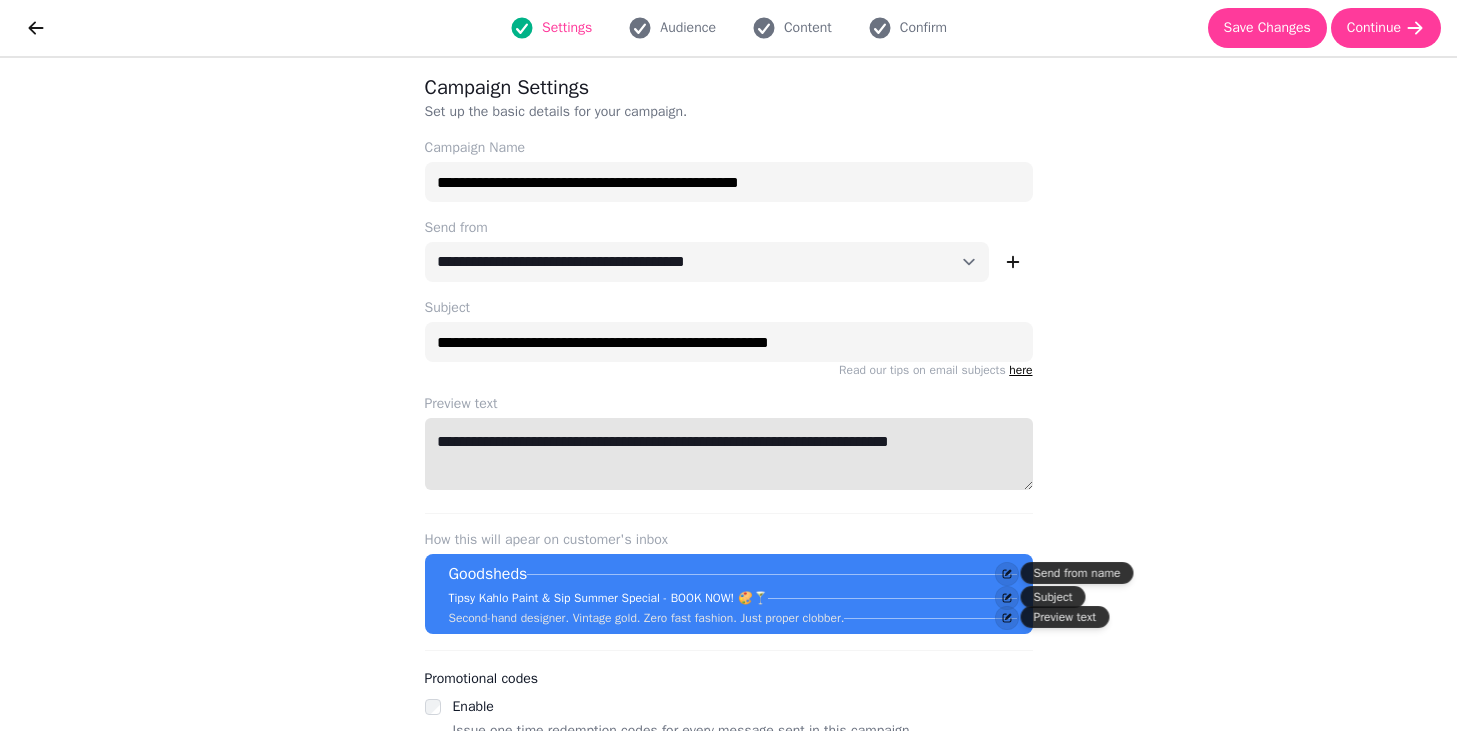 scroll, scrollTop: 27, scrollLeft: 0, axis: vertical 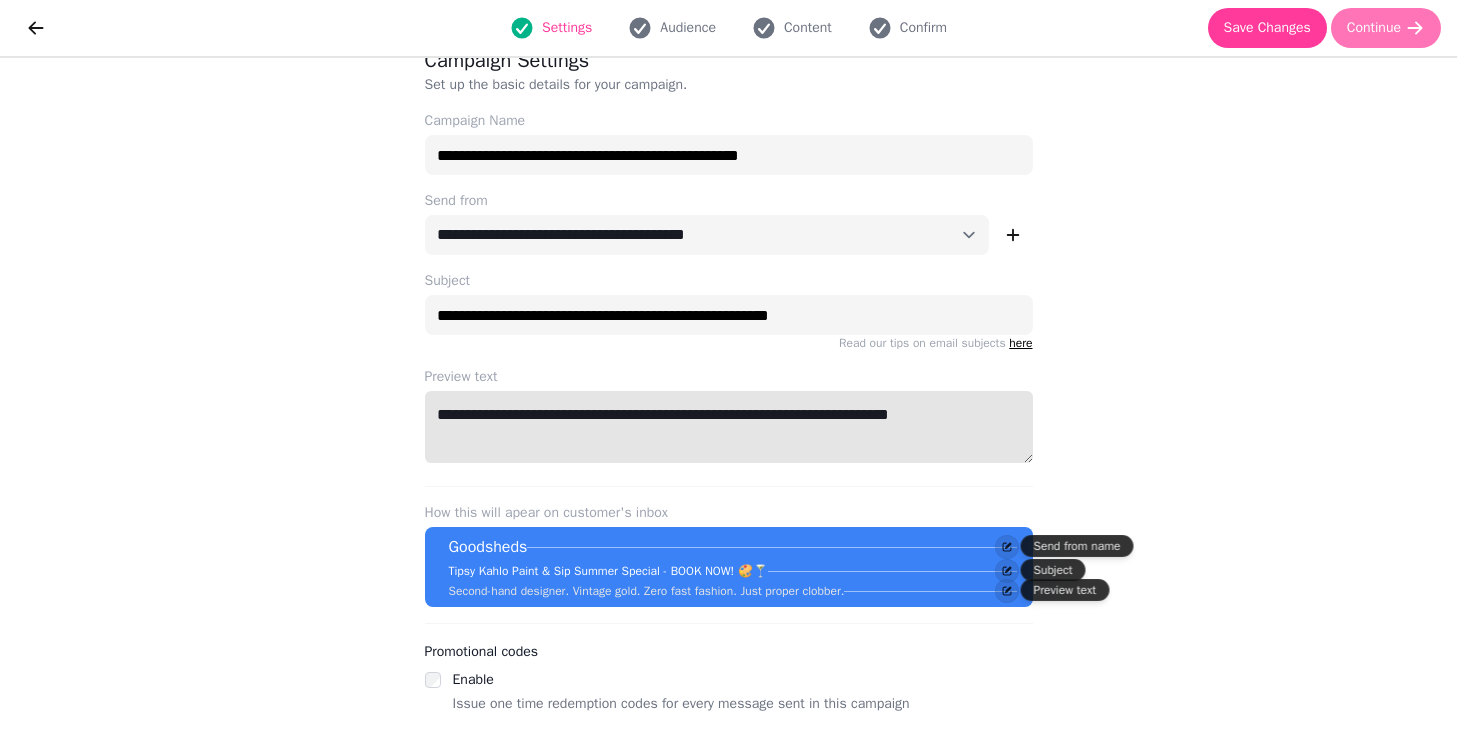 type on "**********" 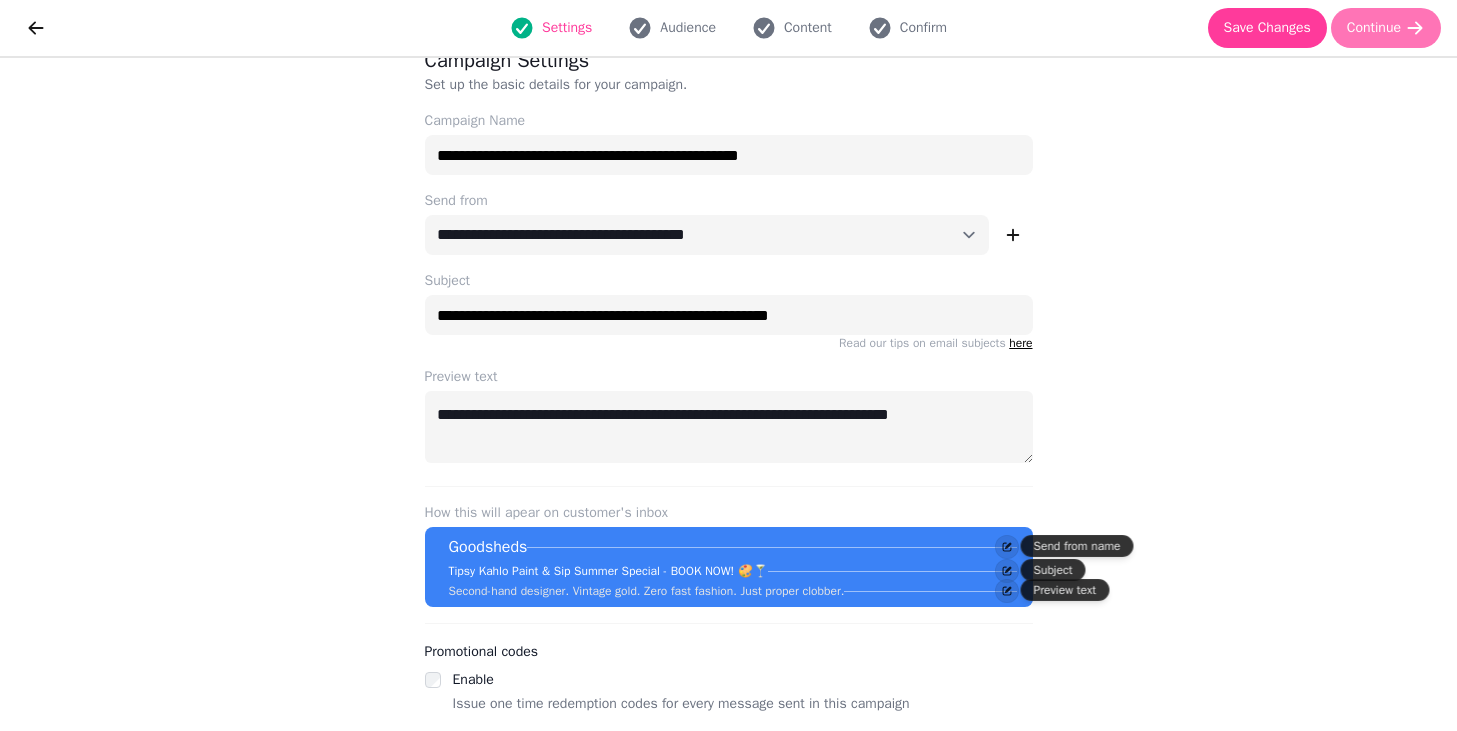 click on "Continue" at bounding box center (1386, 28) 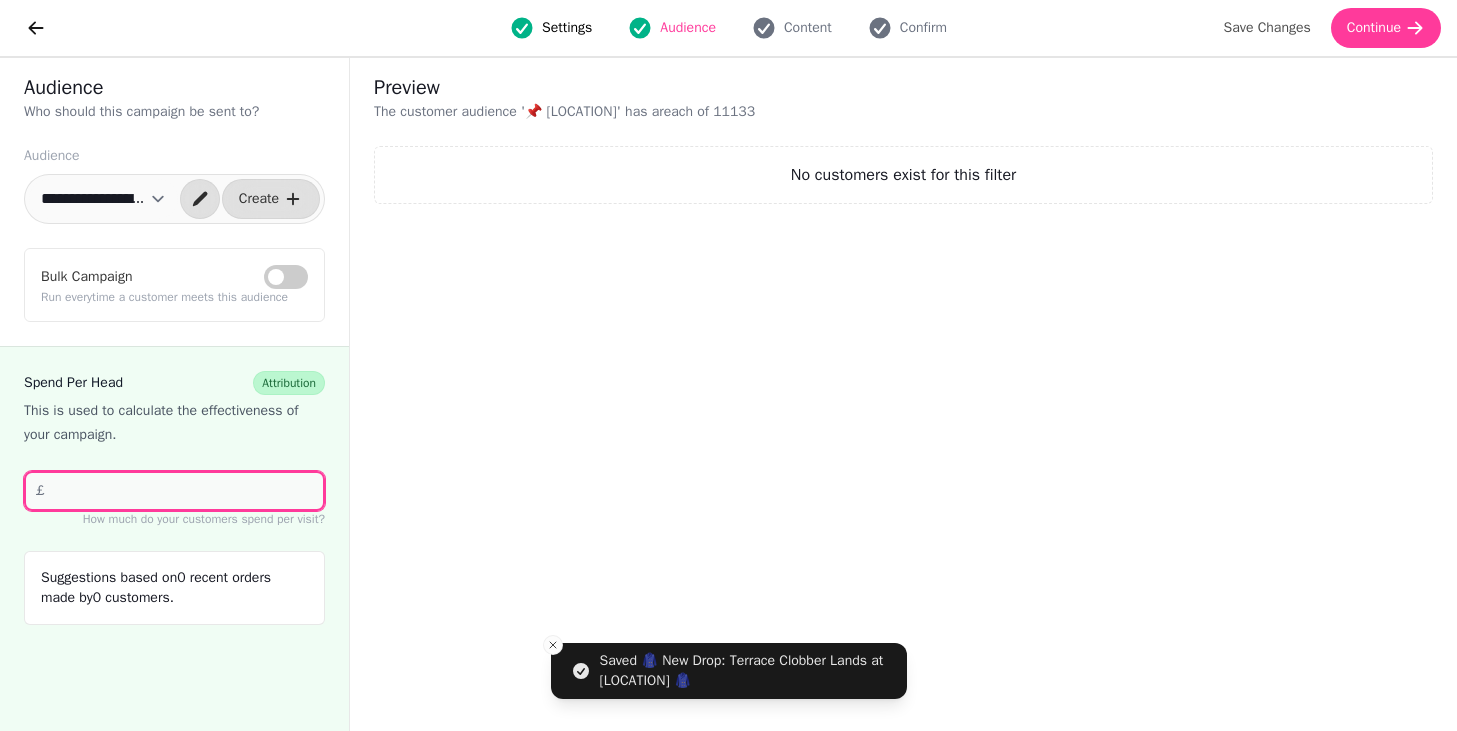click on "**" at bounding box center [174, 491] 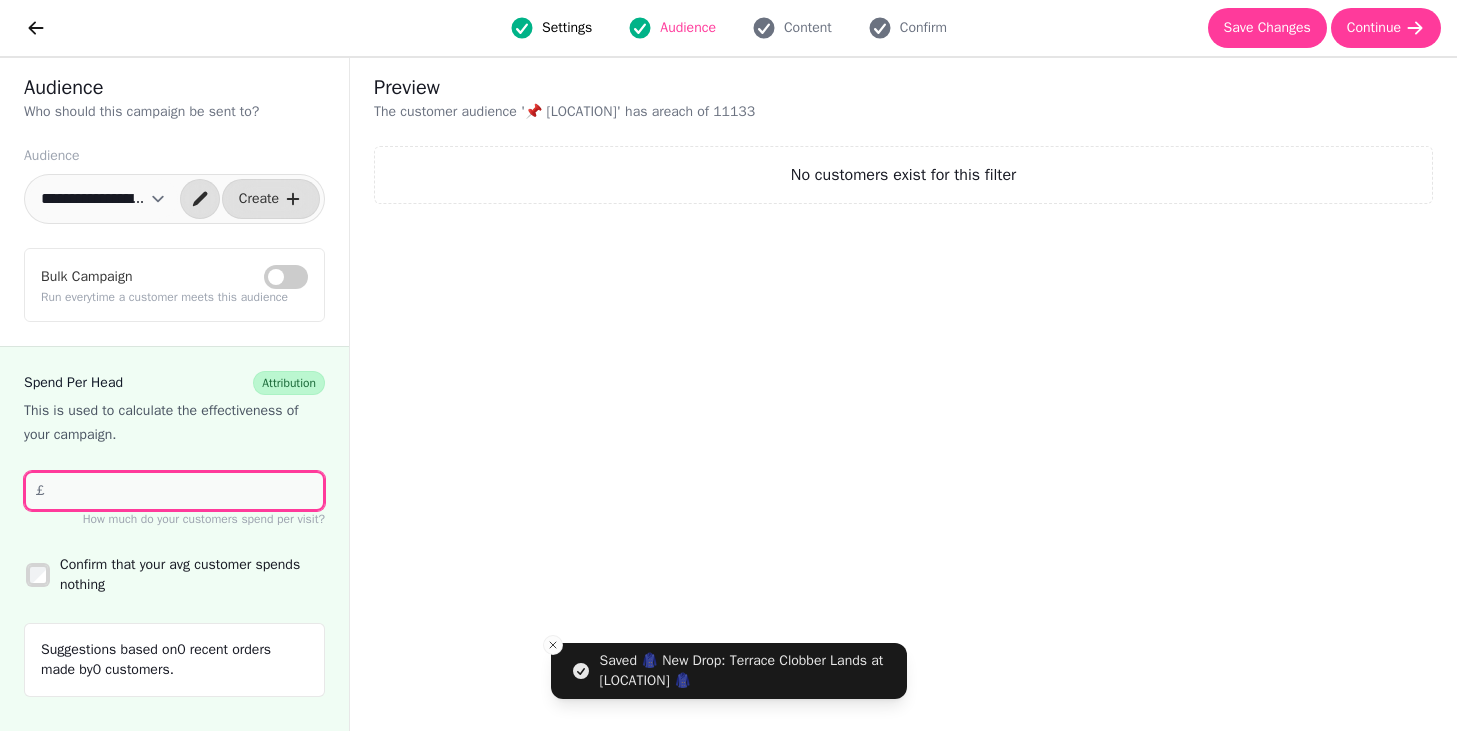 type on "*" 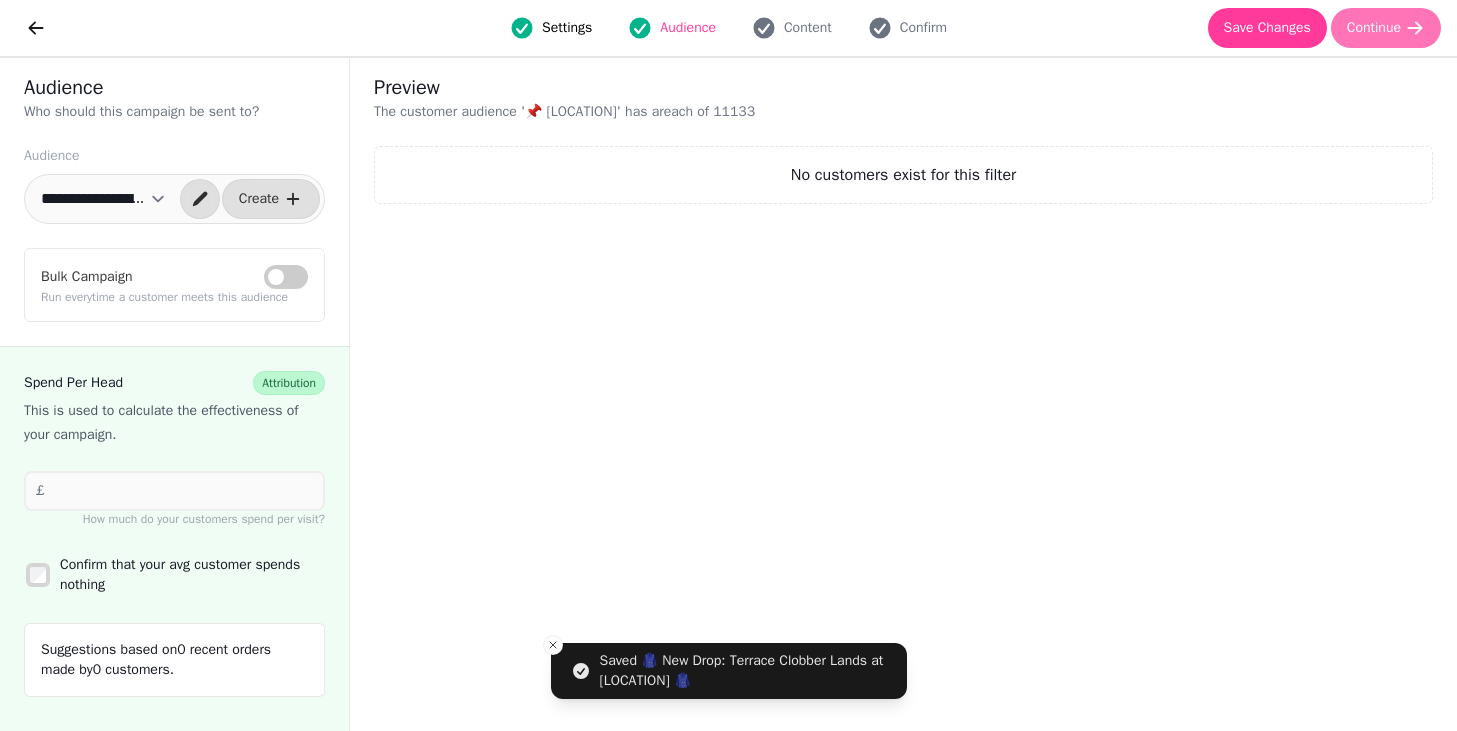 click on "Continue" at bounding box center [1374, 28] 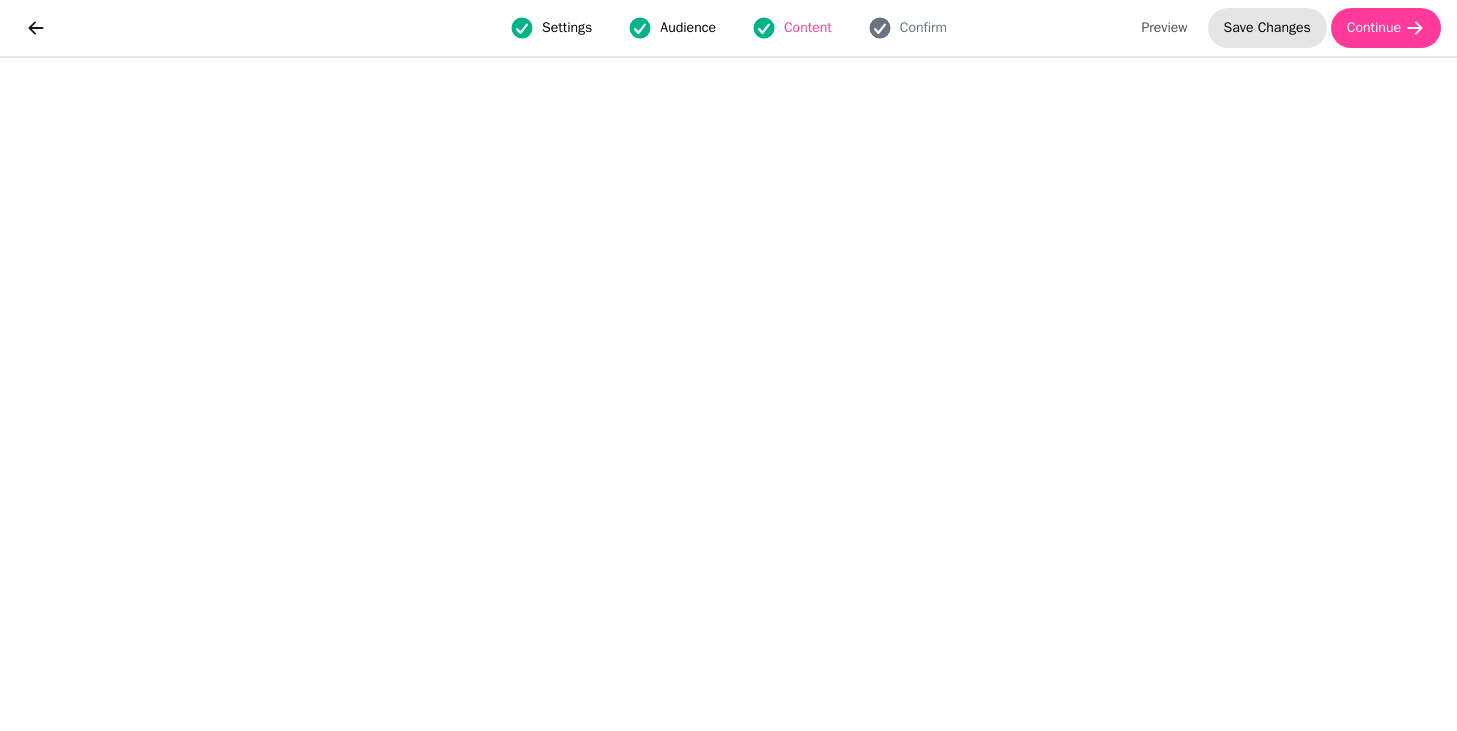 click on "Save Changes" at bounding box center (1267, 28) 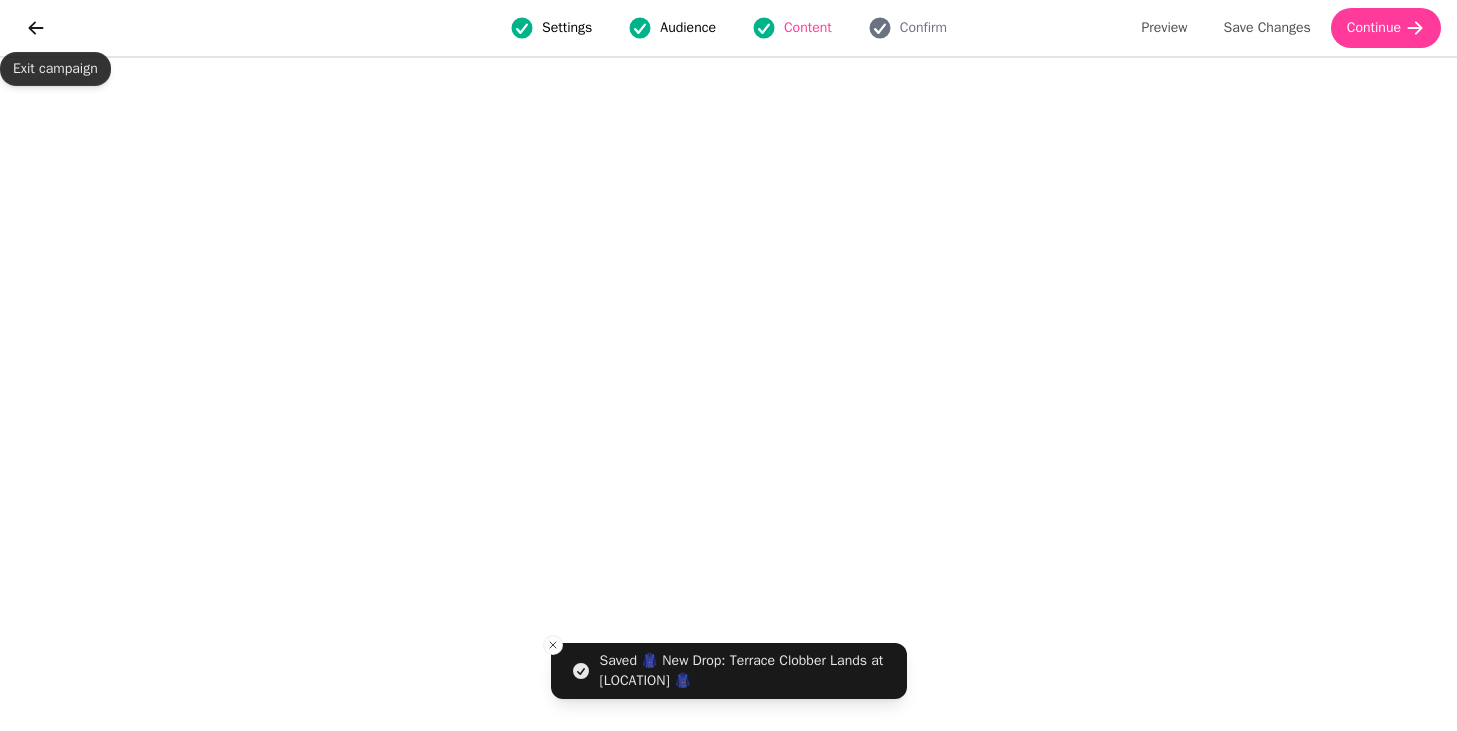 click at bounding box center [41, 28] 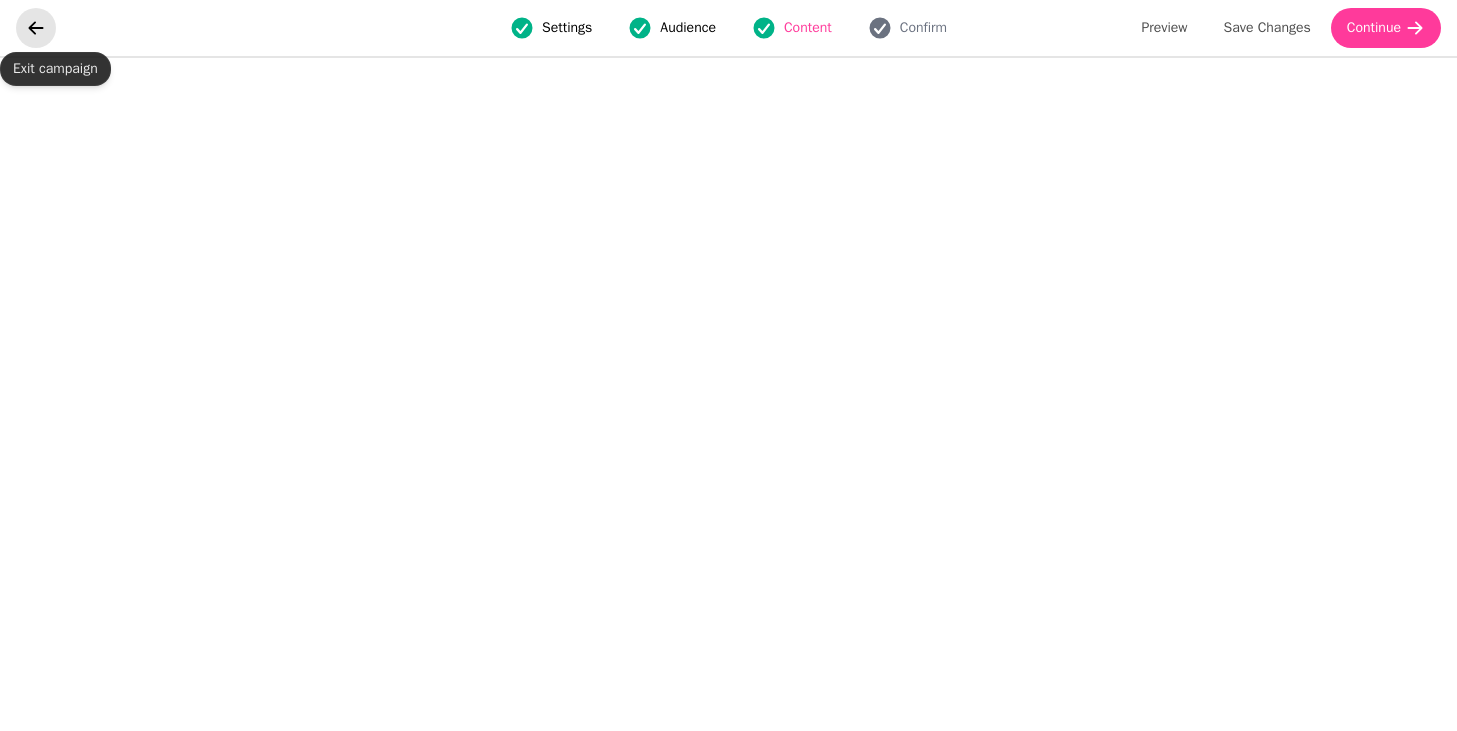 click 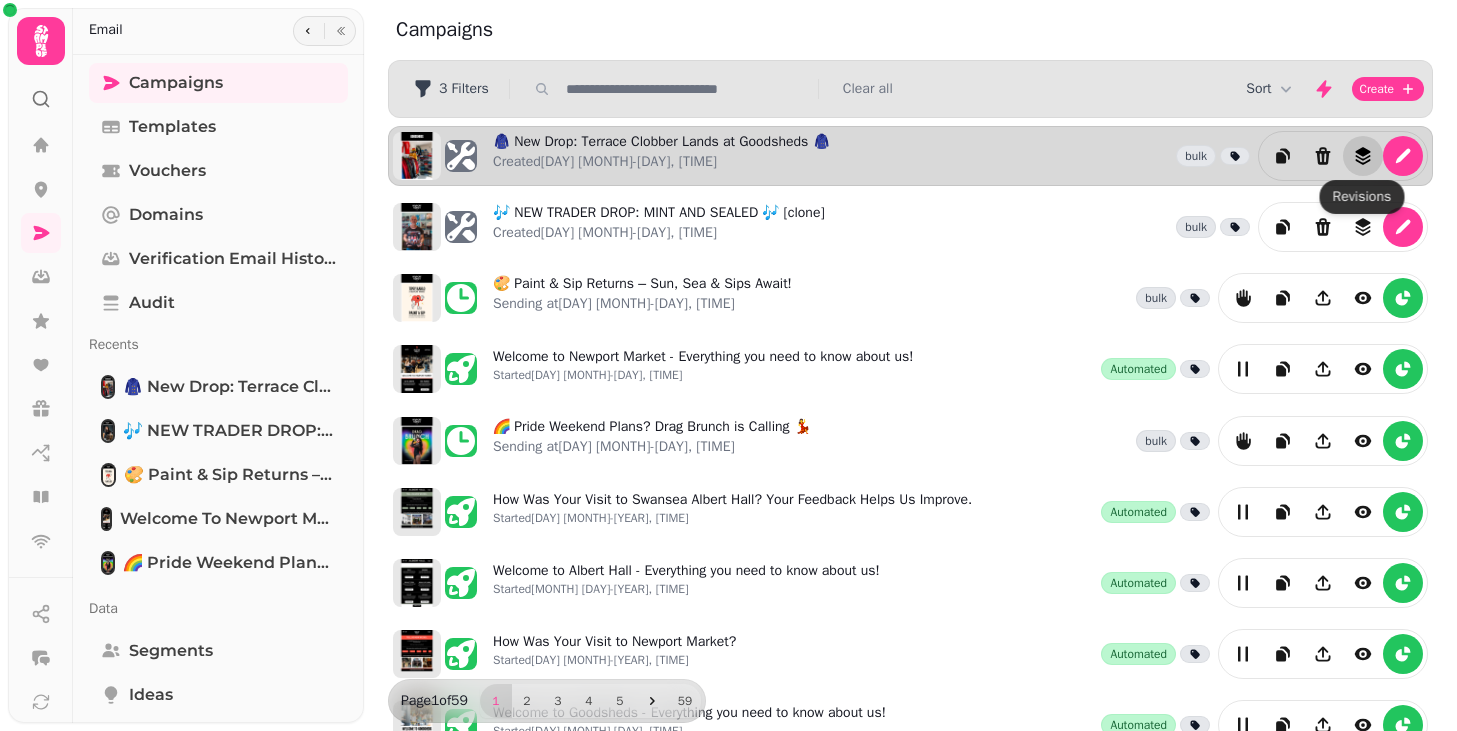 click 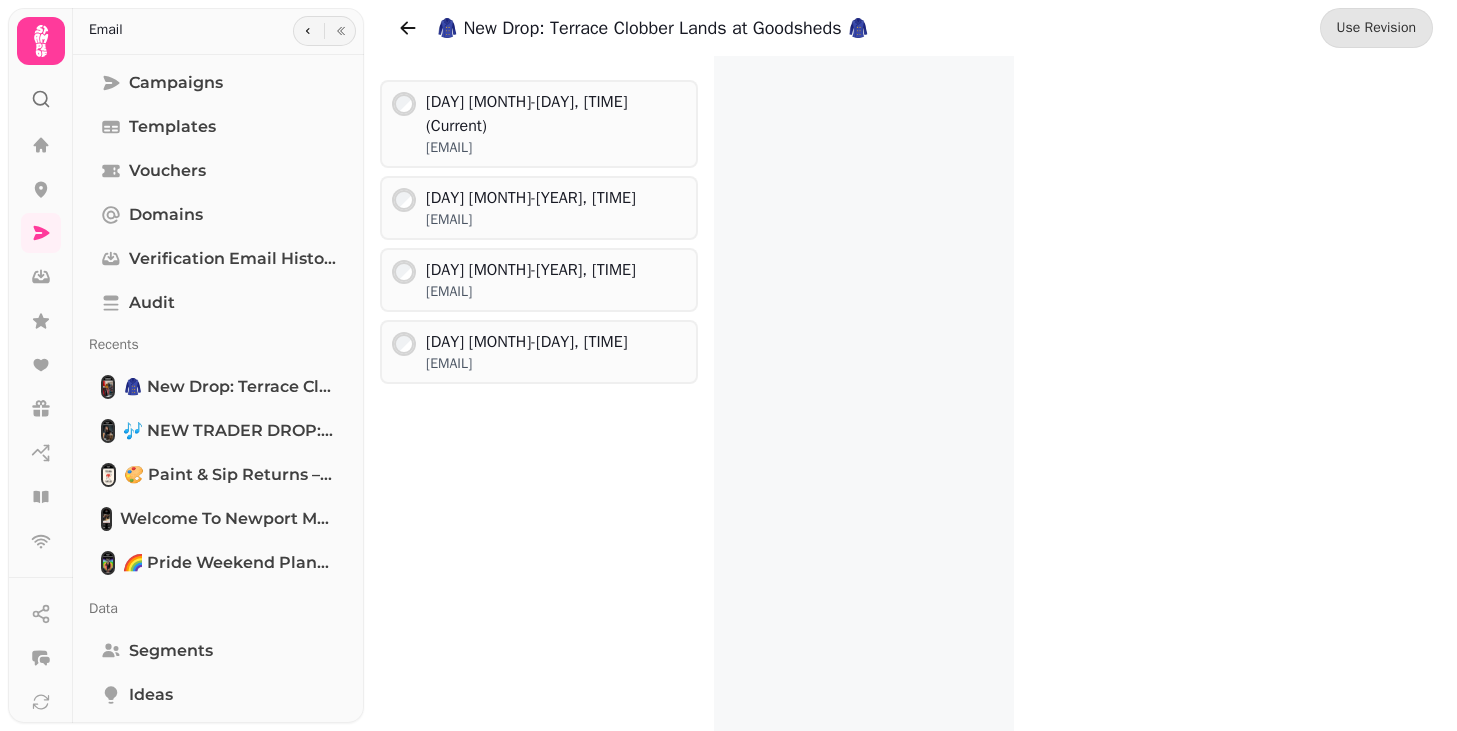 scroll, scrollTop: 0, scrollLeft: 0, axis: both 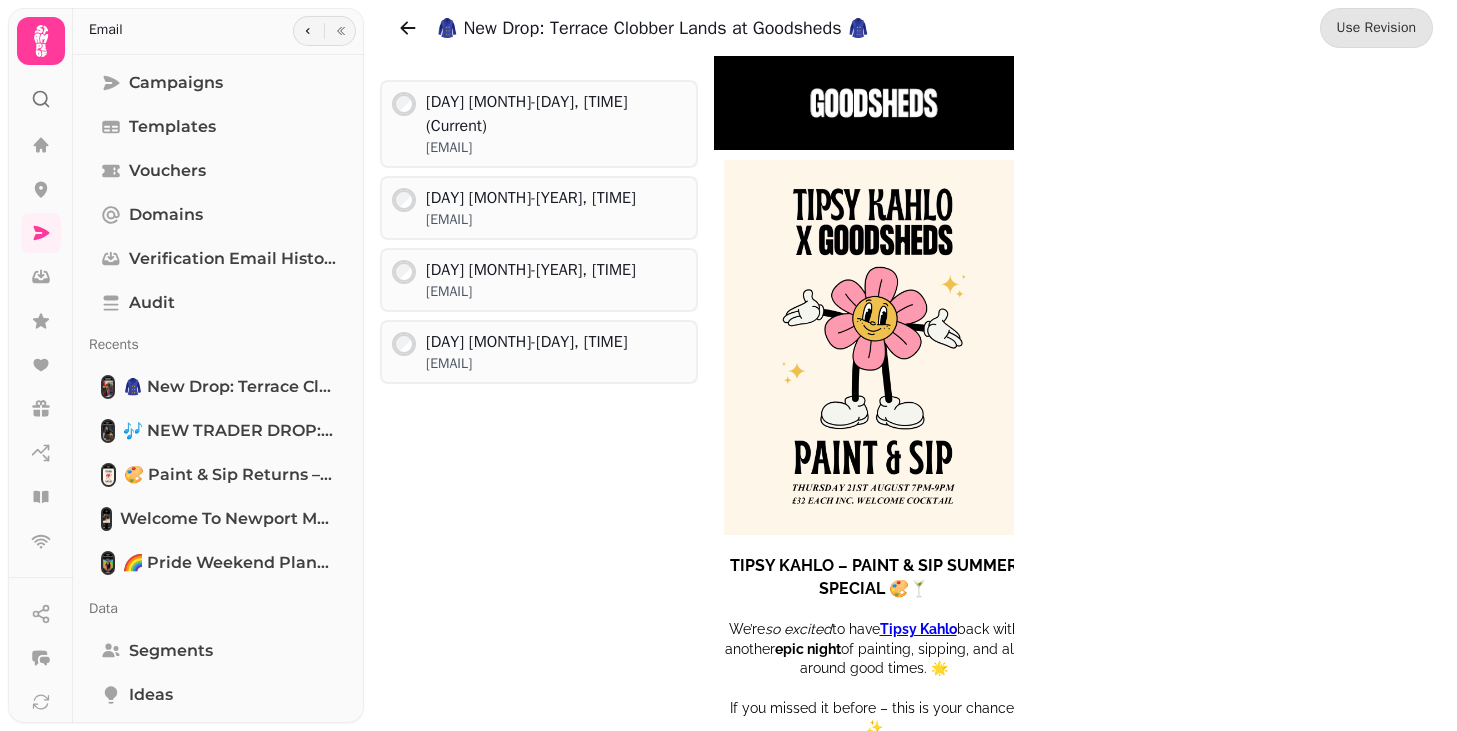 click on "[EMAIL]" at bounding box center [531, 292] 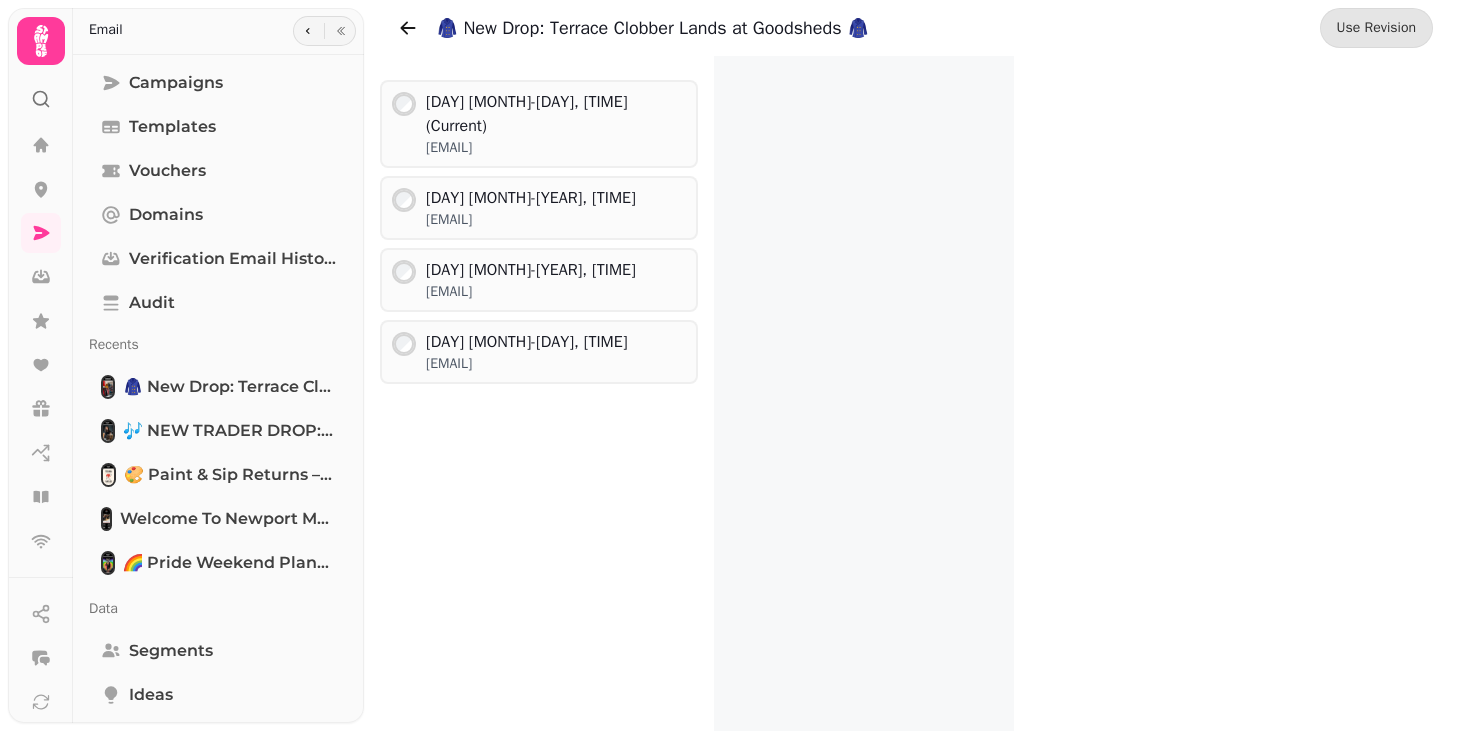 scroll, scrollTop: 0, scrollLeft: 0, axis: both 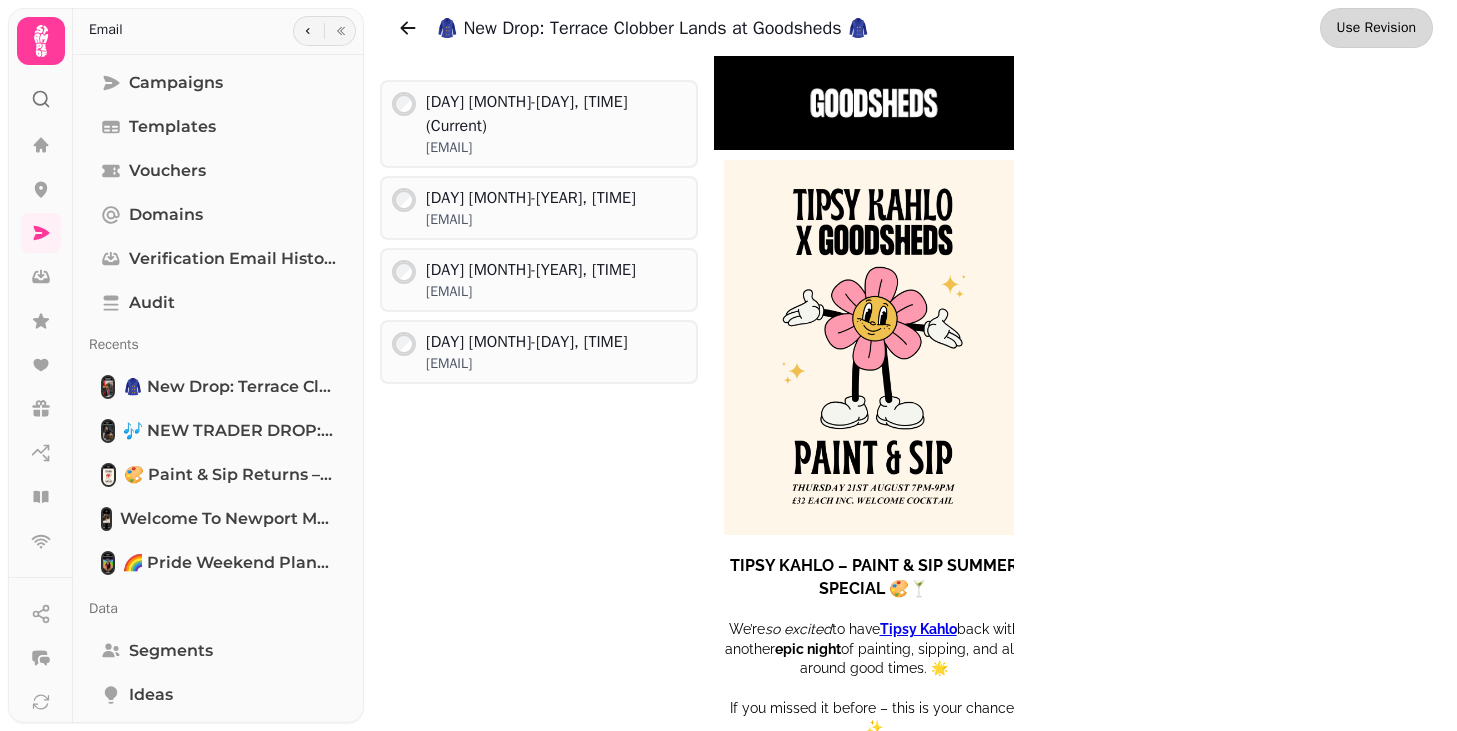 click on "Use Revision" at bounding box center (1376, 28) 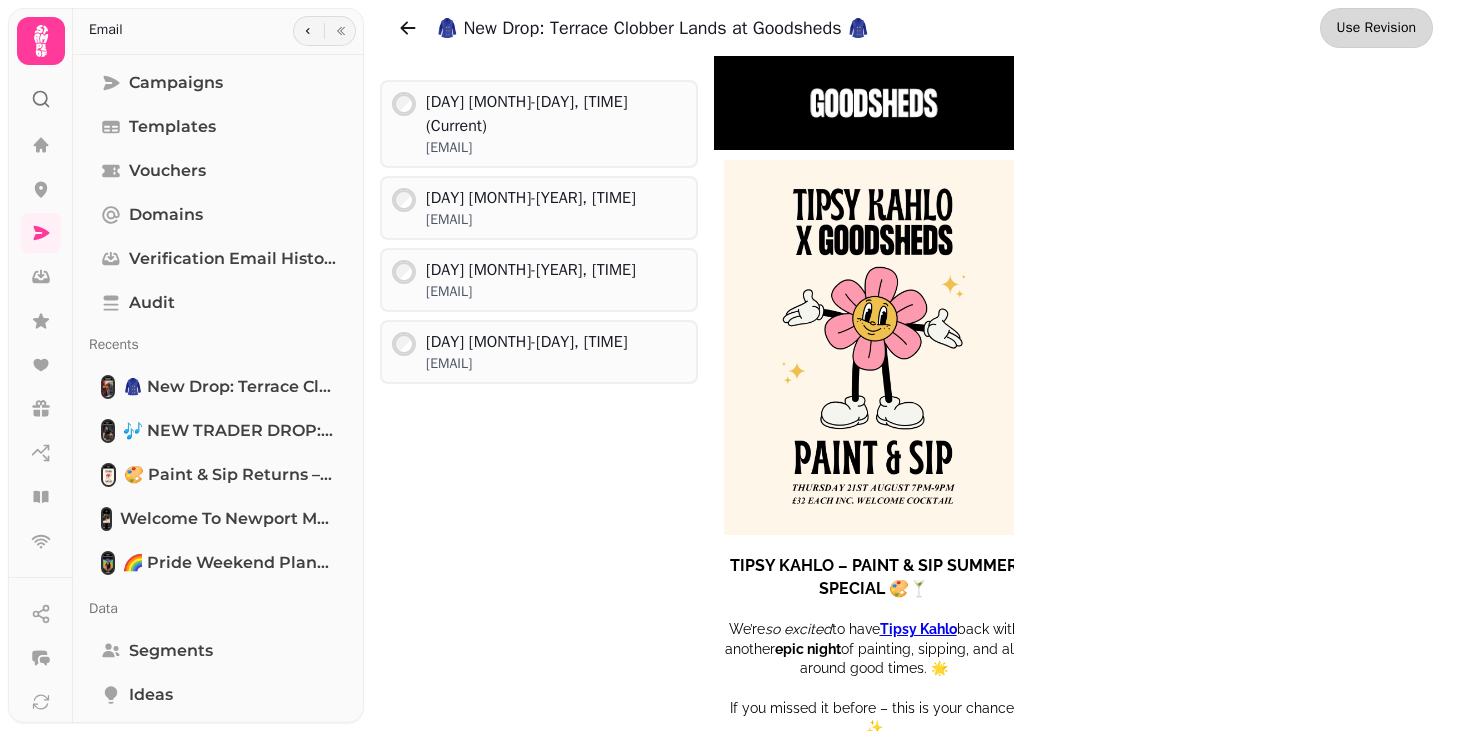 click on "Use Revision" at bounding box center [1376, 28] 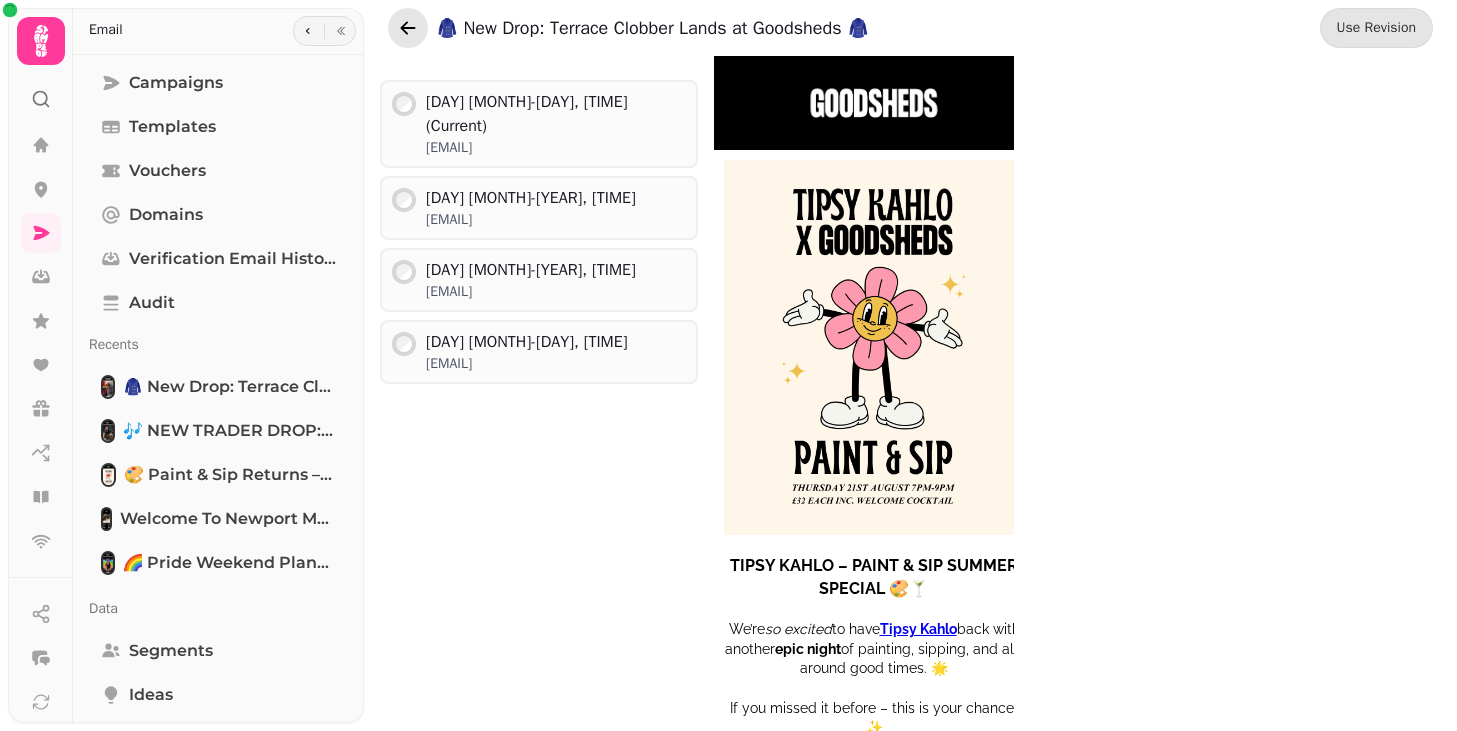 click 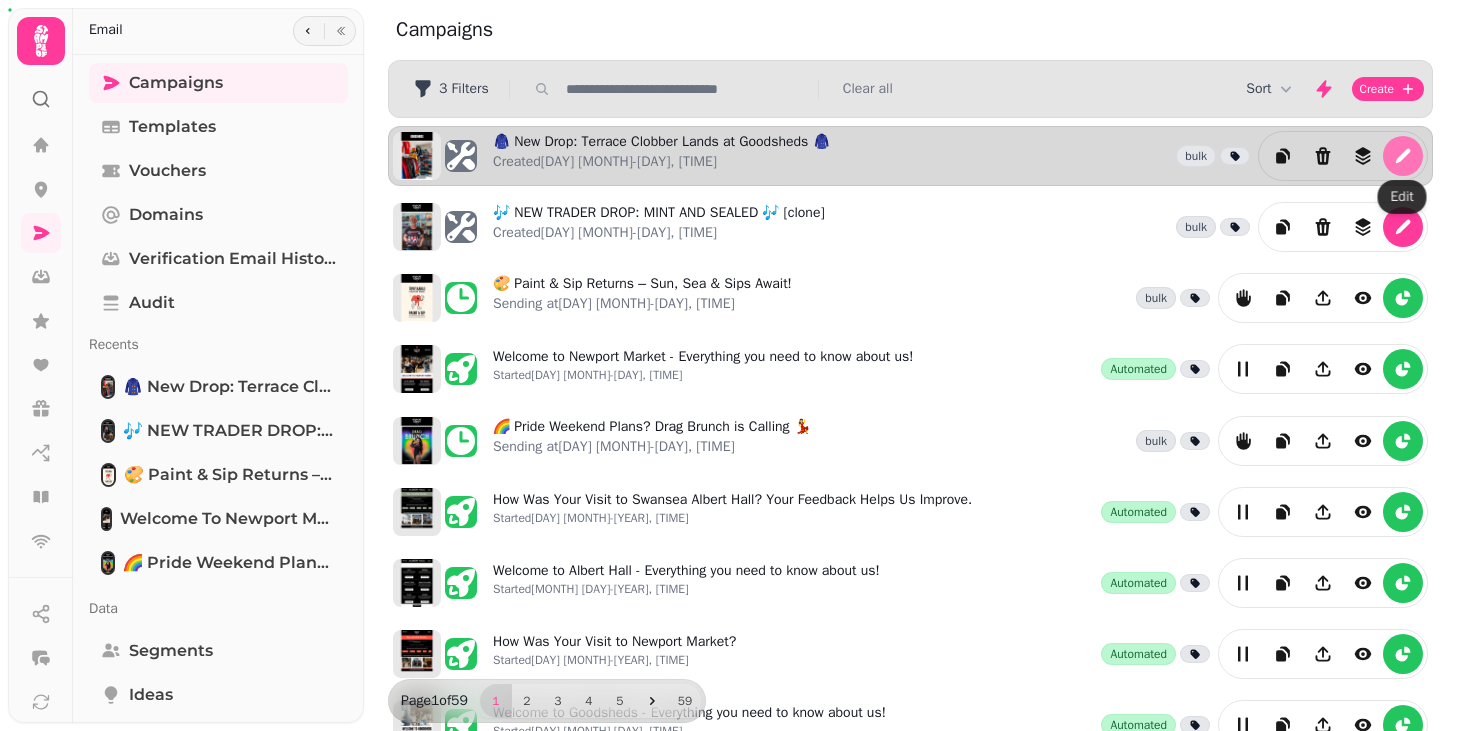 click 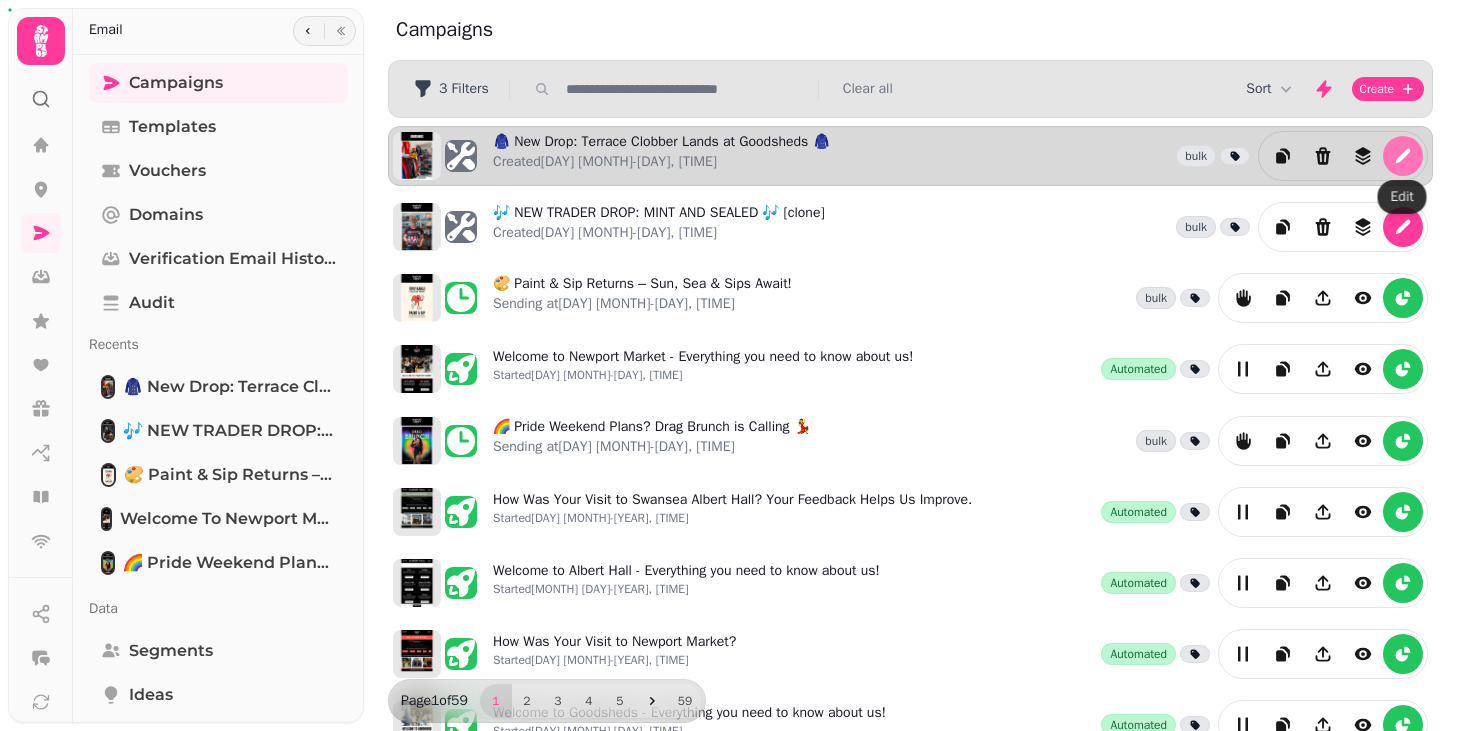 select on "**********" 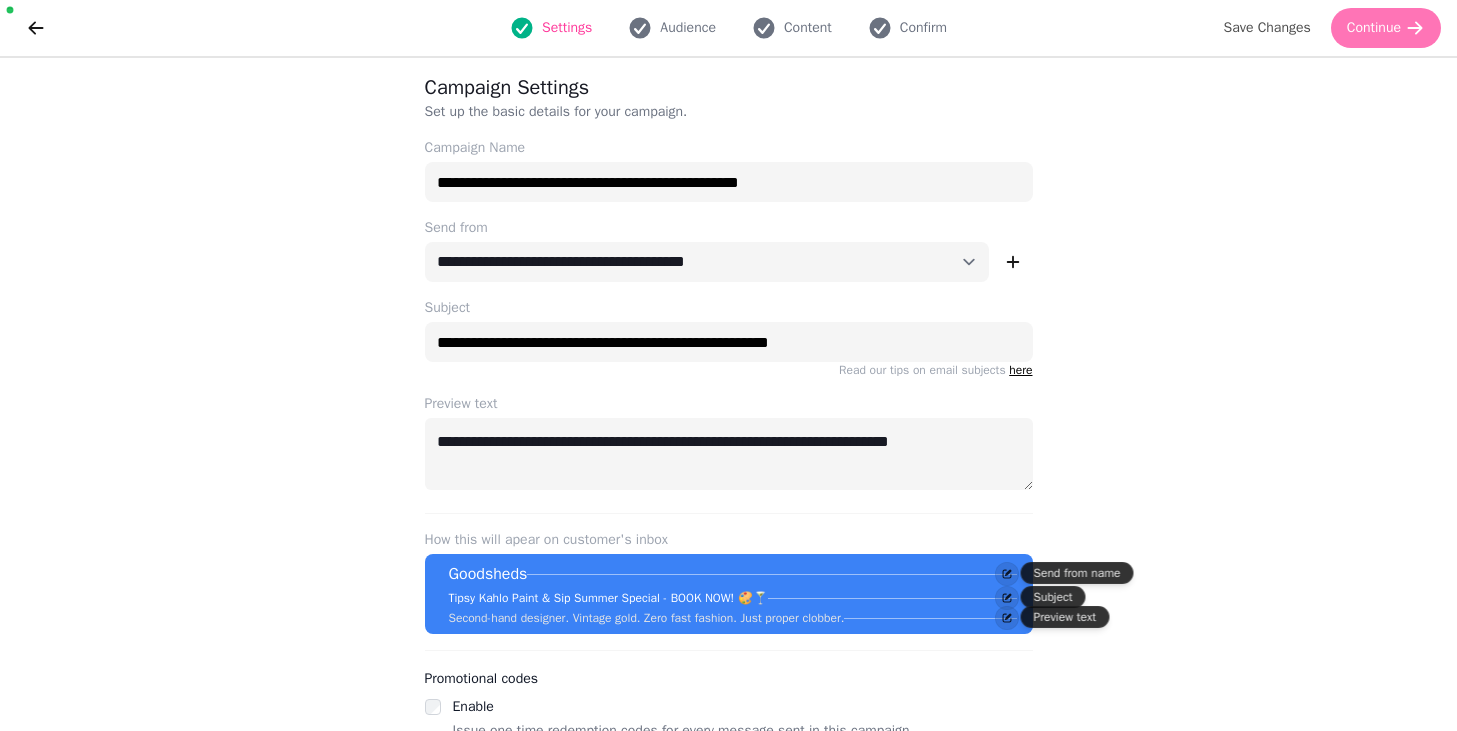 click 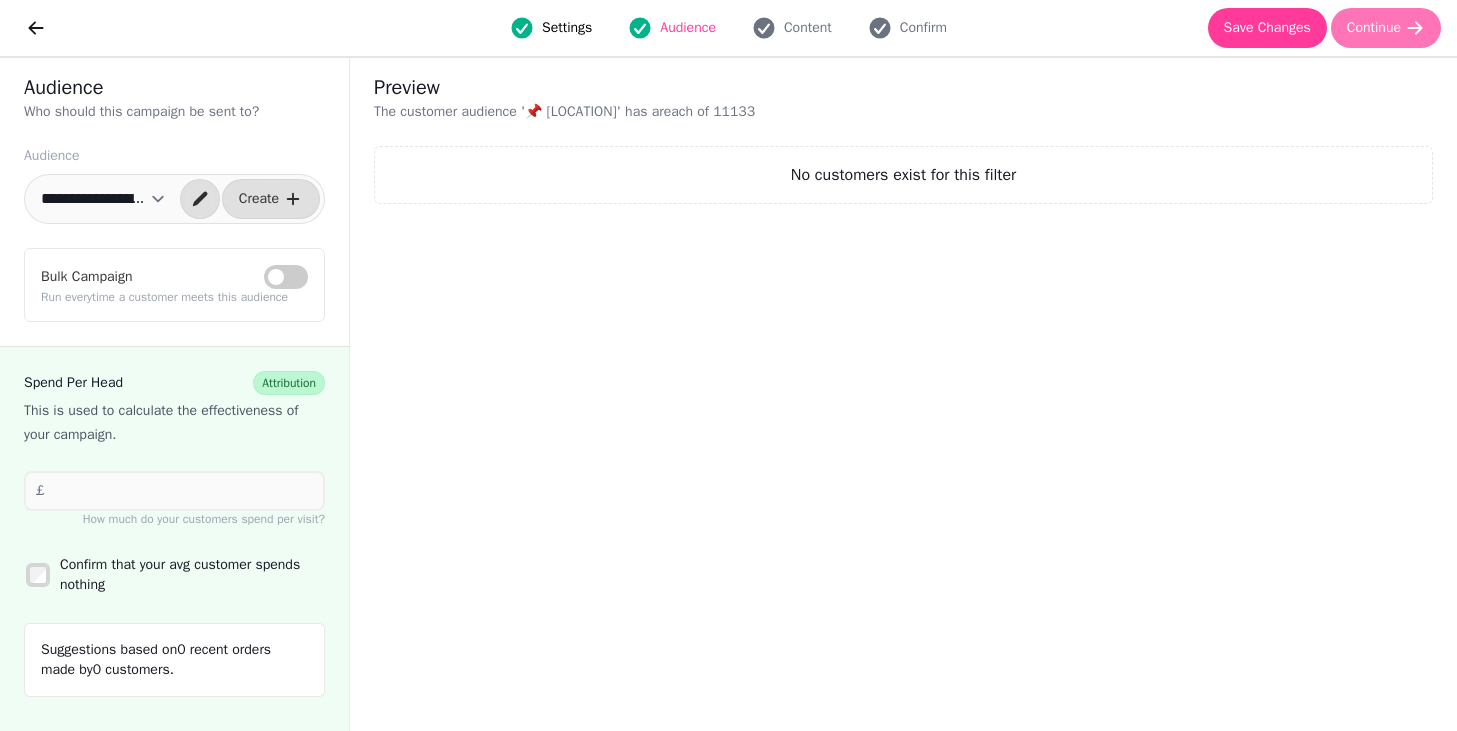 click on "Continue" at bounding box center [1386, 28] 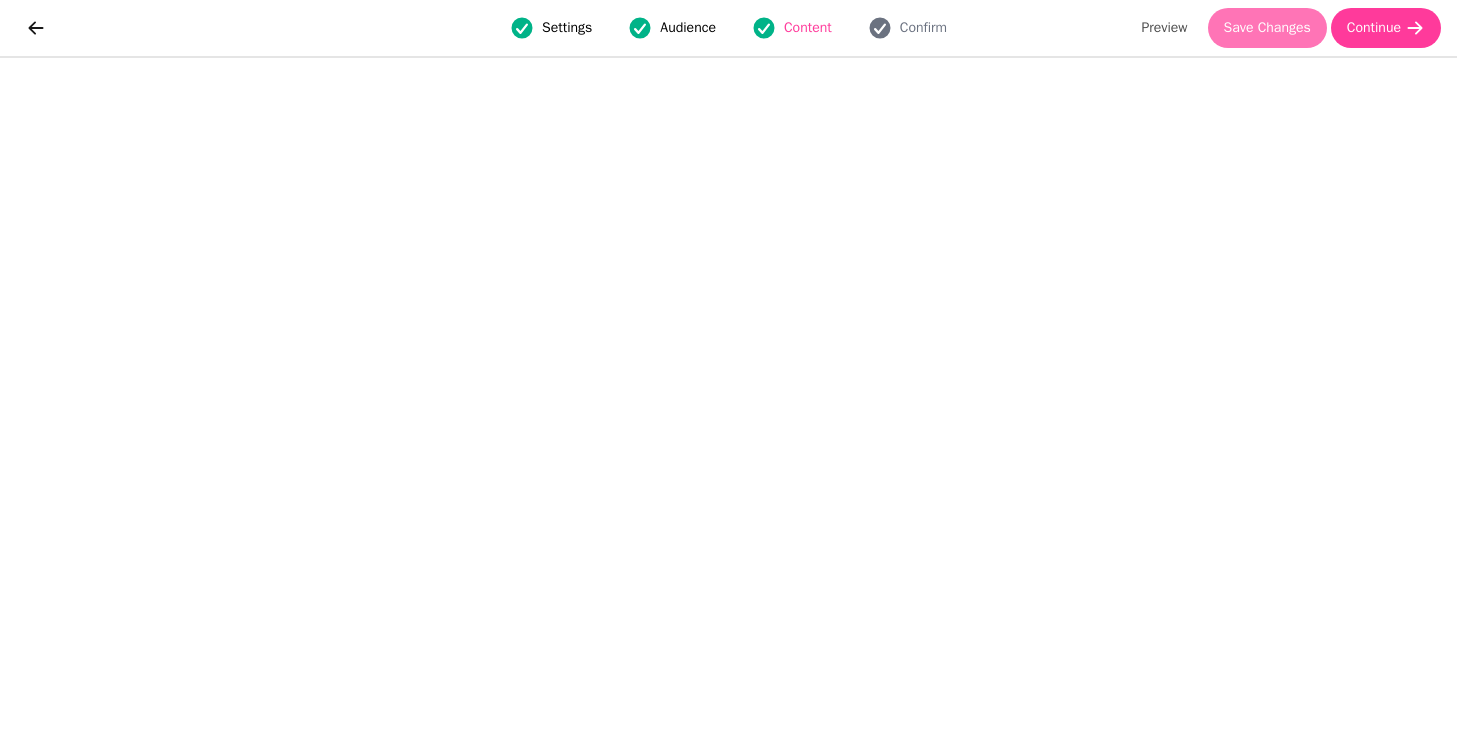click on "Save Changes" at bounding box center [1267, 28] 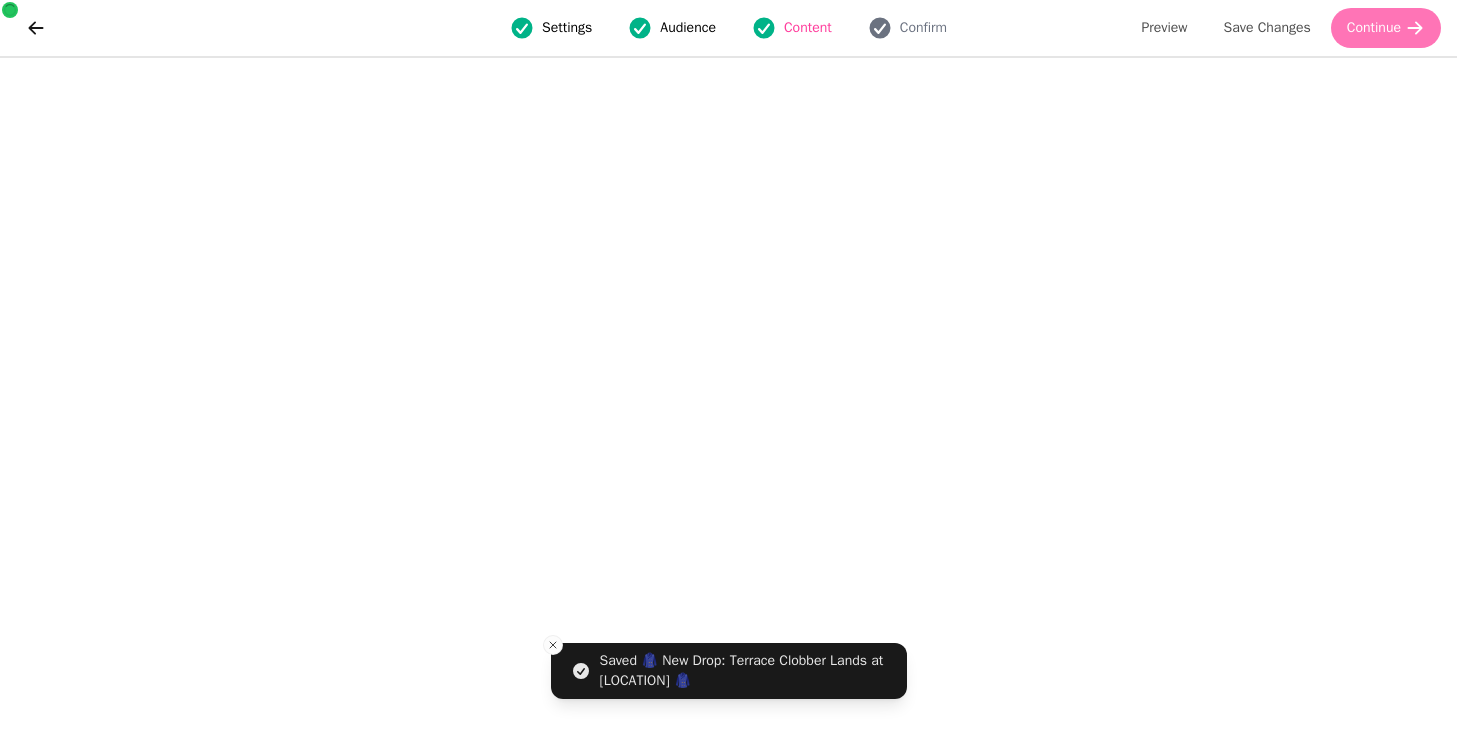 click 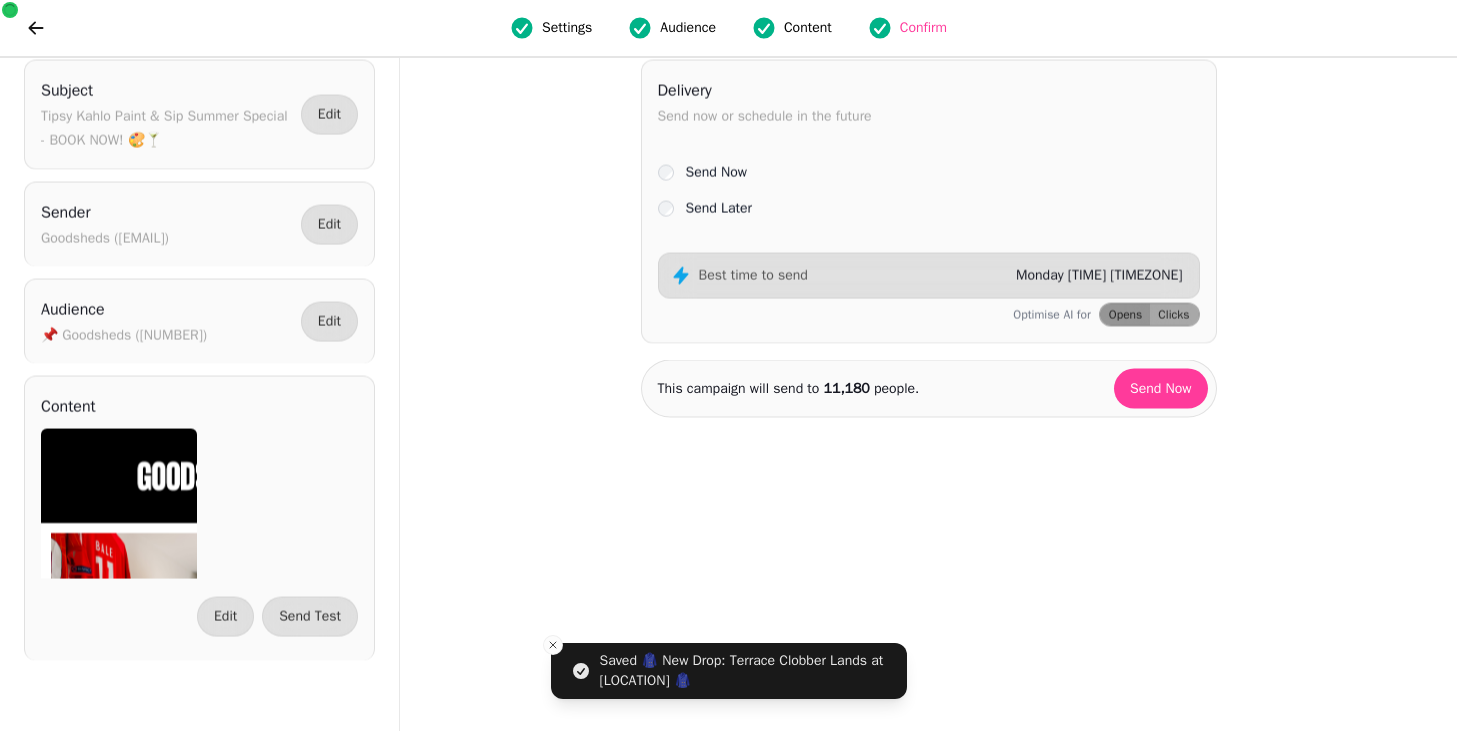 scroll, scrollTop: 0, scrollLeft: 0, axis: both 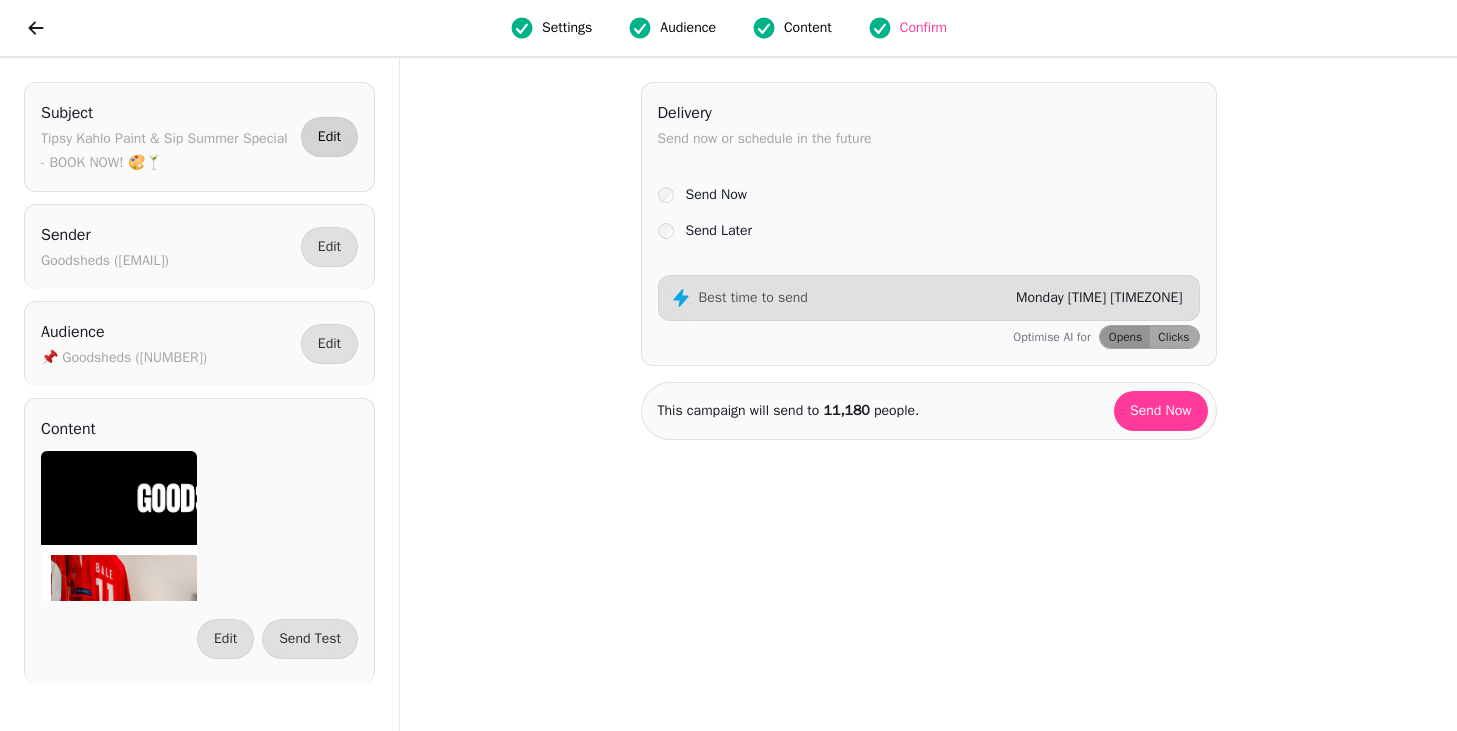 click on "Edit" at bounding box center [329, 137] 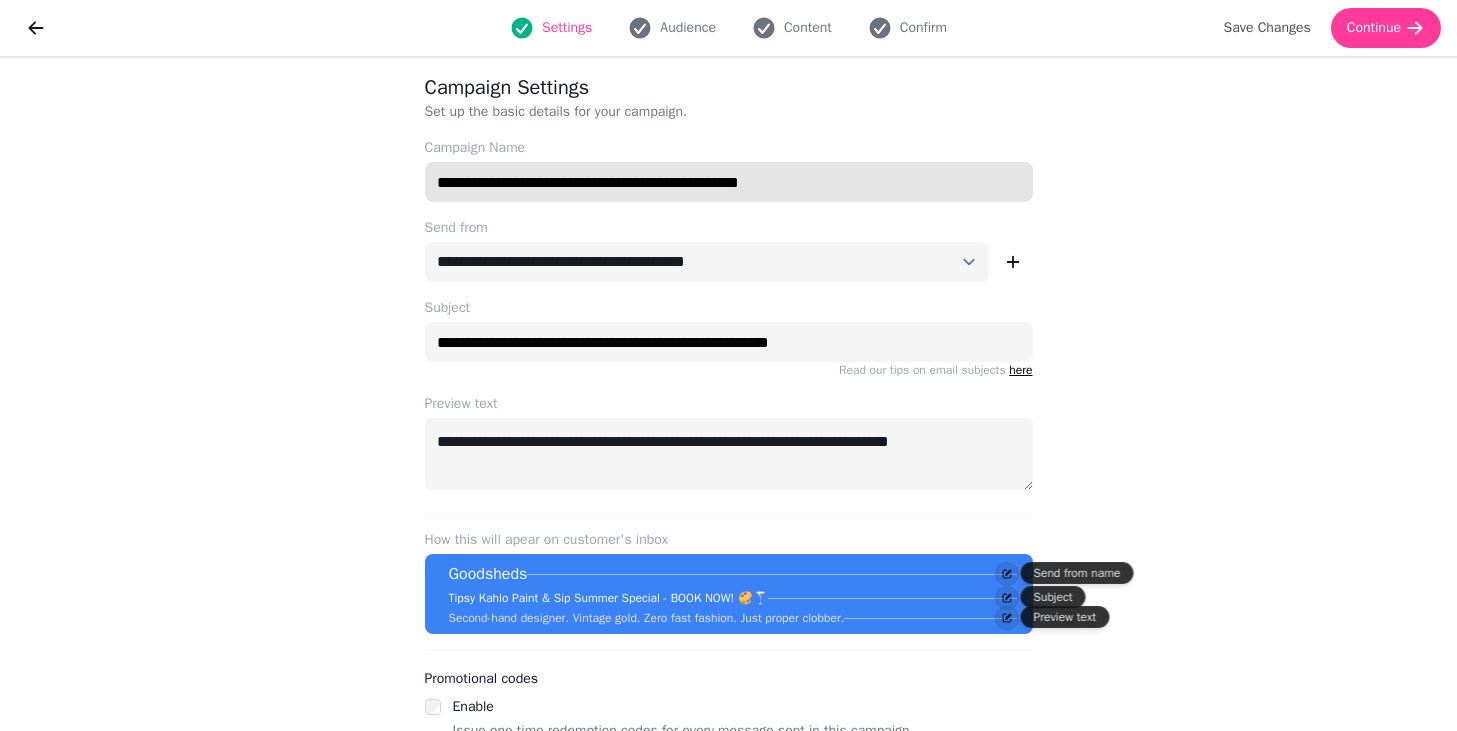 click on "**********" at bounding box center (729, 182) 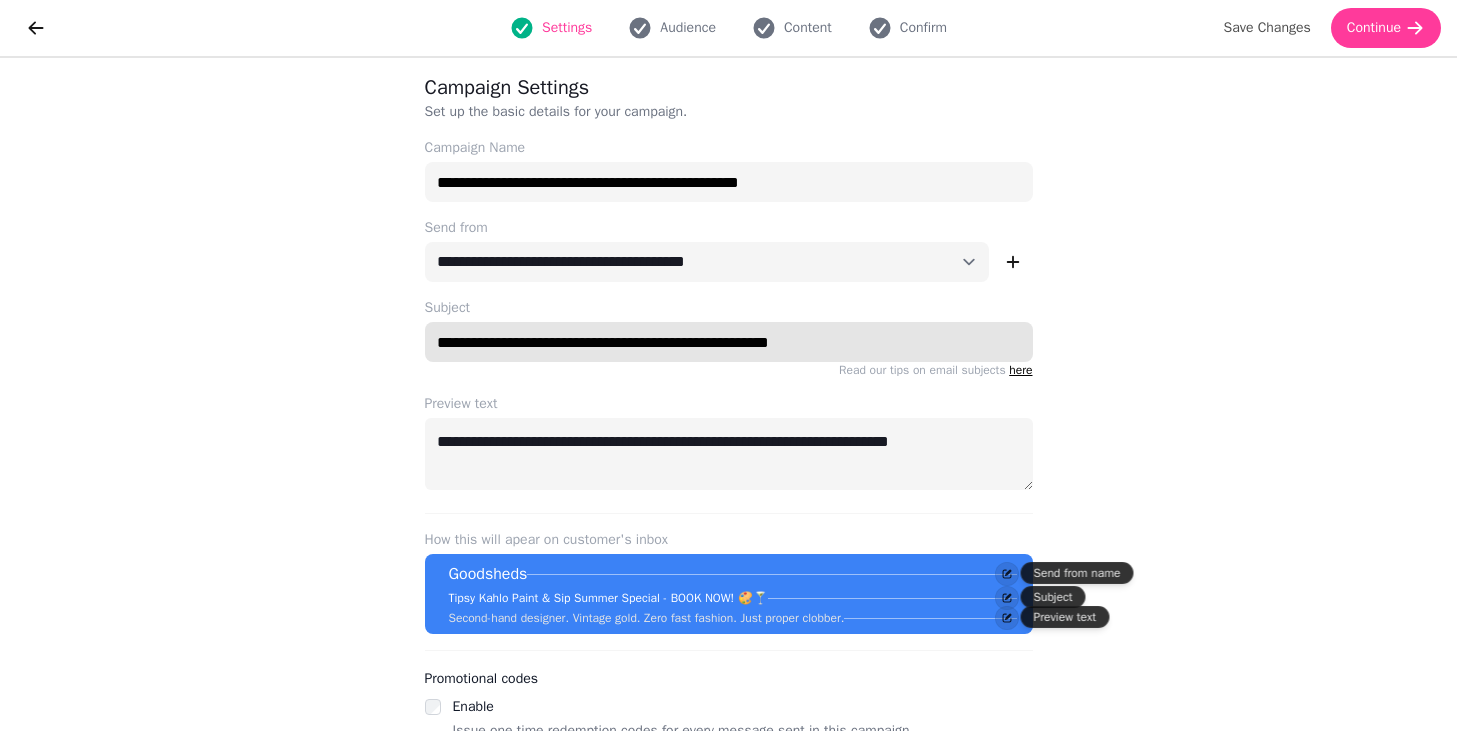 click on "**********" at bounding box center (729, 342) 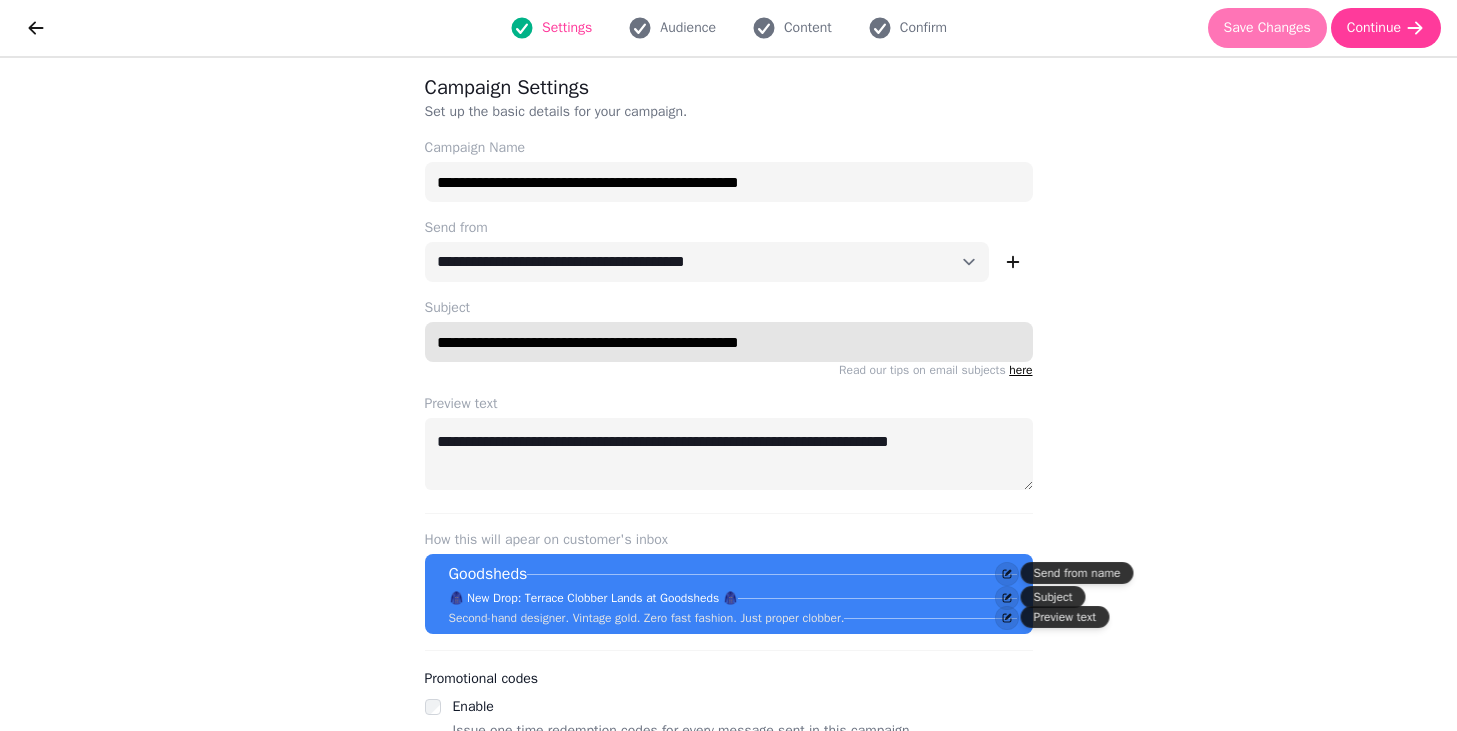 type on "**********" 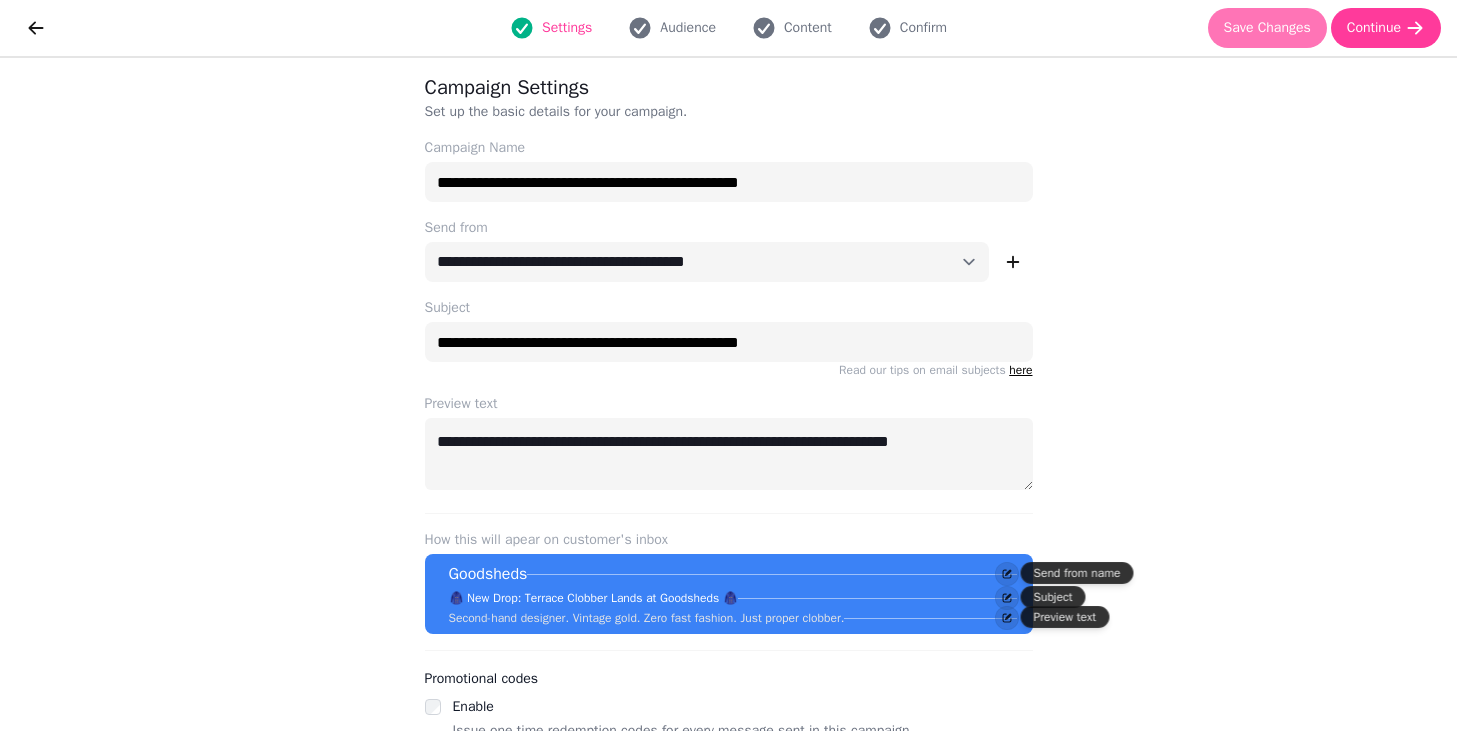 click on "Save Changes" at bounding box center (1267, 28) 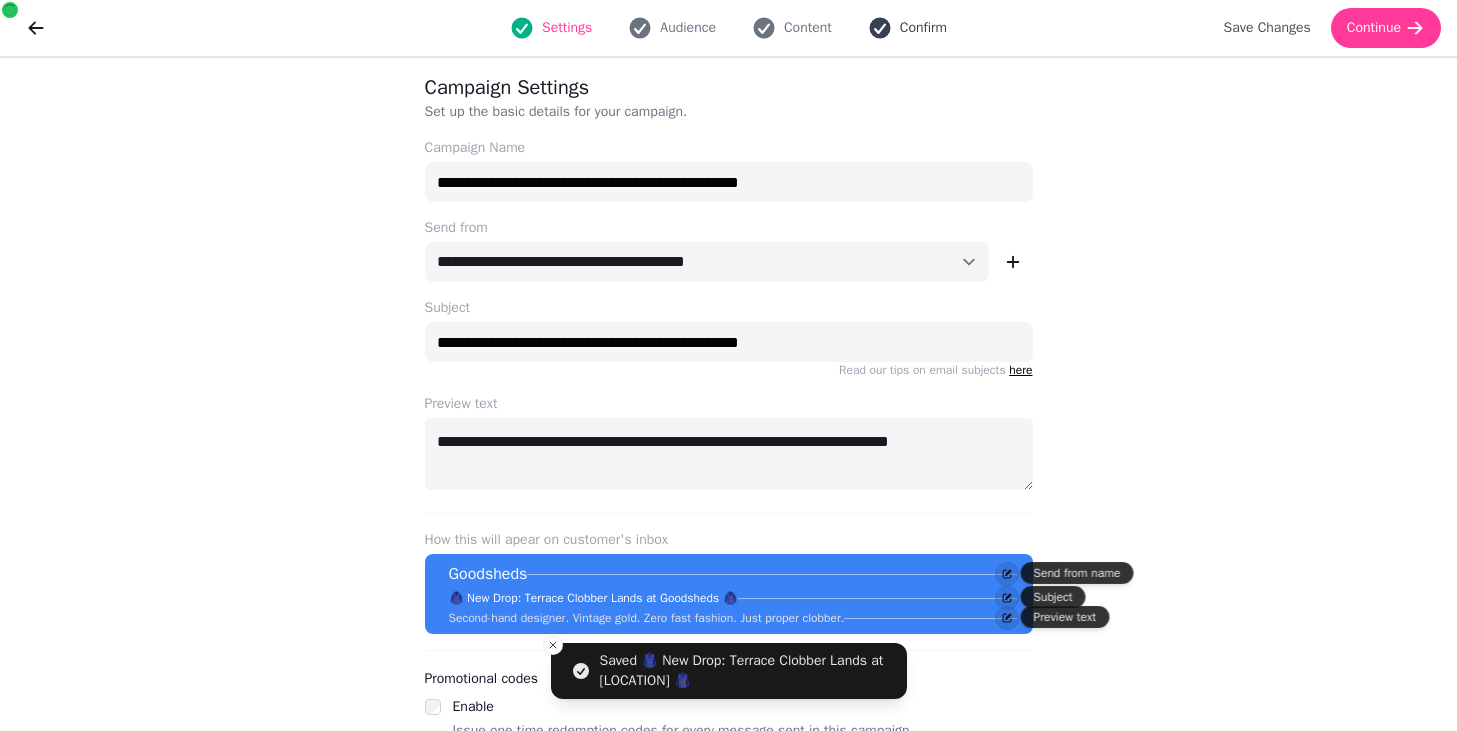 click on "Confirm" at bounding box center (923, 28) 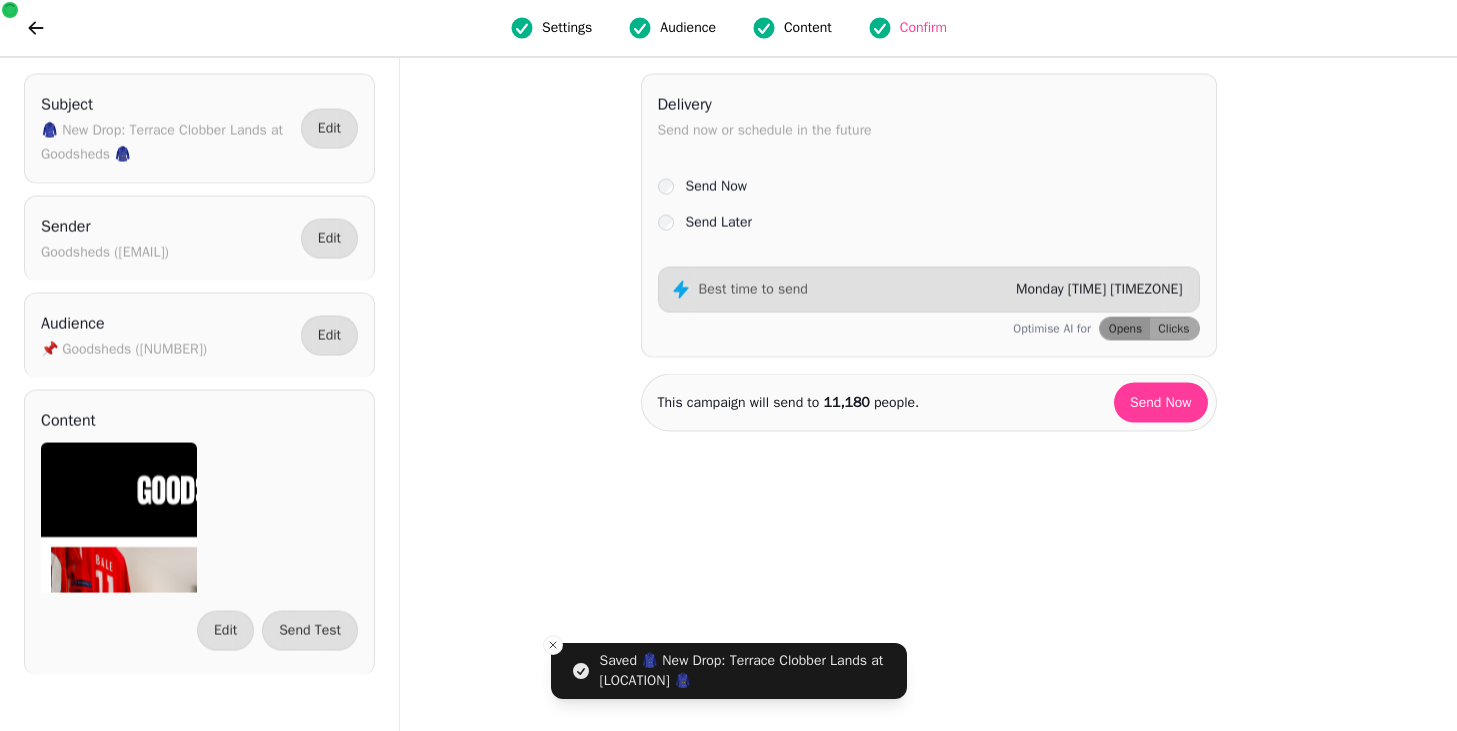 scroll, scrollTop: 0, scrollLeft: 0, axis: both 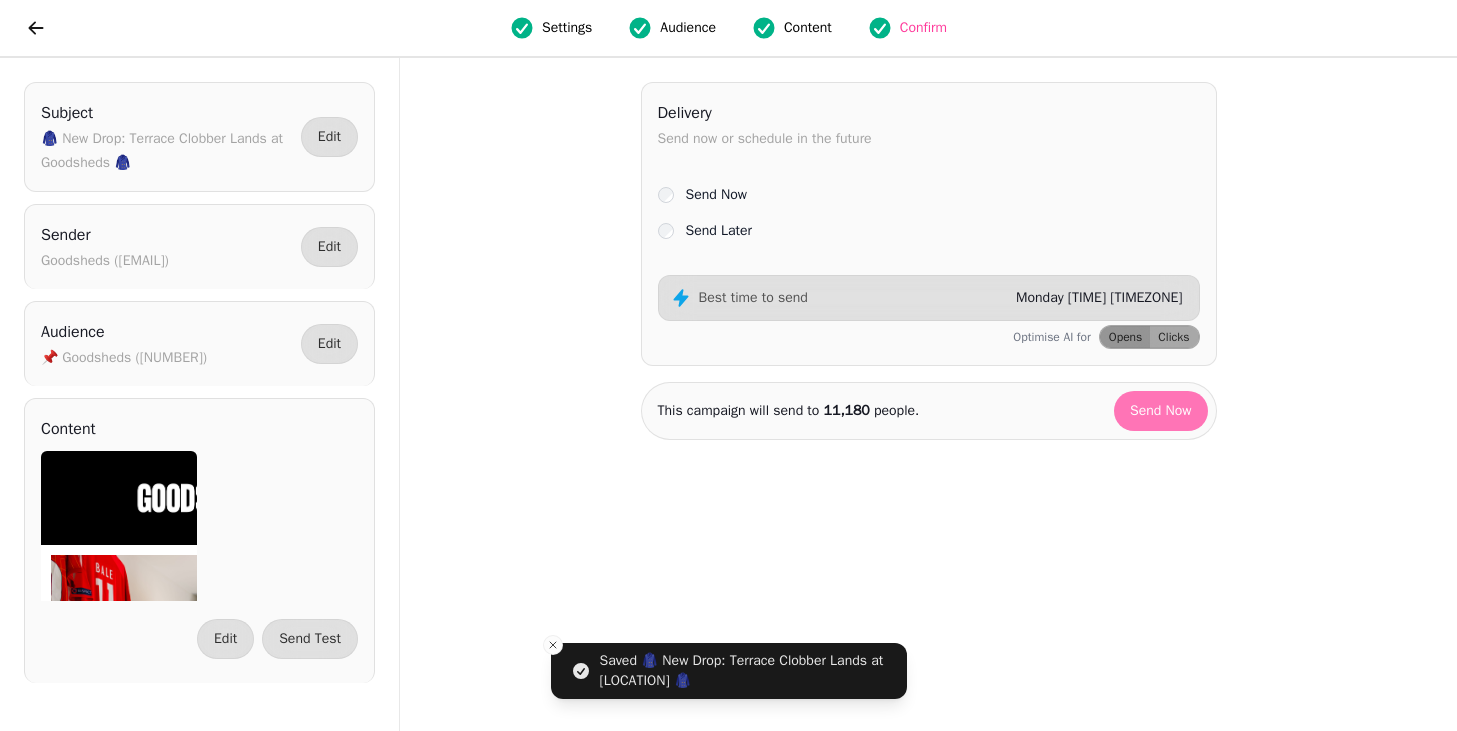 click on "Send Now" at bounding box center (1161, 411) 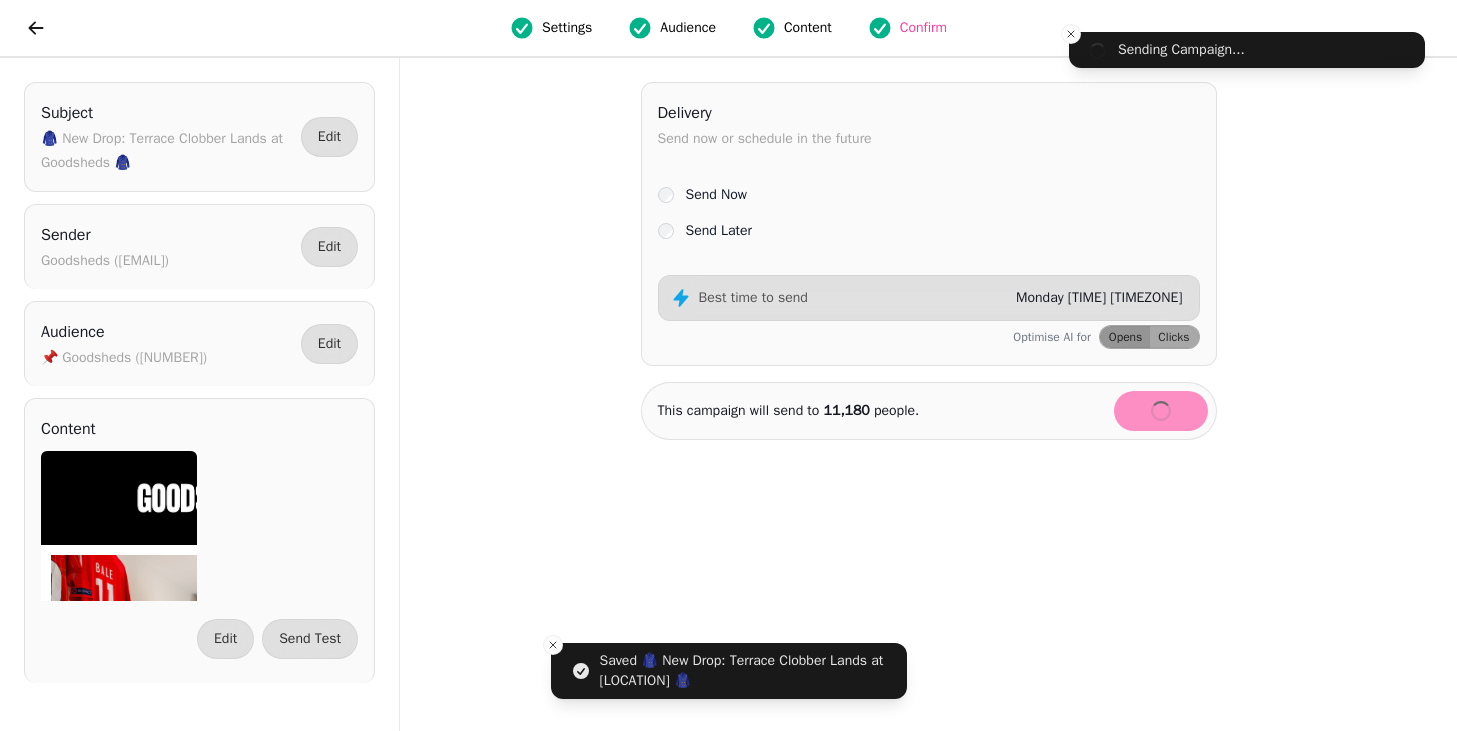 select on "**" 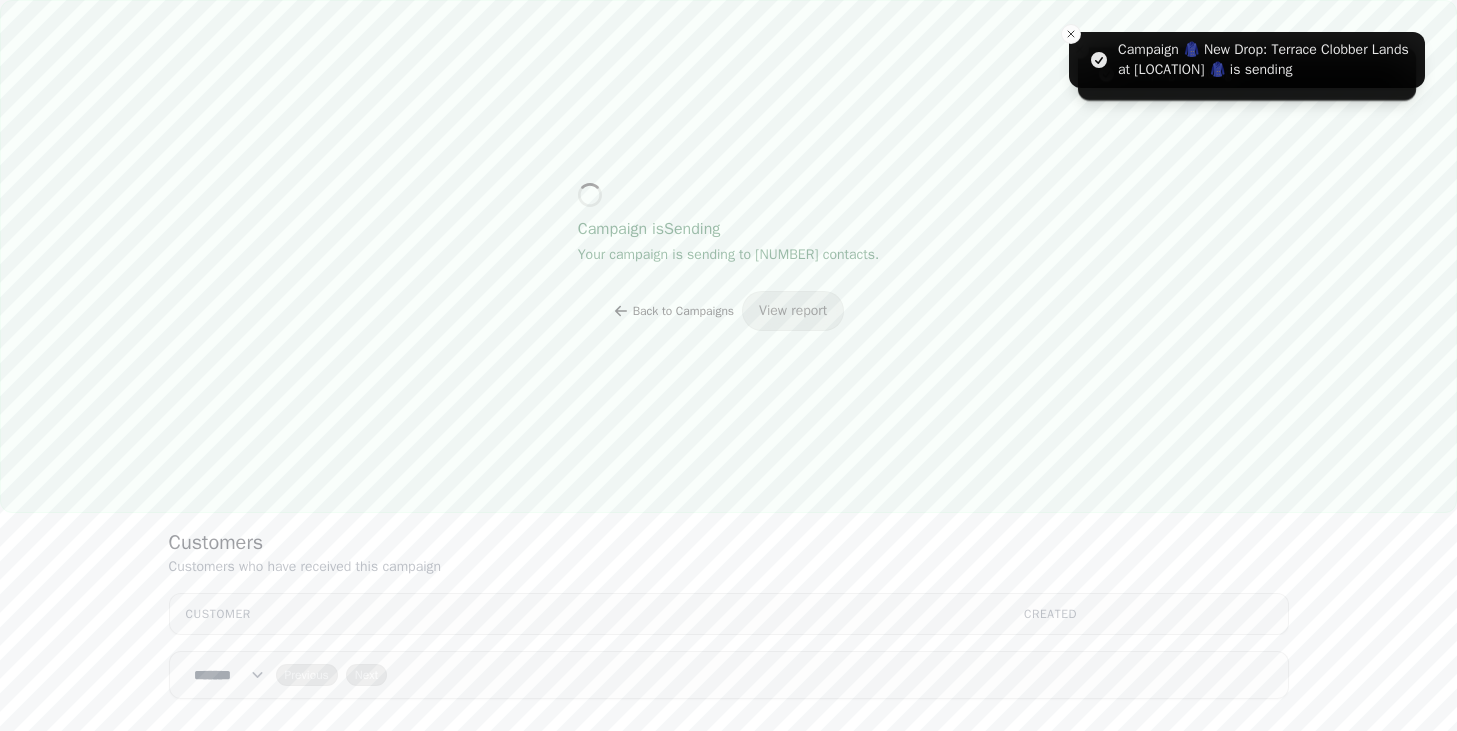 click on "Back to Campaigns" at bounding box center [683, 311] 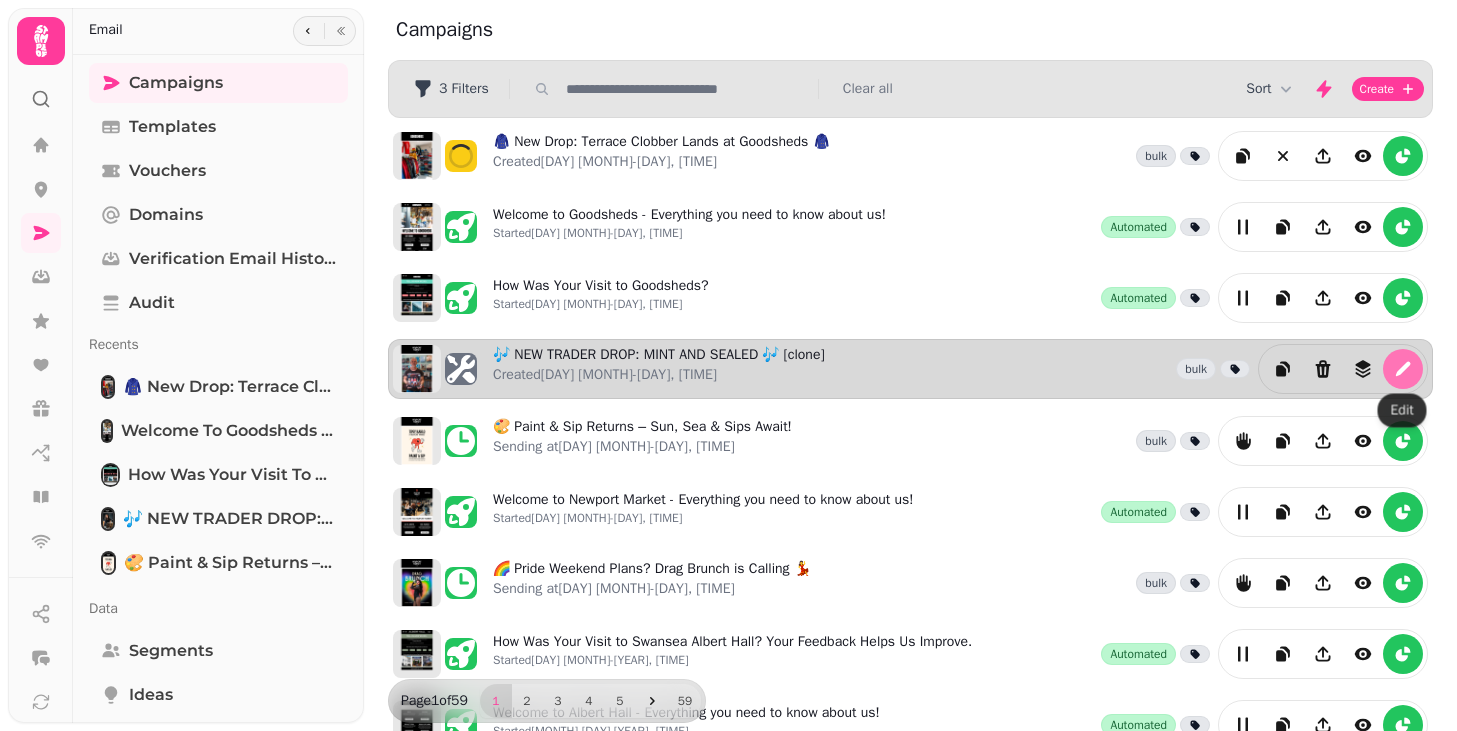 click 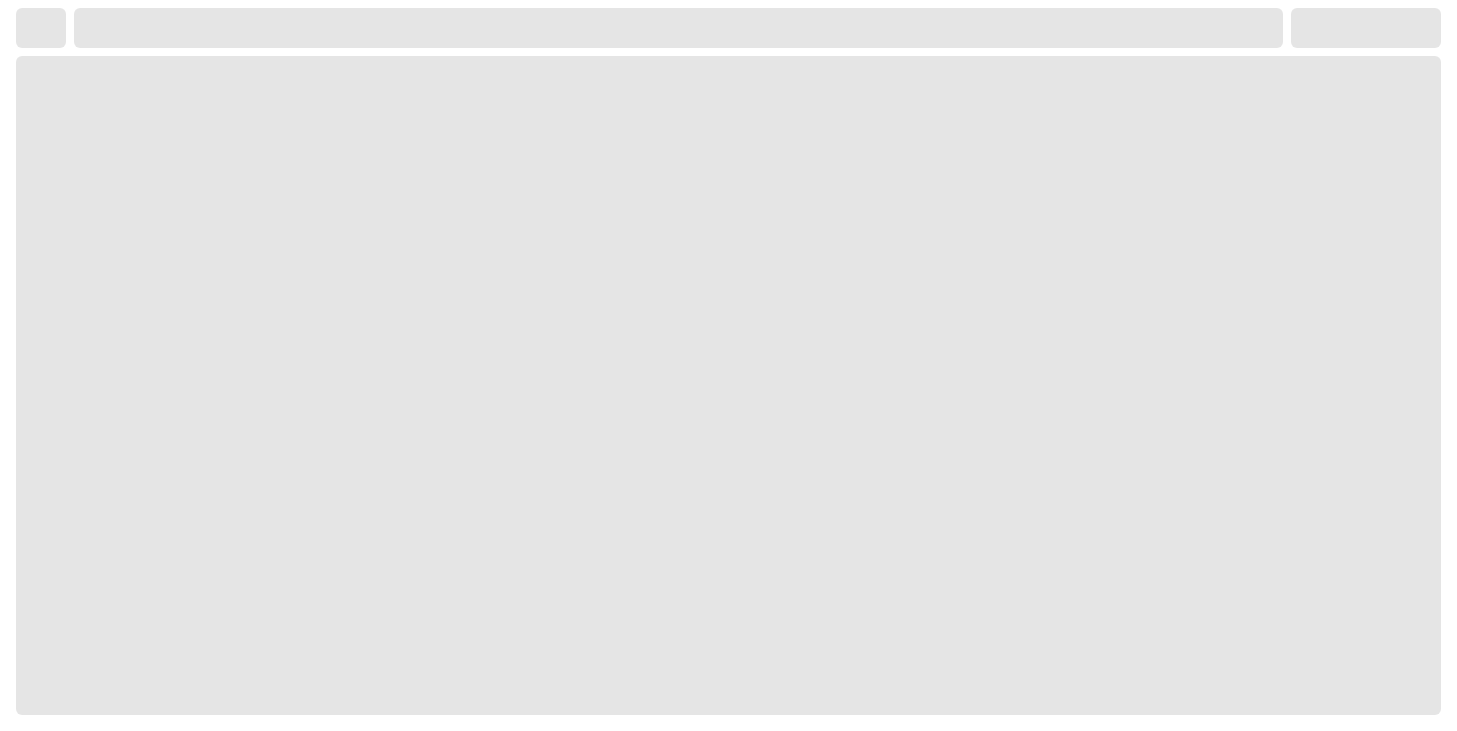select on "**********" 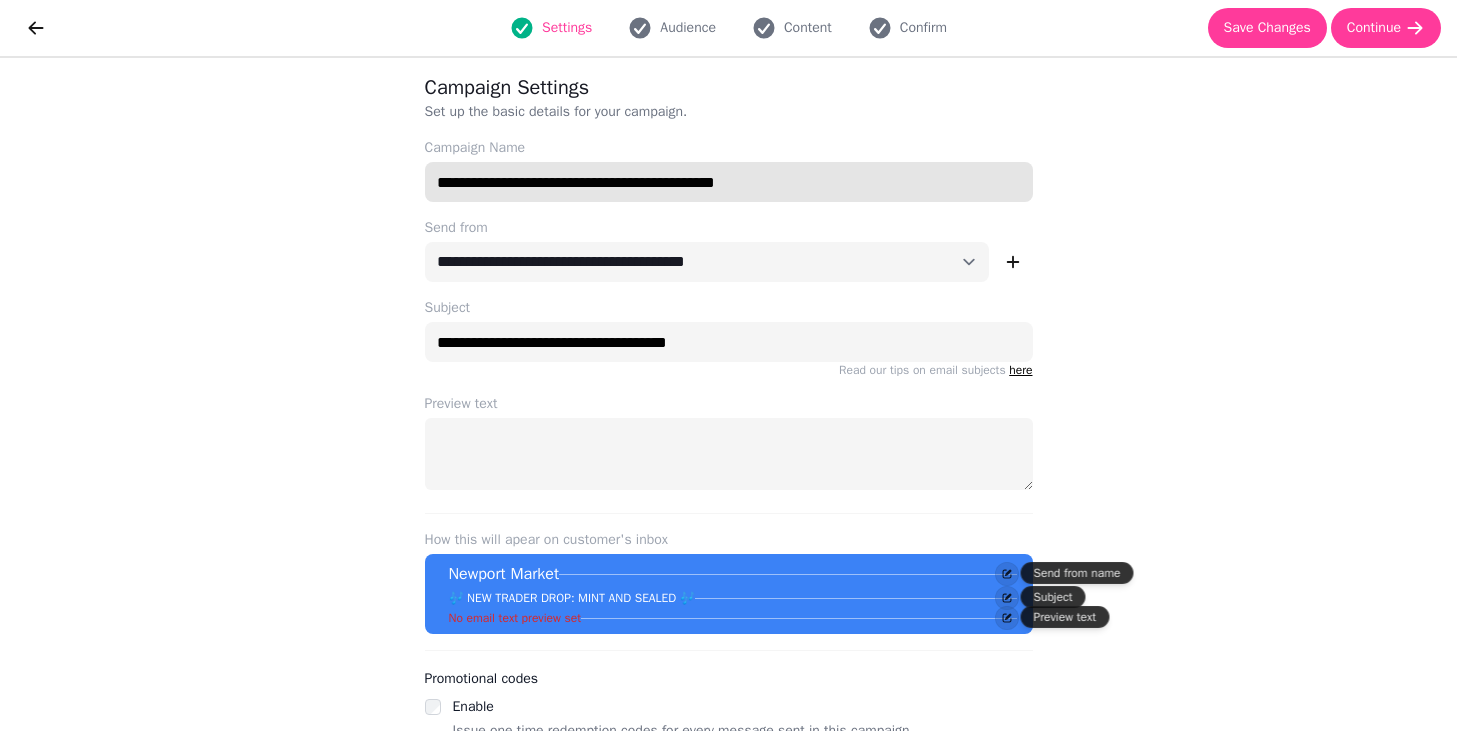 click on "**********" at bounding box center (729, 182) 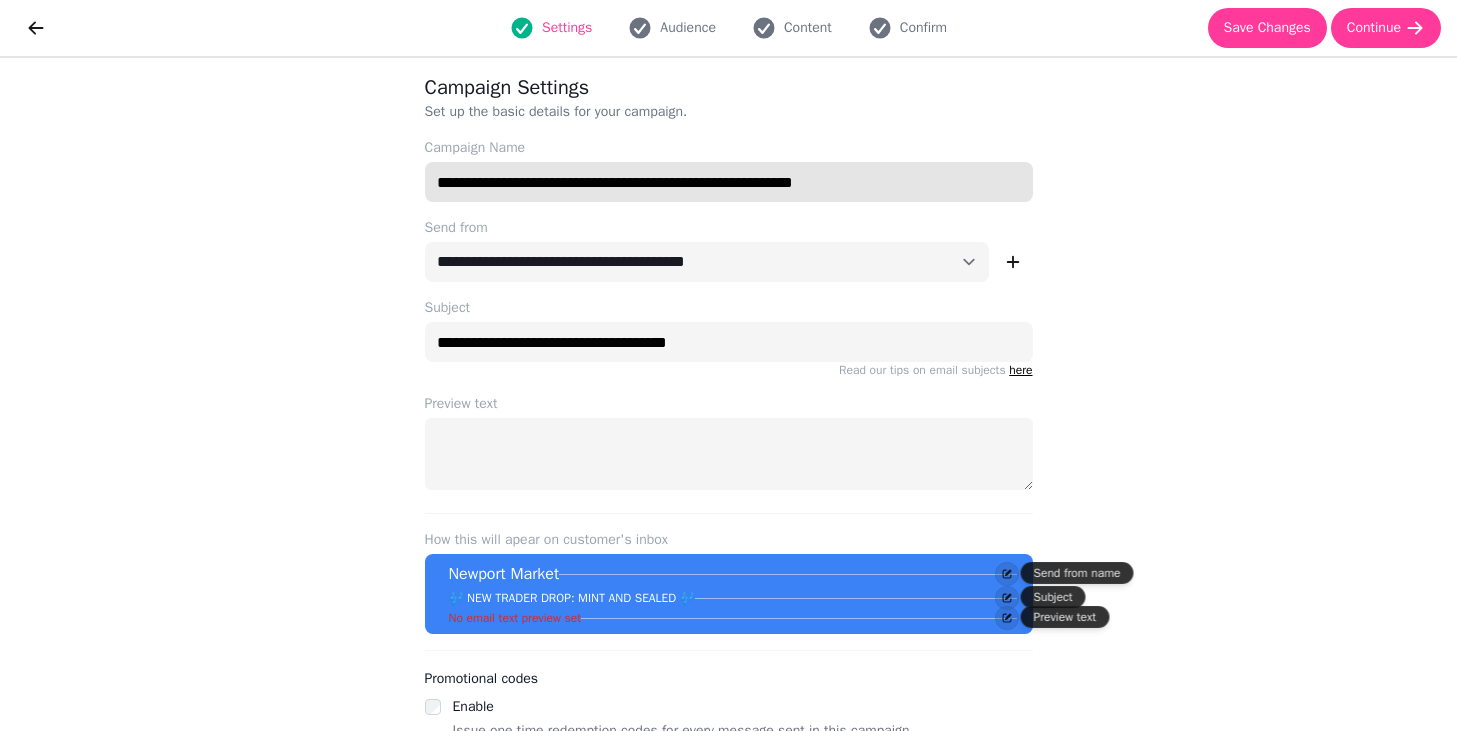 type on "**********" 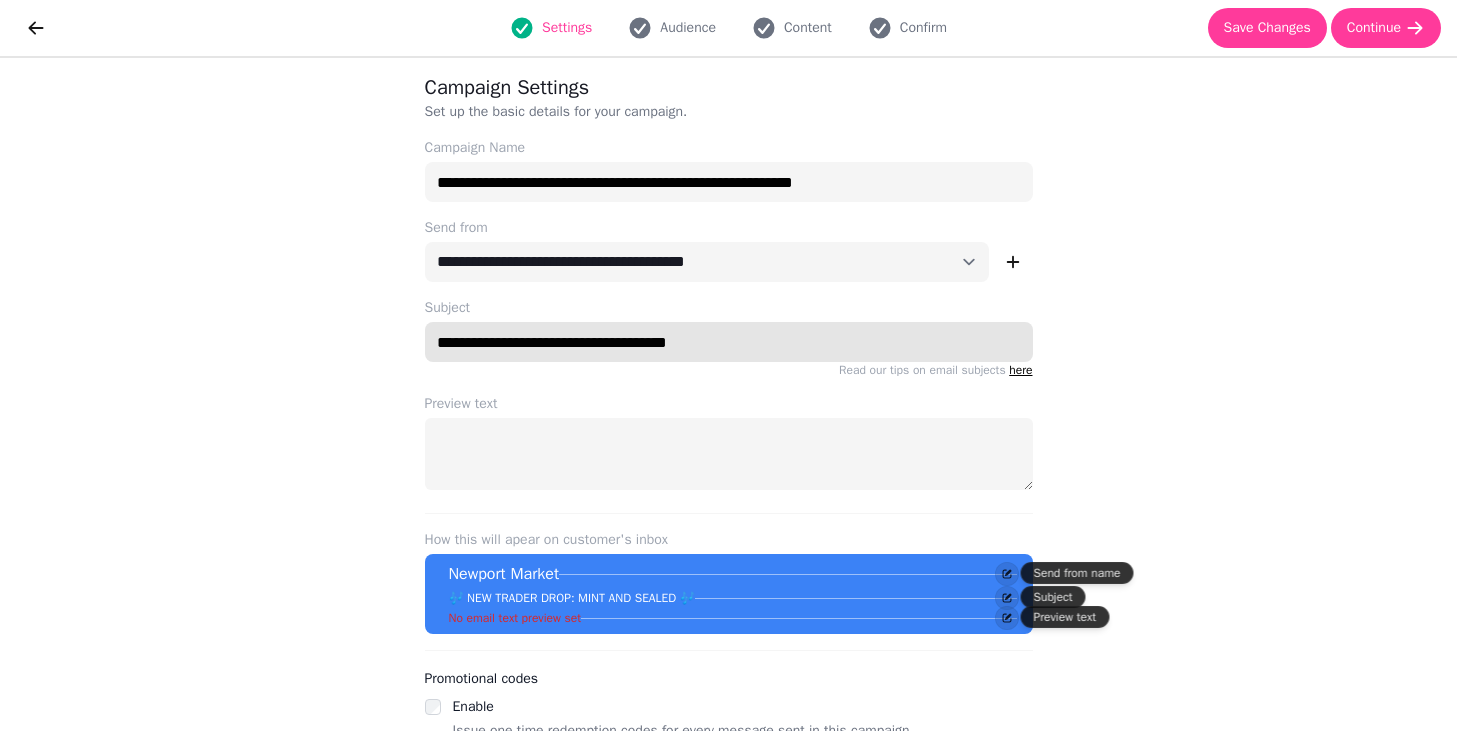 click on "**********" at bounding box center [729, 342] 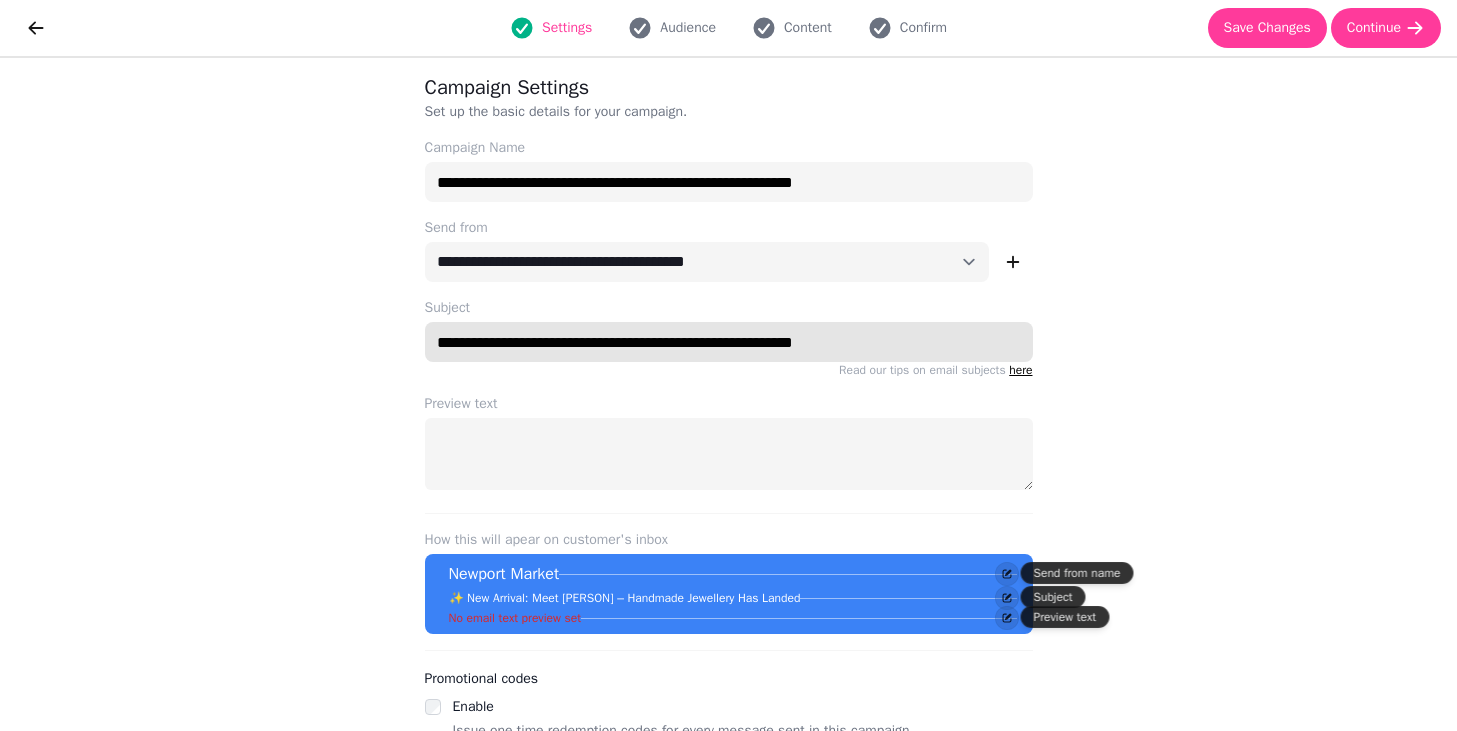 type on "**********" 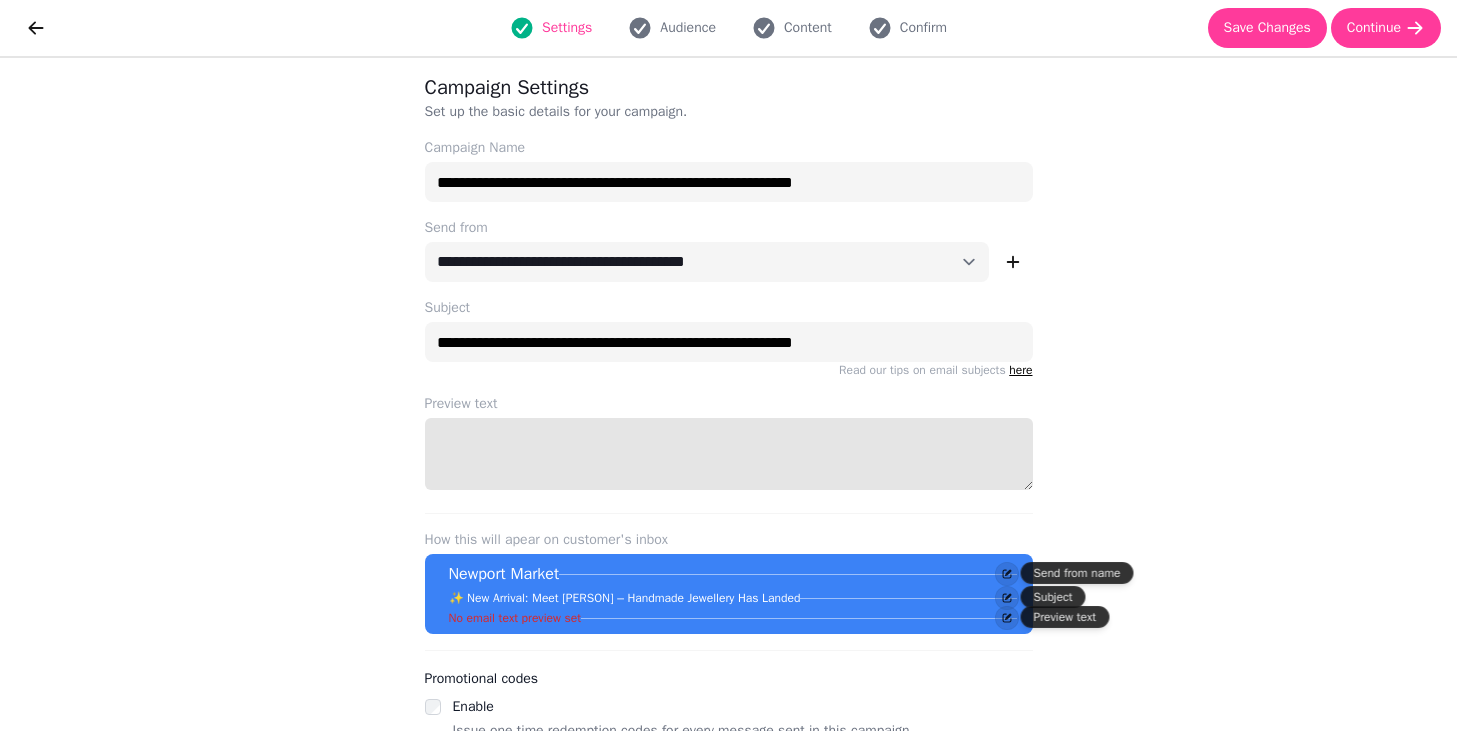 click on "Preview text" at bounding box center [729, 454] 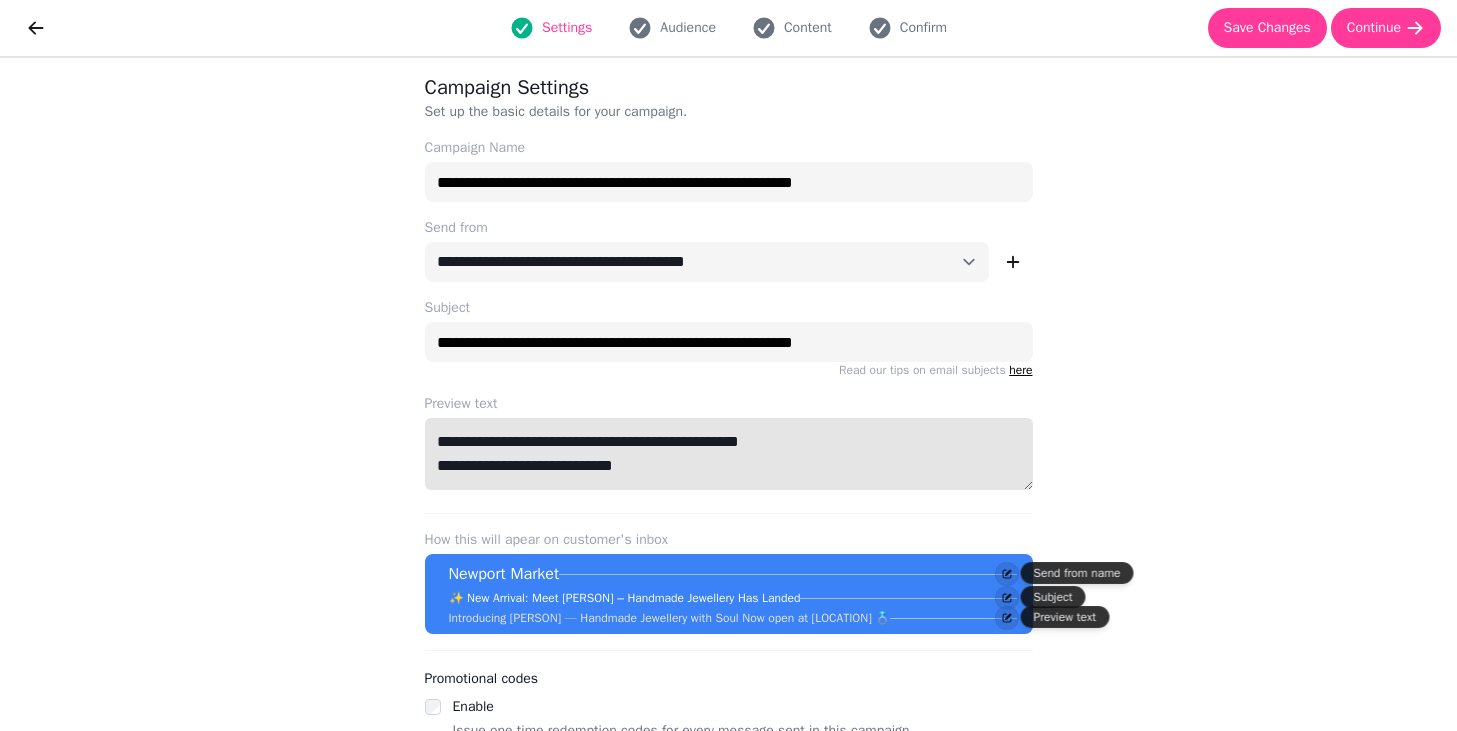 scroll, scrollTop: 0, scrollLeft: 0, axis: both 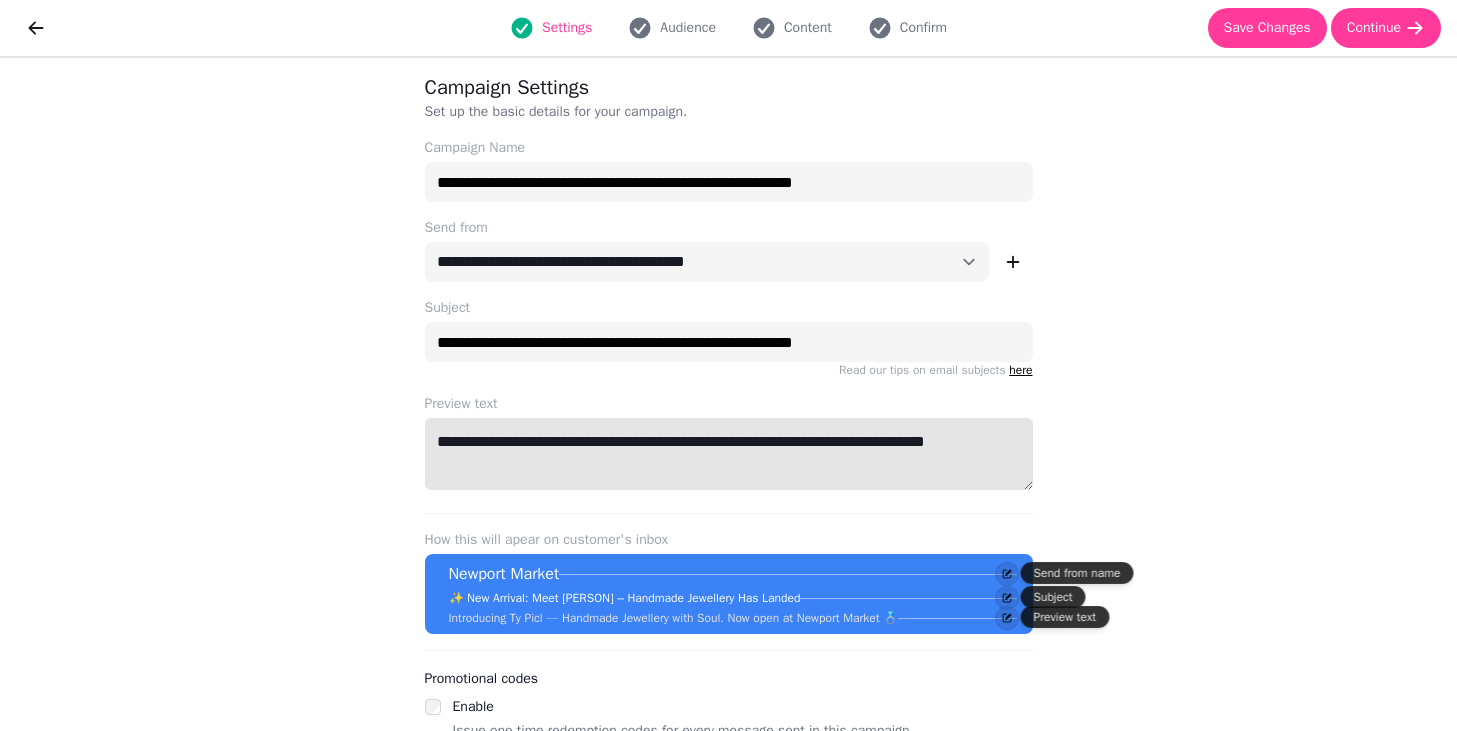 click on "**********" at bounding box center [729, 454] 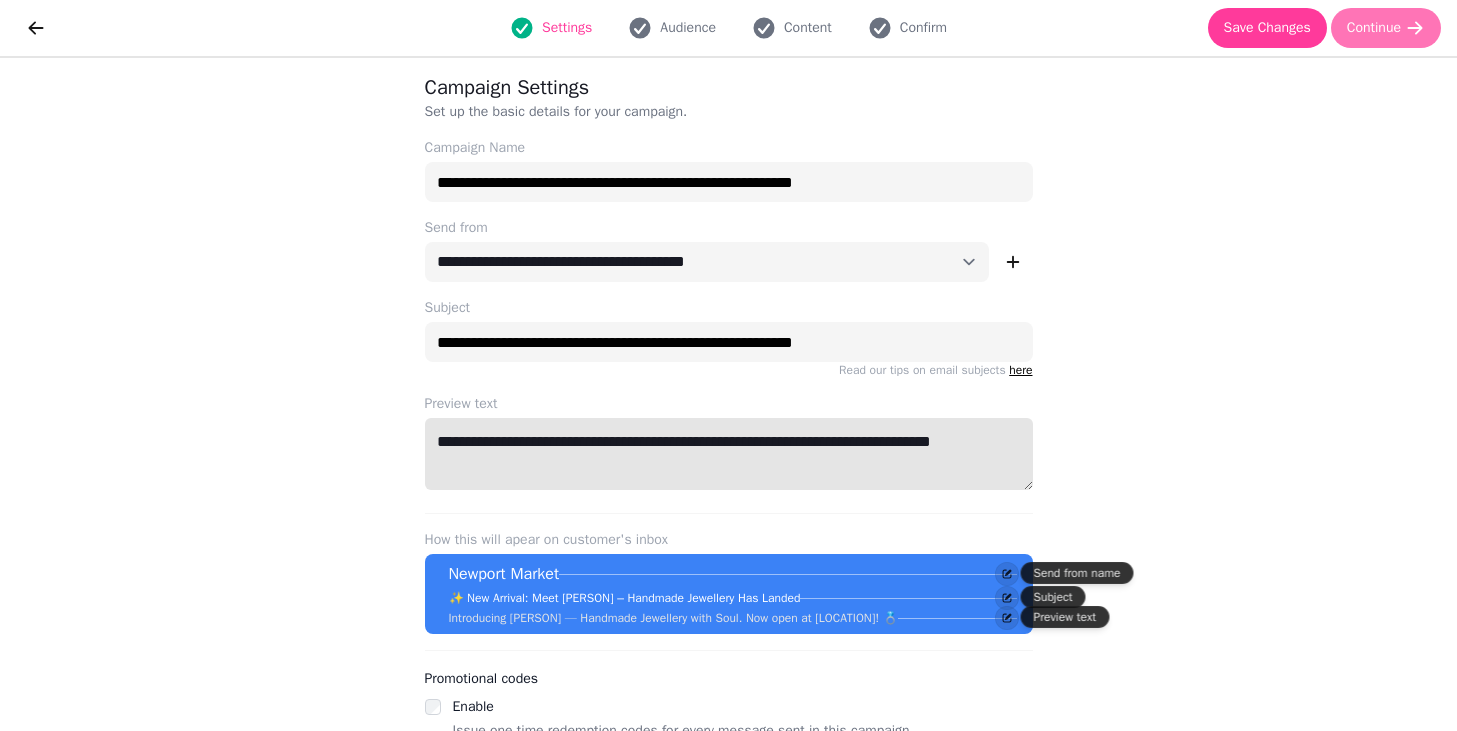 type on "**********" 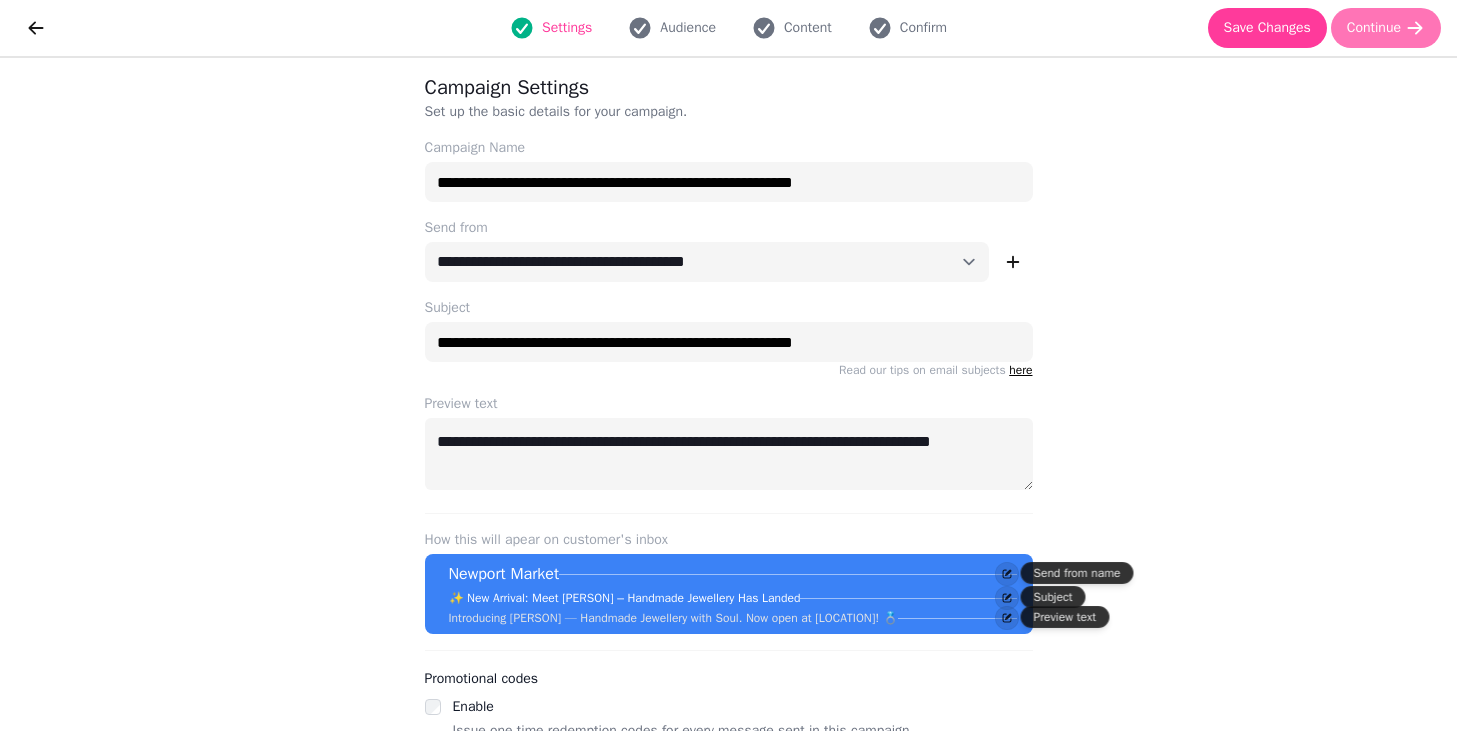 click on "Continue" at bounding box center (1374, 28) 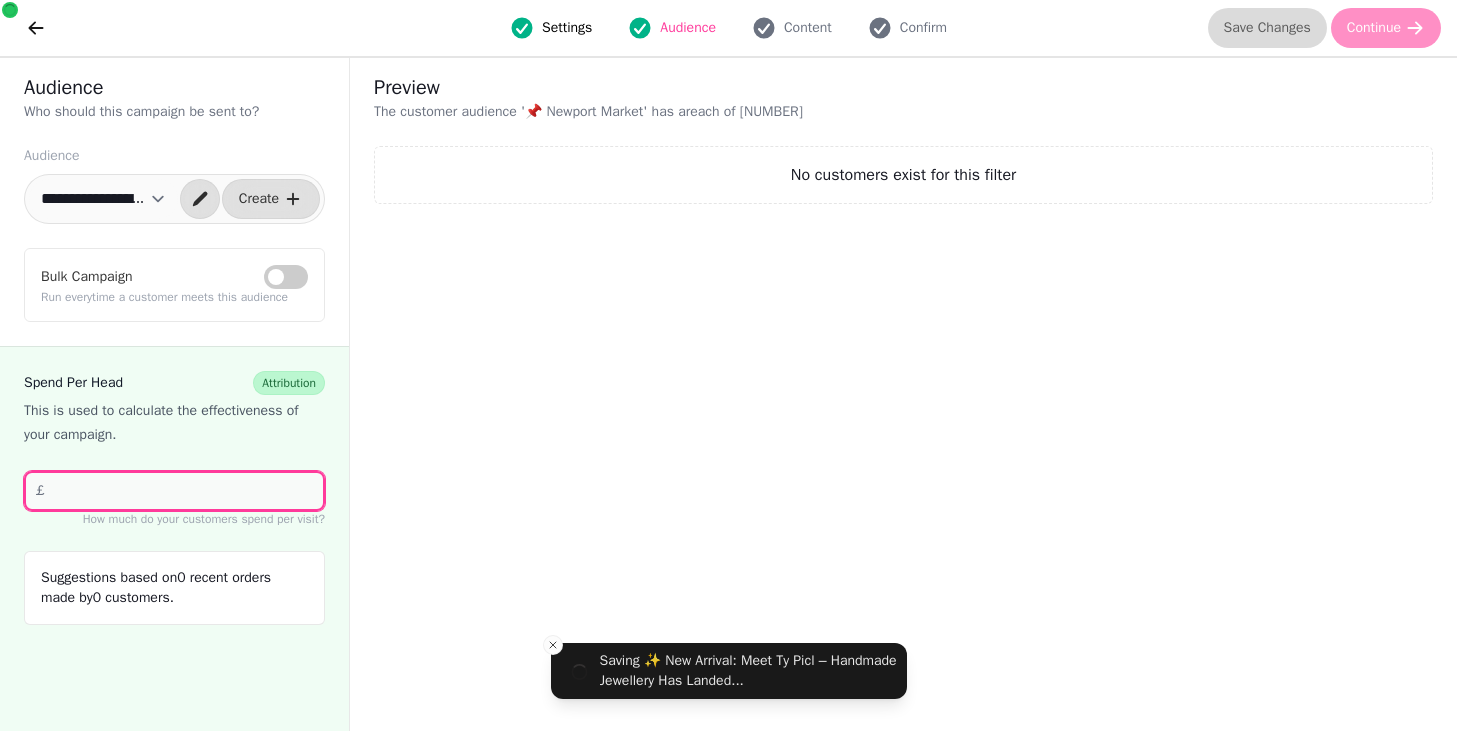 click on "**" at bounding box center (174, 491) 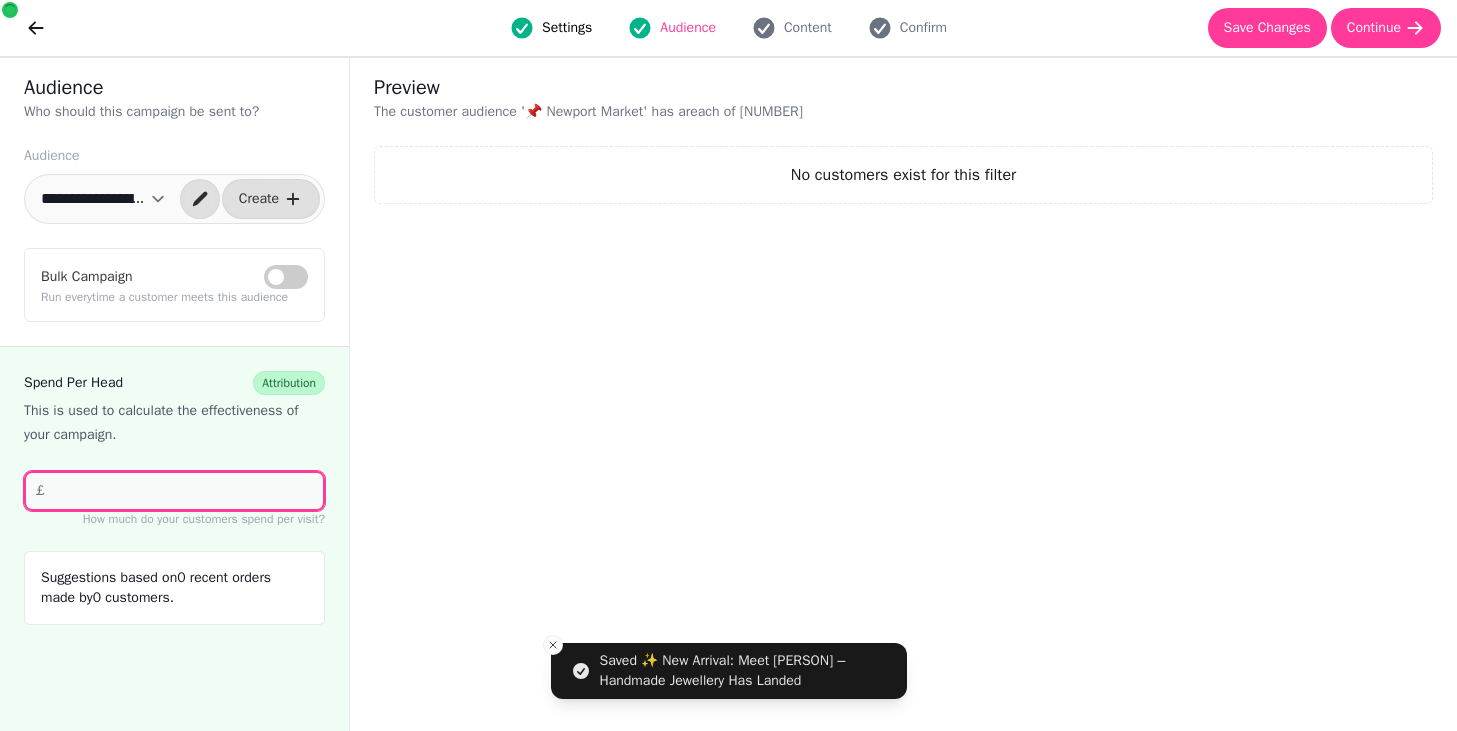 type on "*" 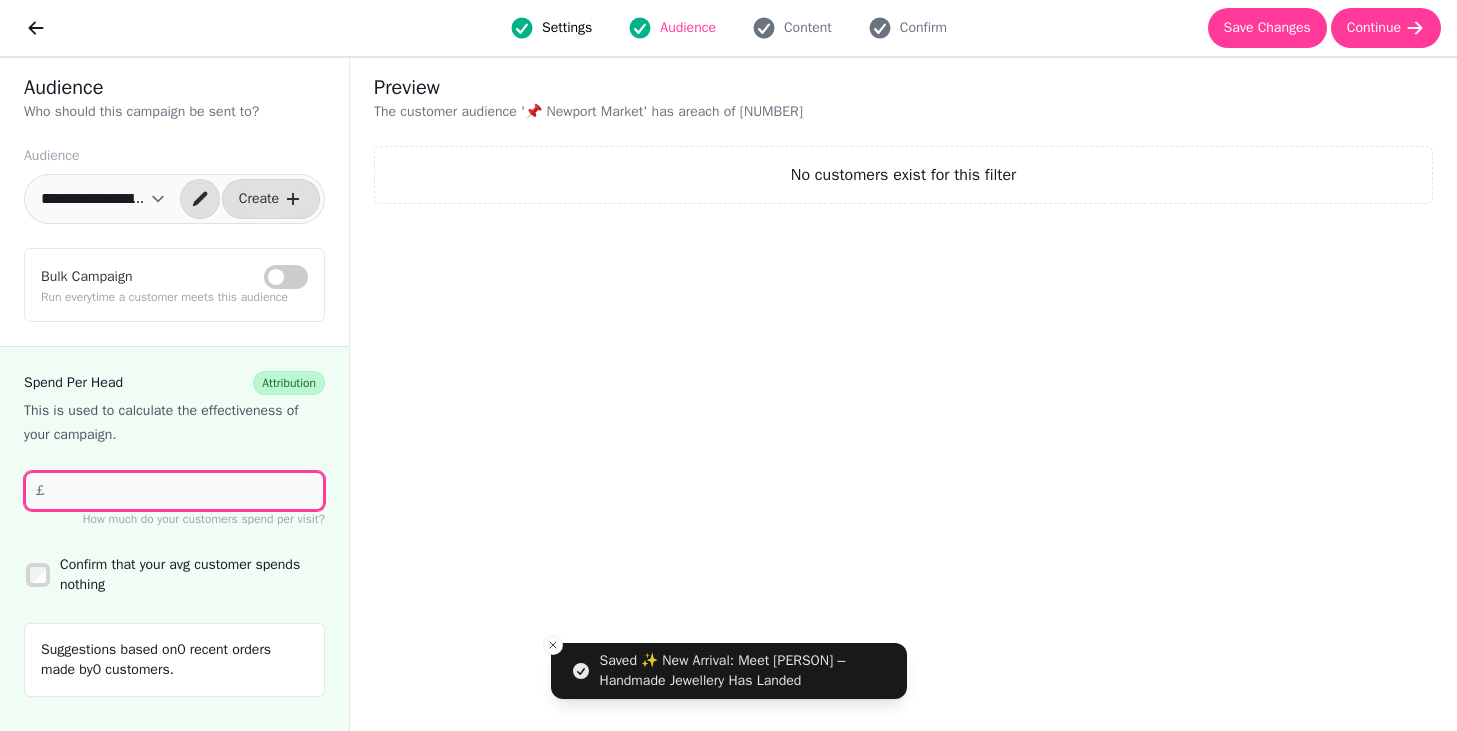 type on "*" 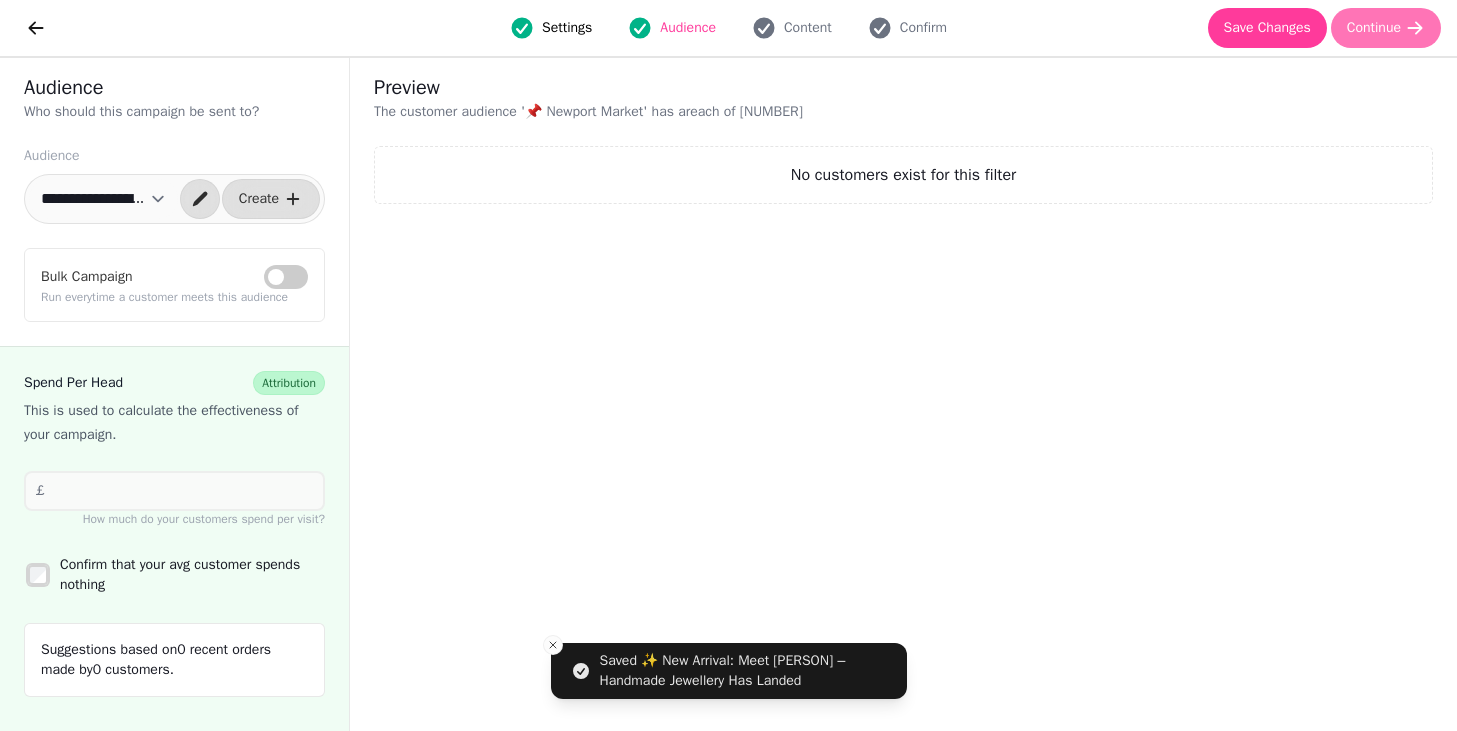 click on "Continue" at bounding box center [1386, 28] 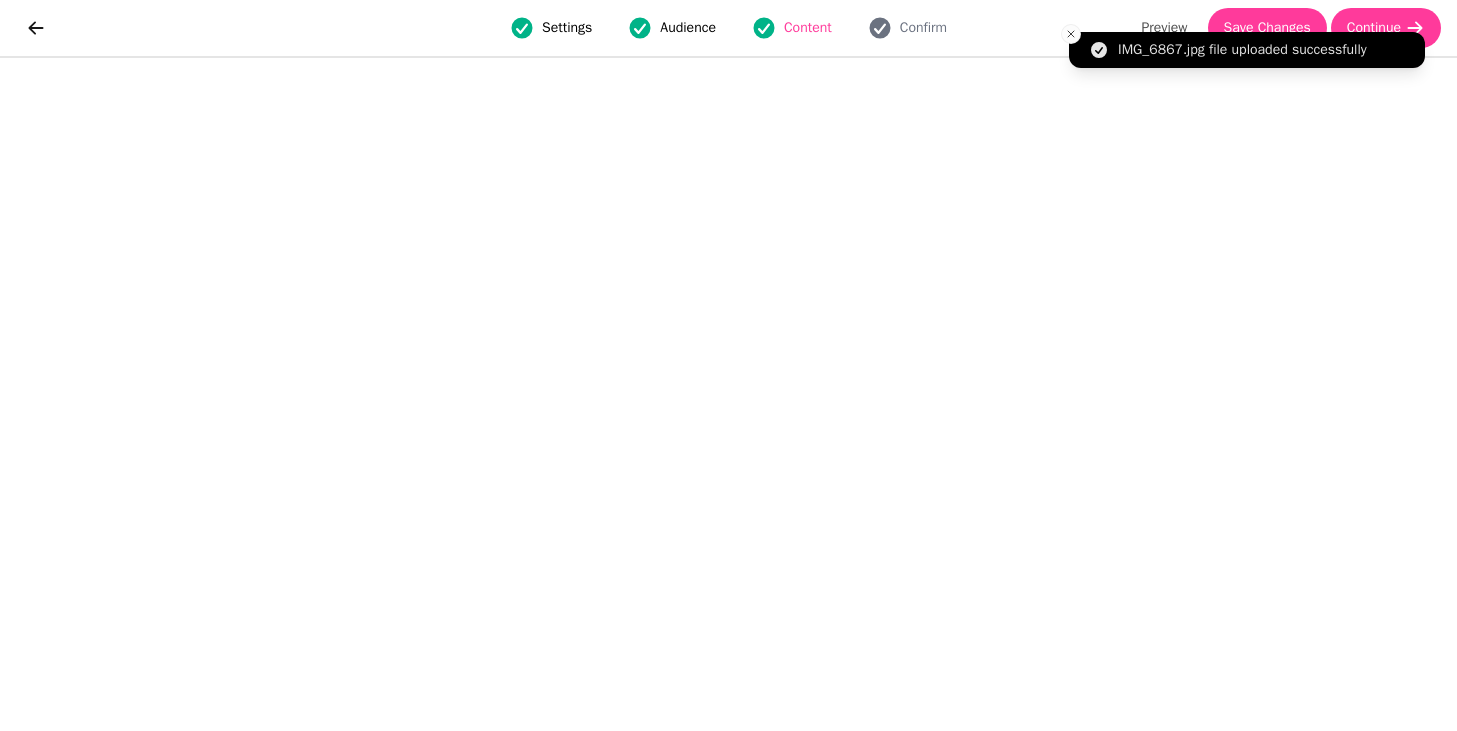 click on "IMG_6867.jpg file uploaded successfully" at bounding box center (1247, 50) 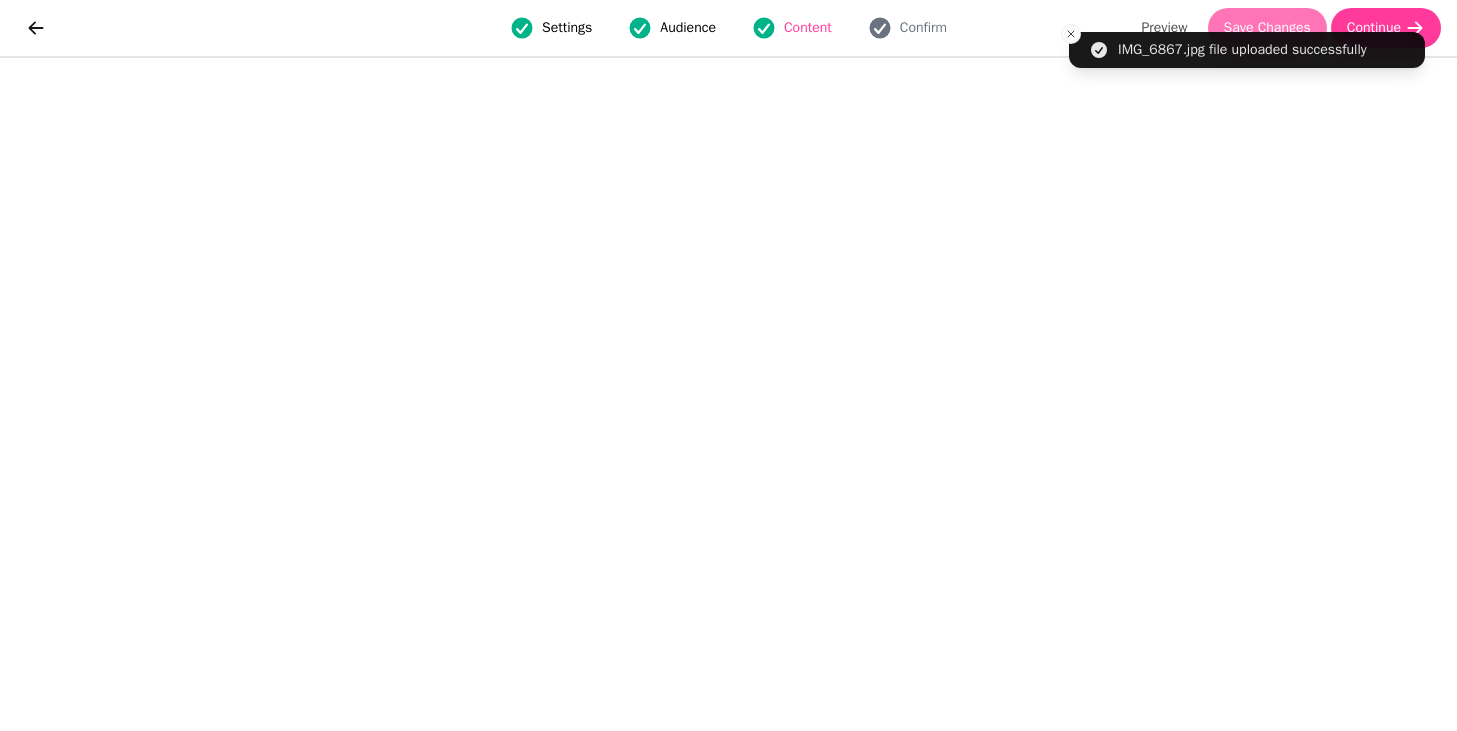 click on "Save Changes" at bounding box center [1267, 28] 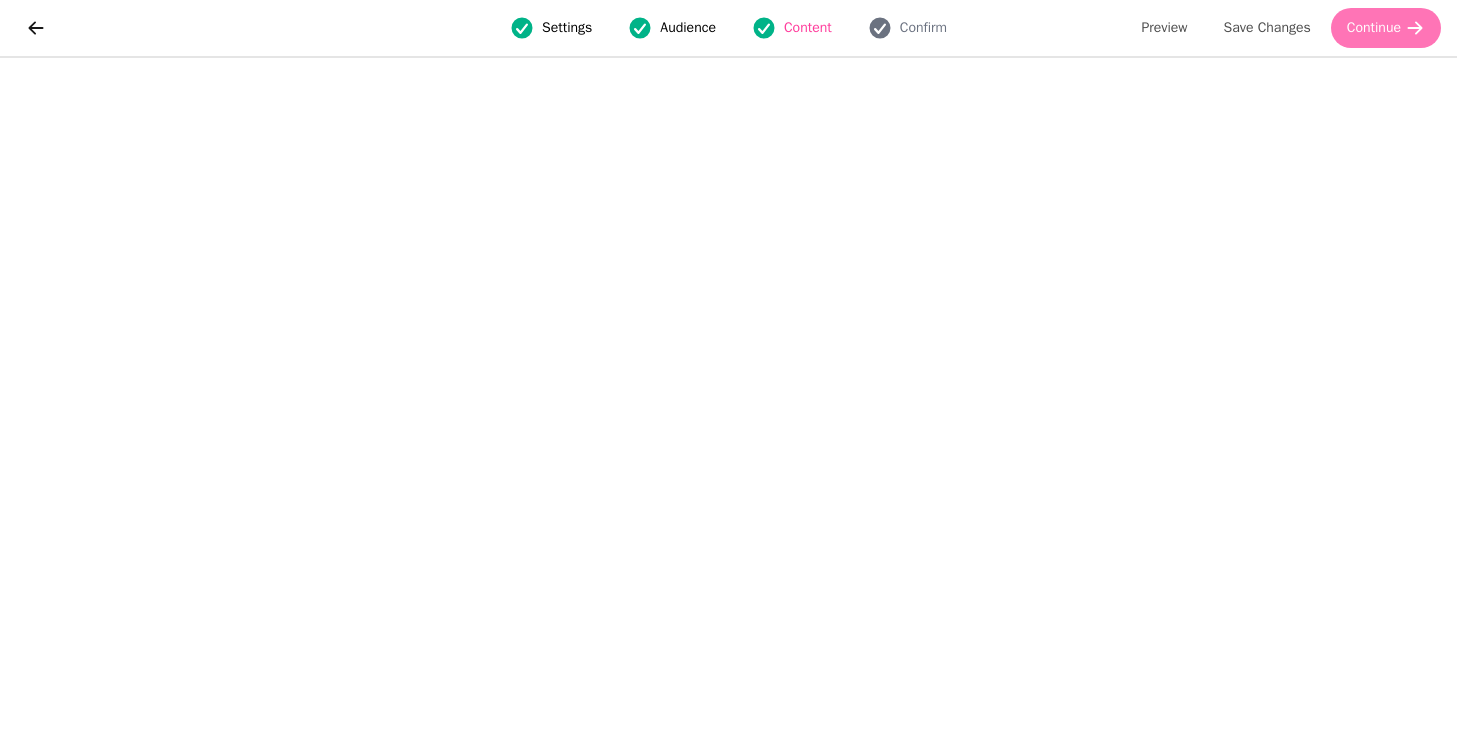 click on "Continue" at bounding box center (1386, 28) 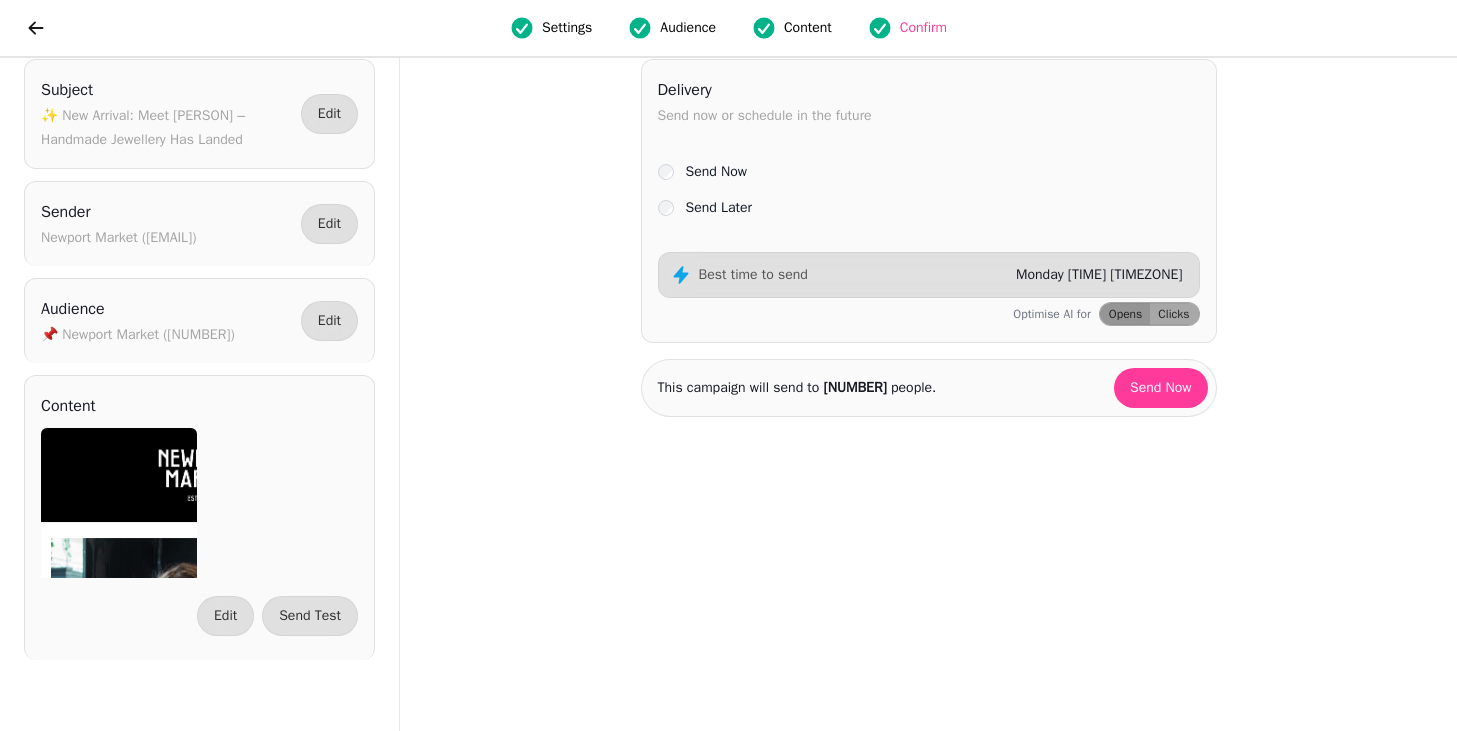 scroll, scrollTop: 0, scrollLeft: 0, axis: both 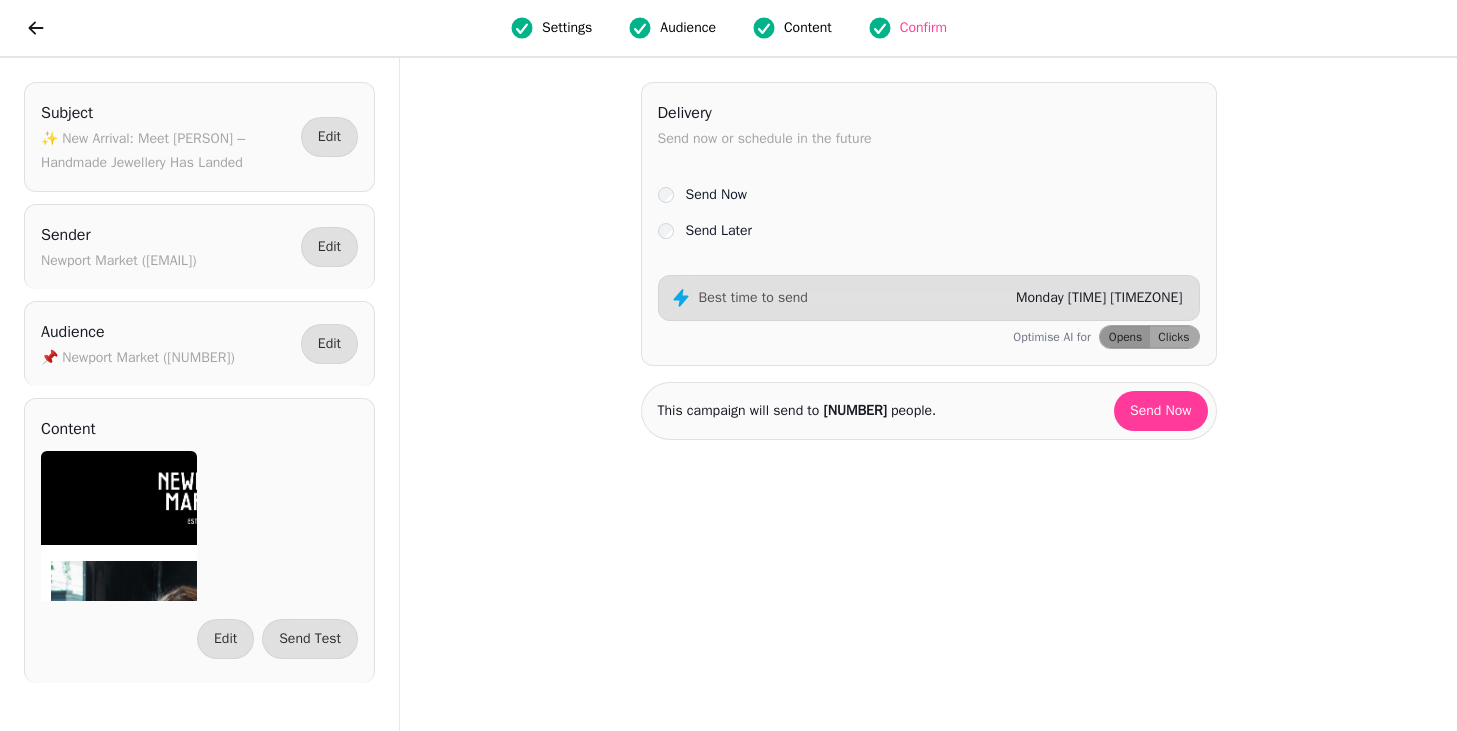 click on "Send Later" at bounding box center [719, 231] 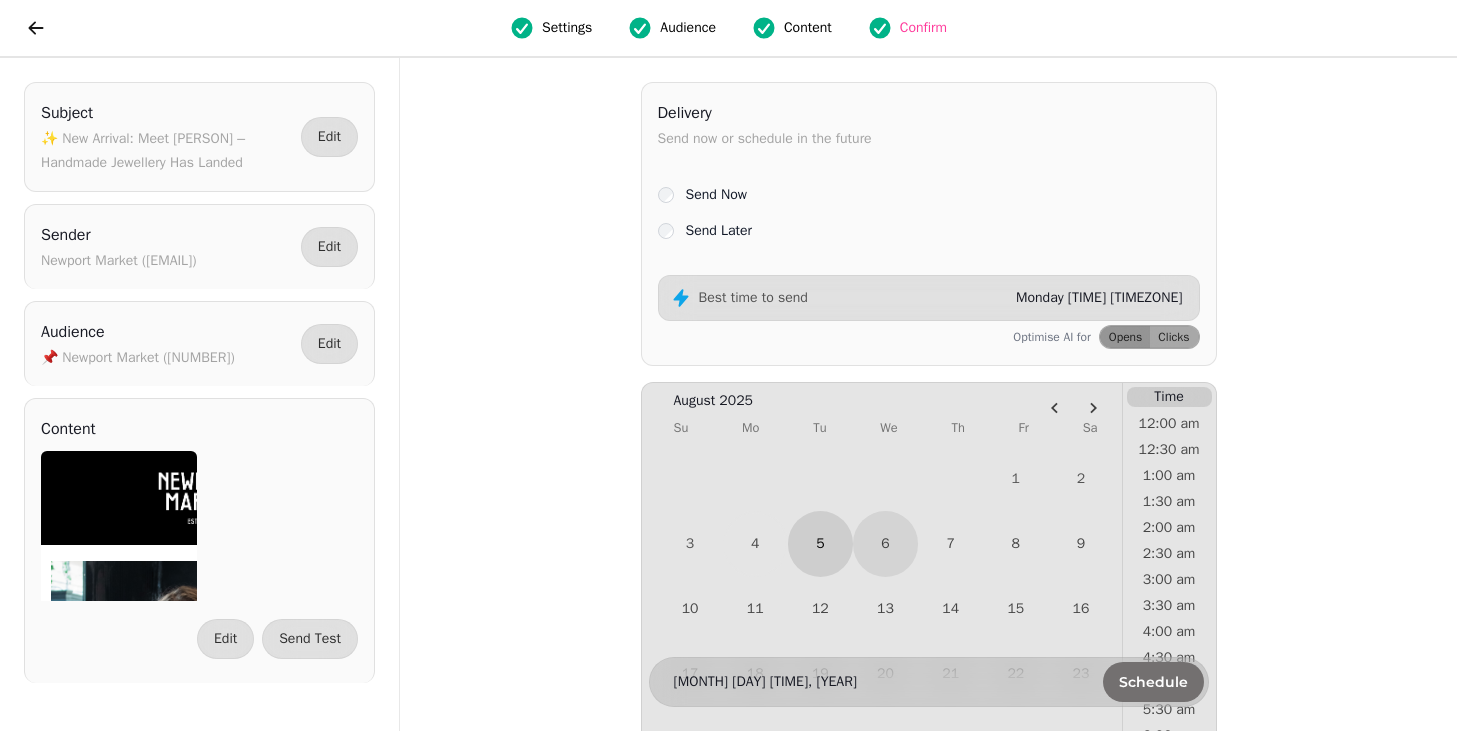 click on "5" at bounding box center [820, 543] 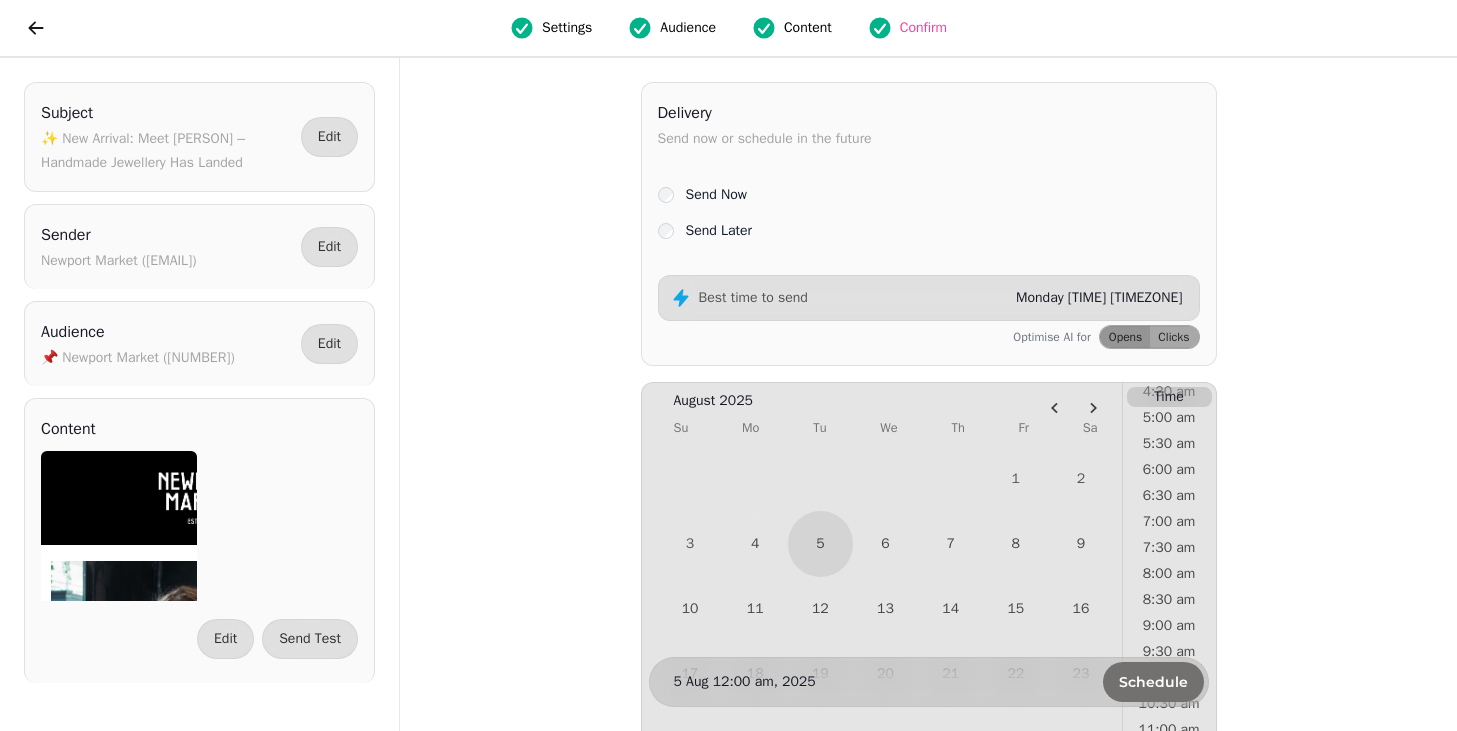 click on "8:30 am" at bounding box center (1169, 600) 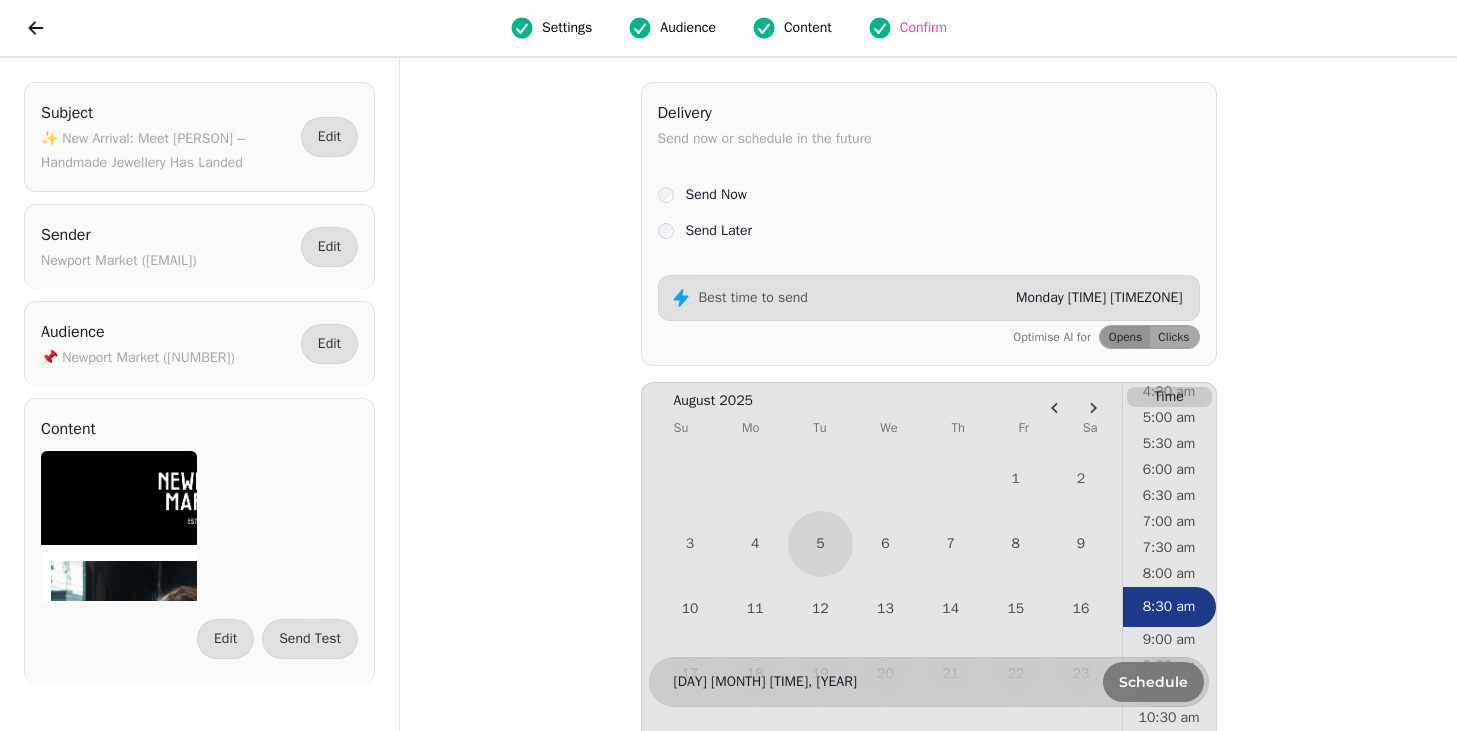 click on "Schedule" at bounding box center (1153, 682) 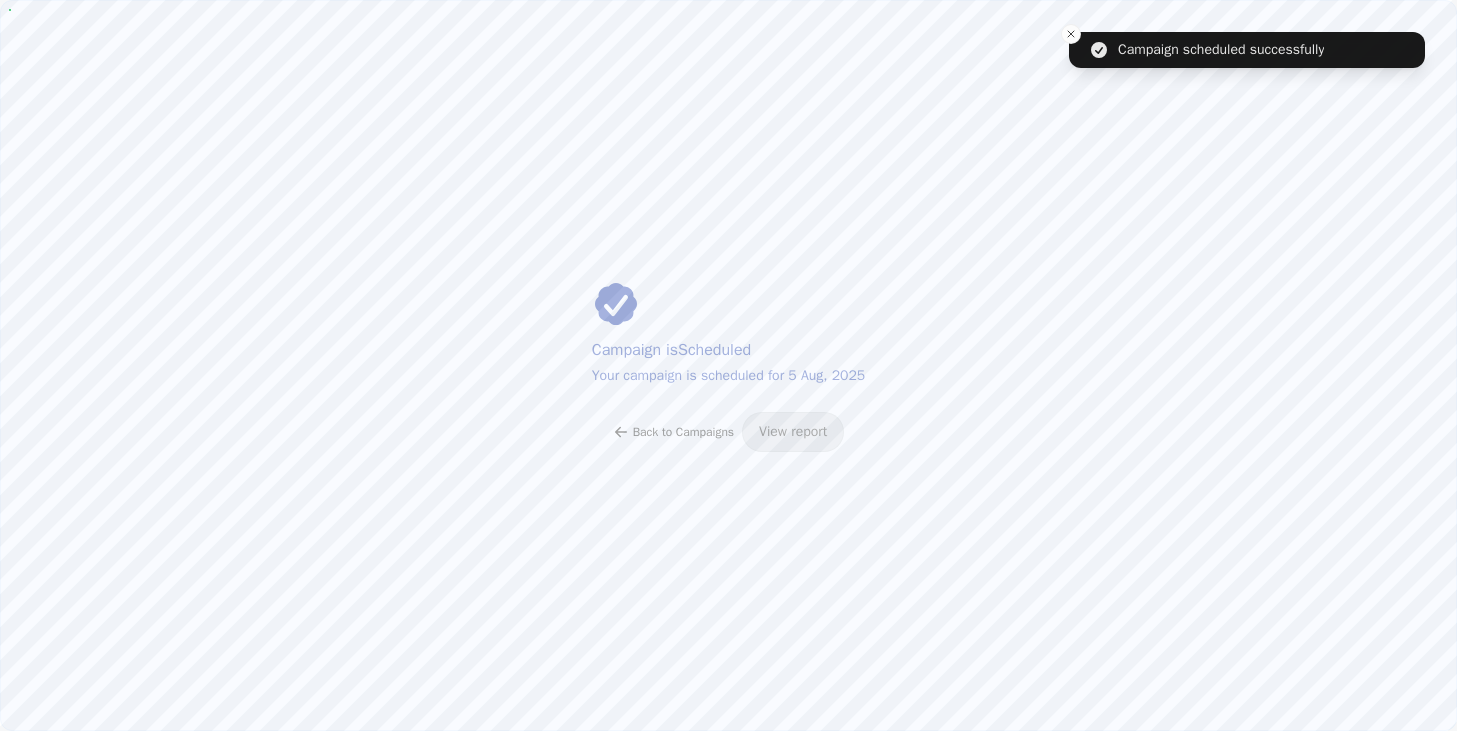 click on "Back to Campaigns" at bounding box center [683, 432] 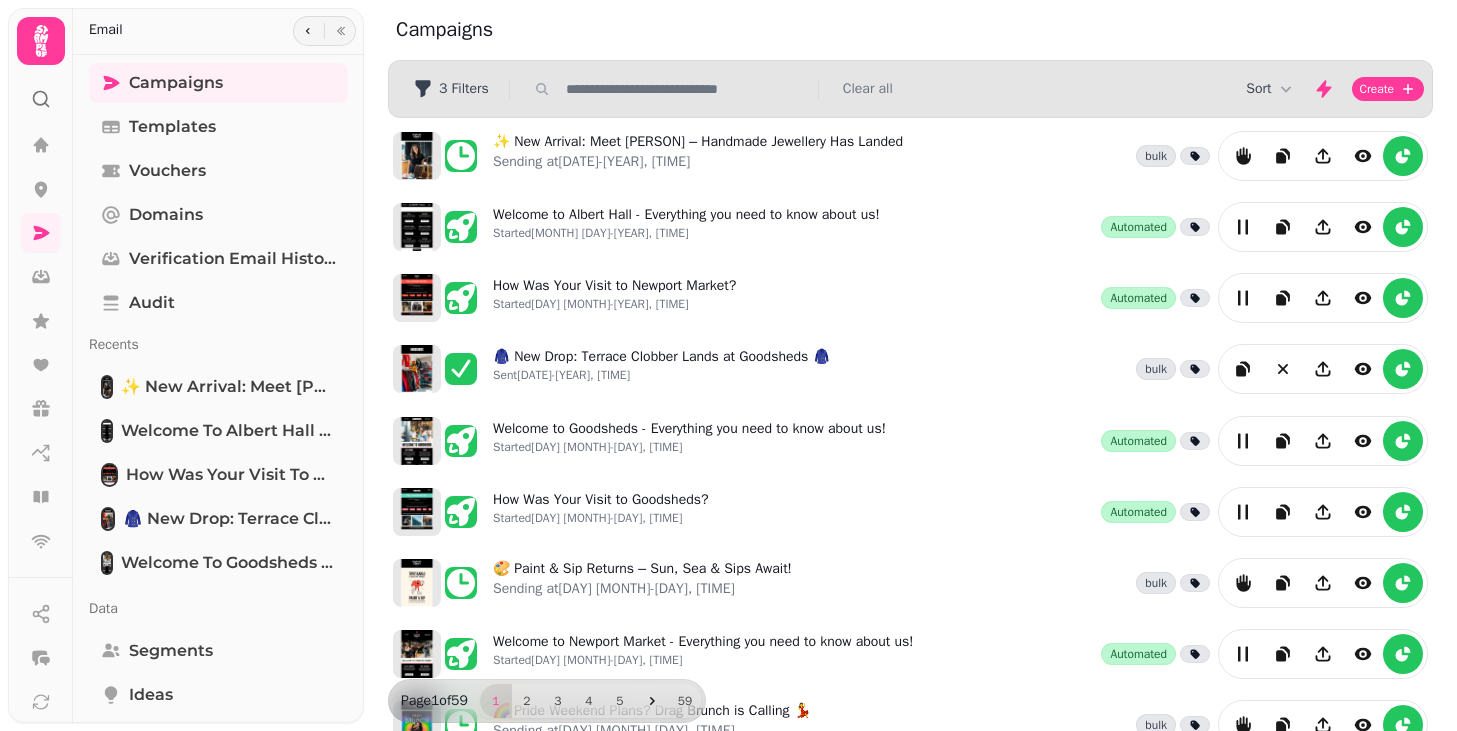 click at bounding box center [686, 89] 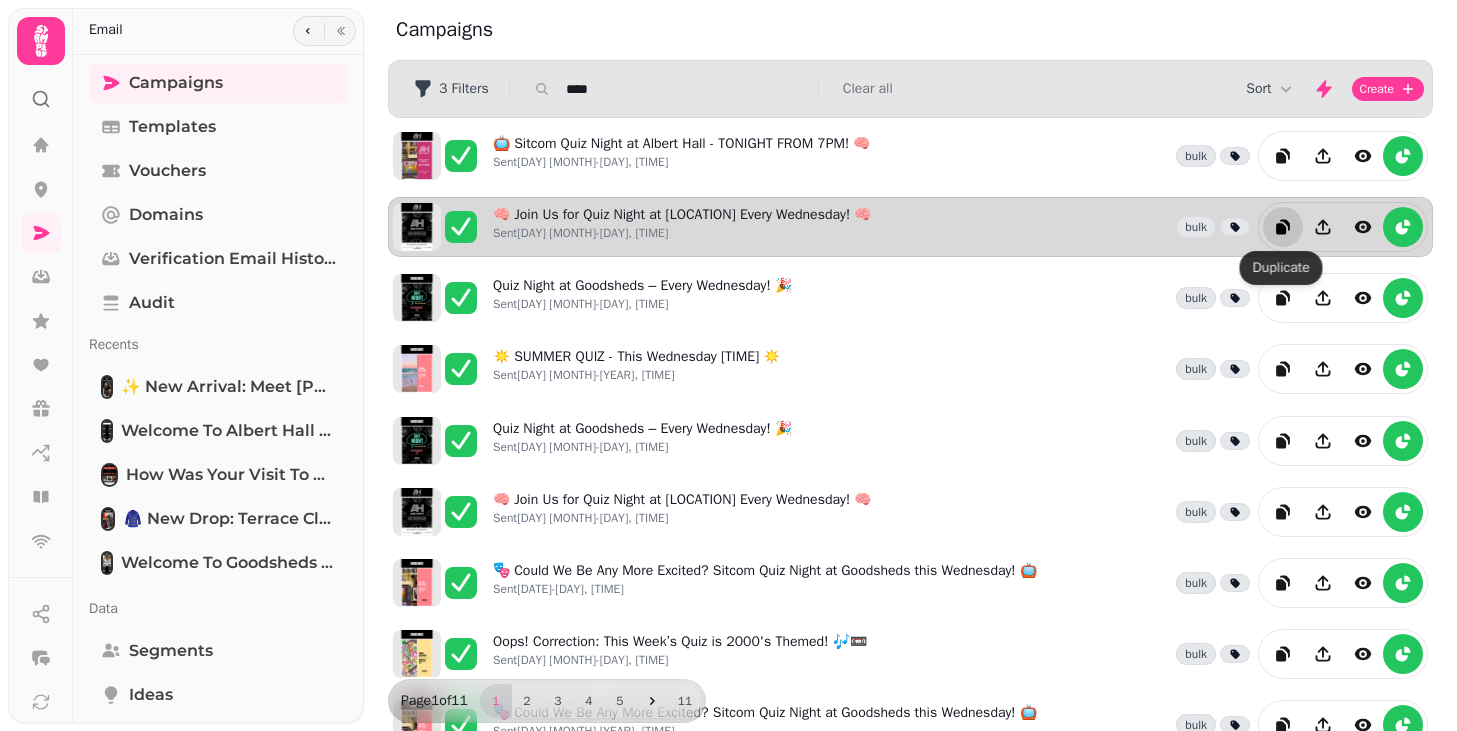 type on "****" 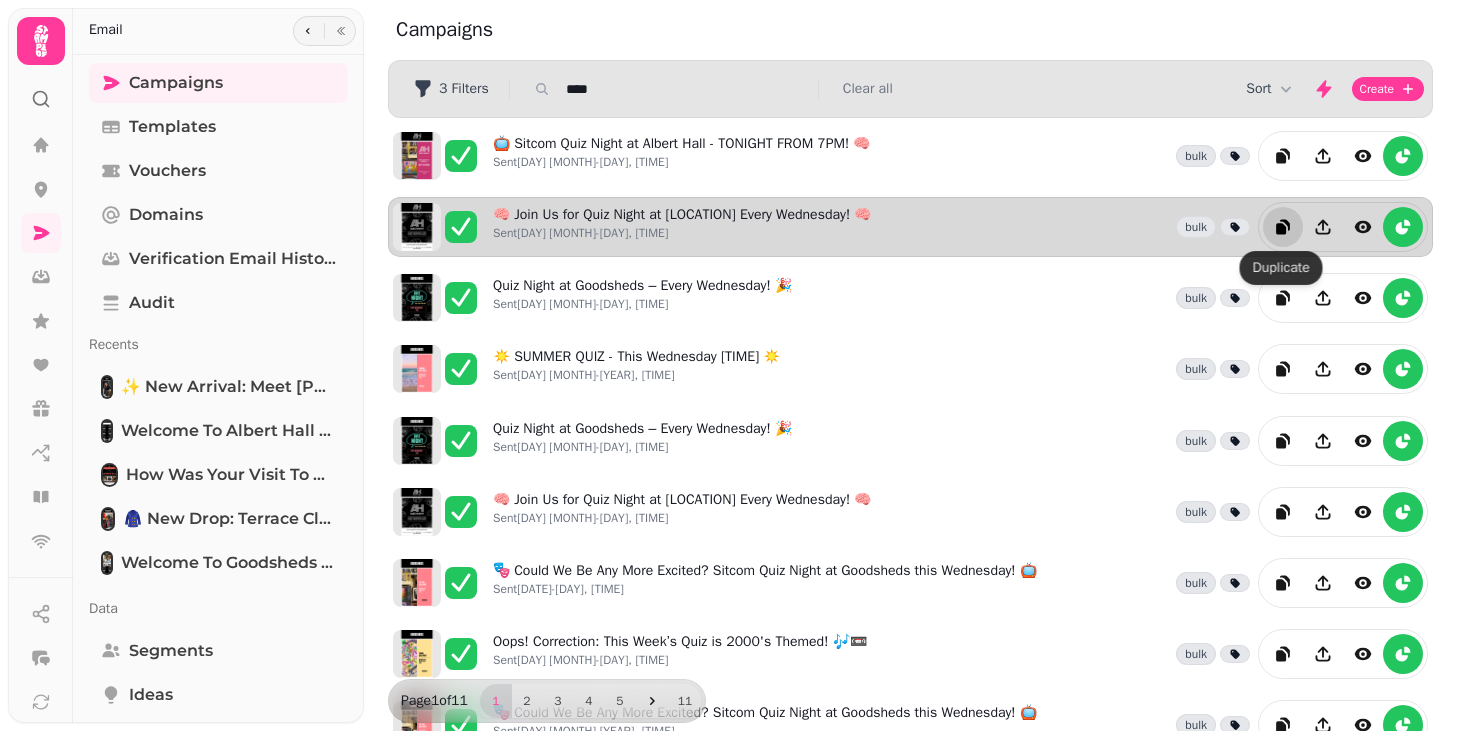 click 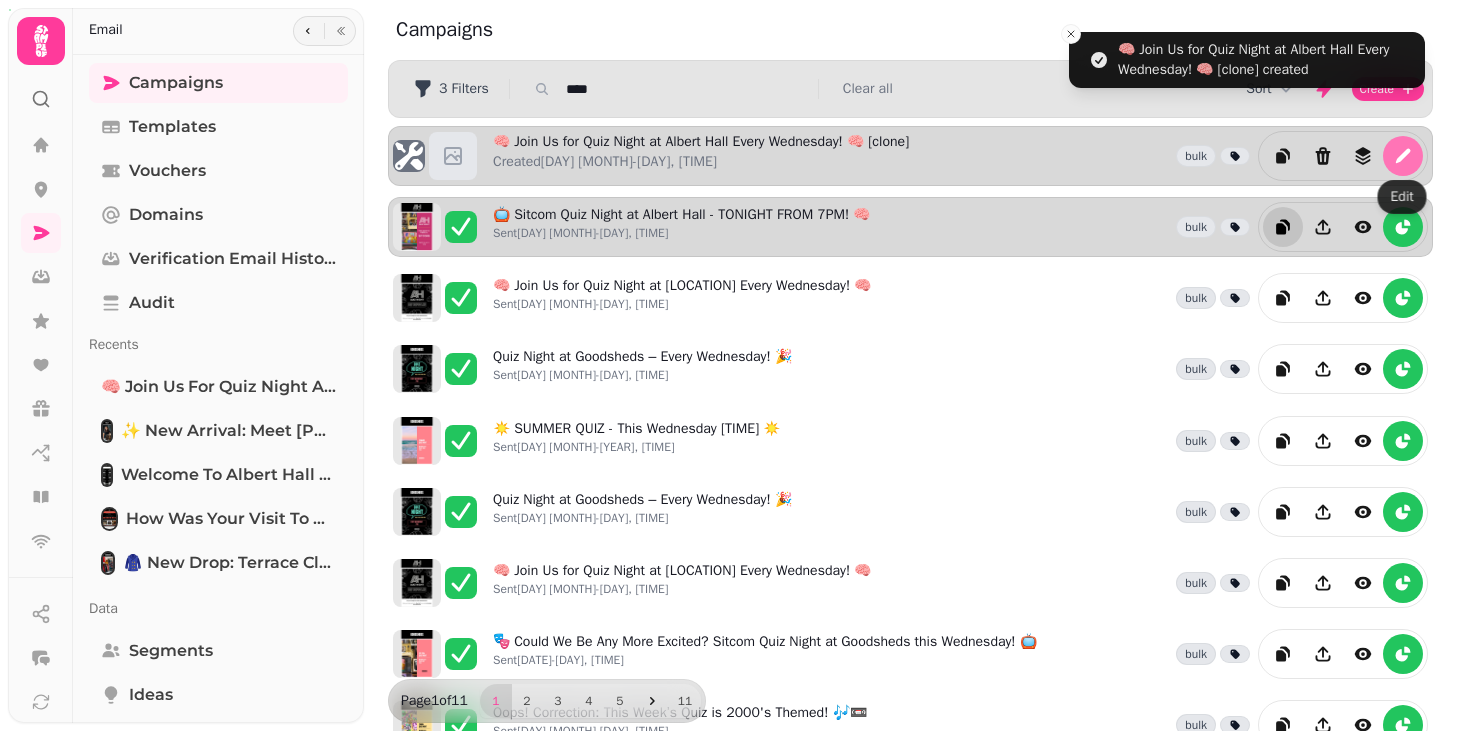 click 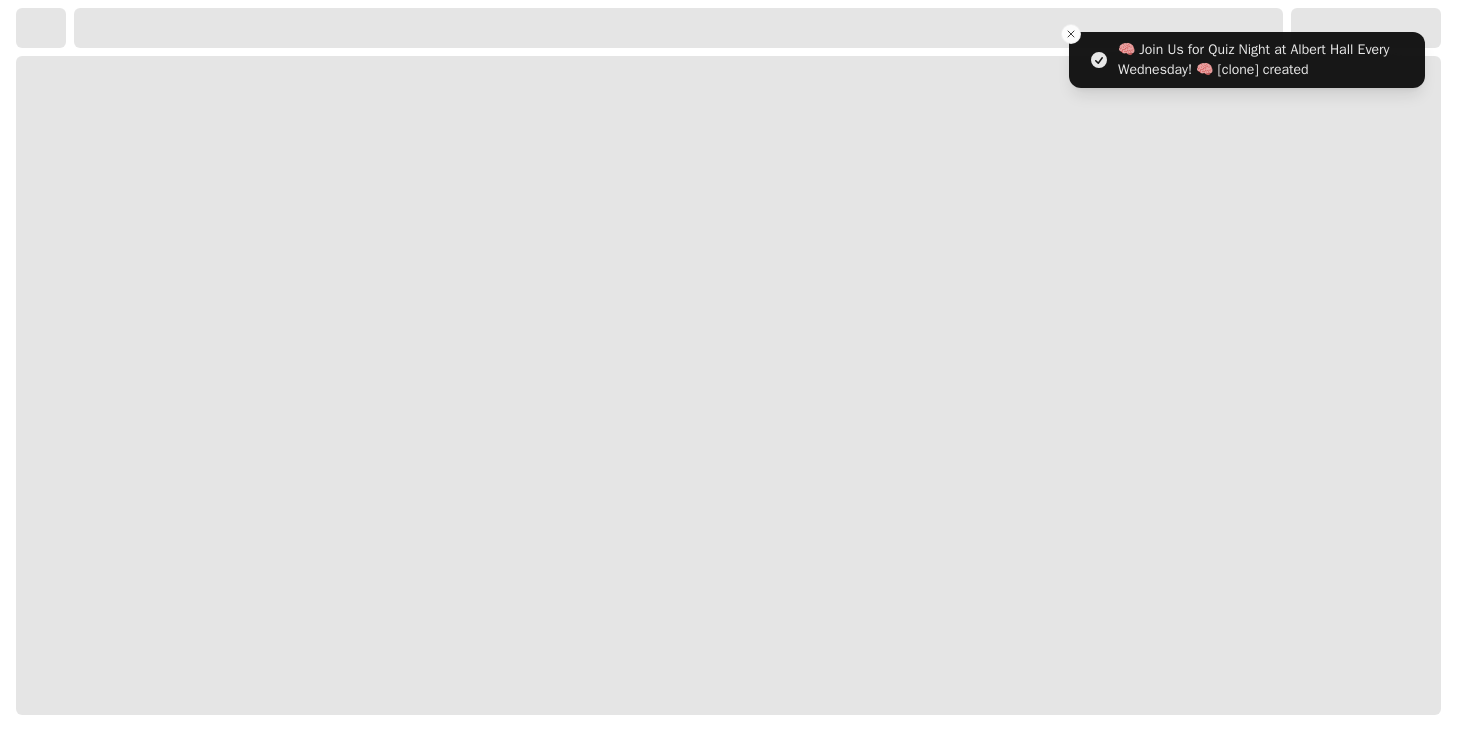 select on "**********" 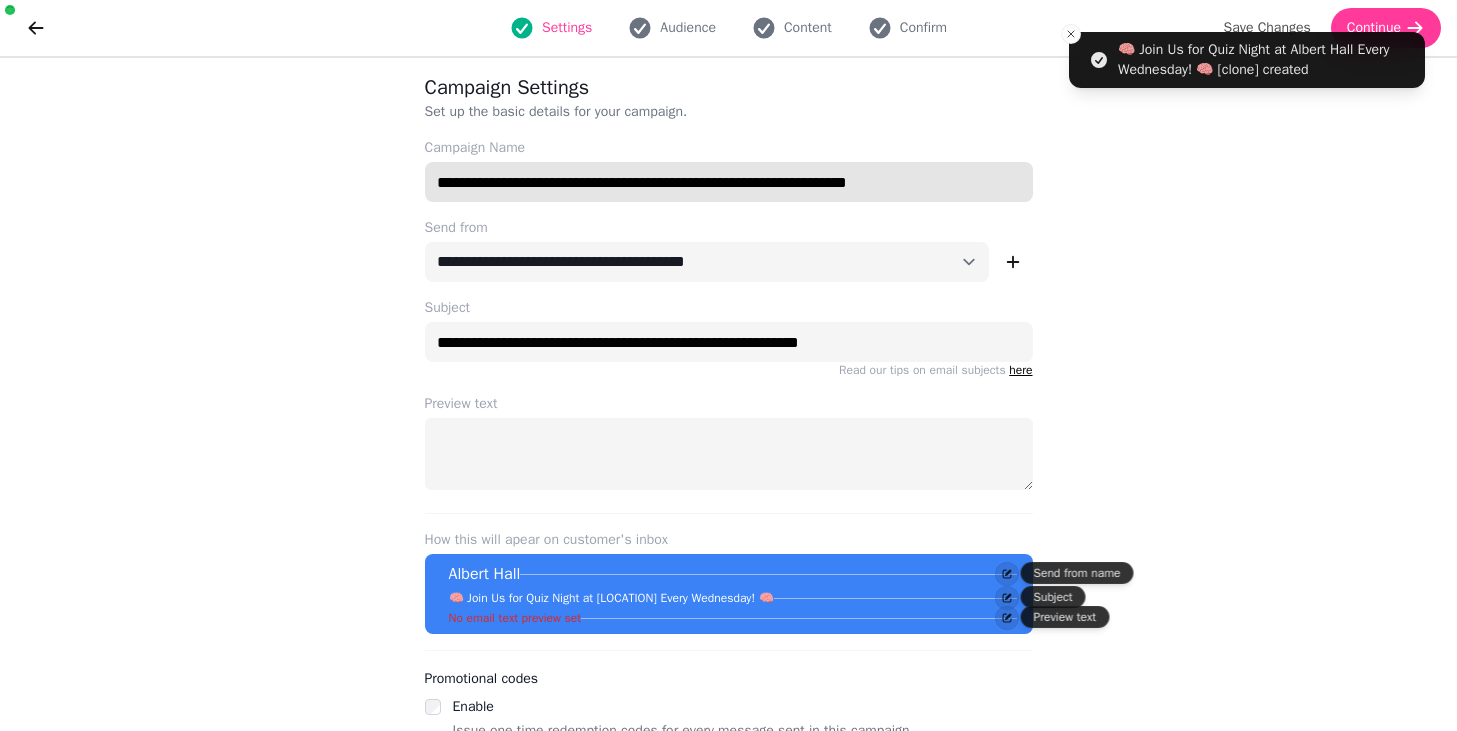 click on "**********" at bounding box center (729, 182) 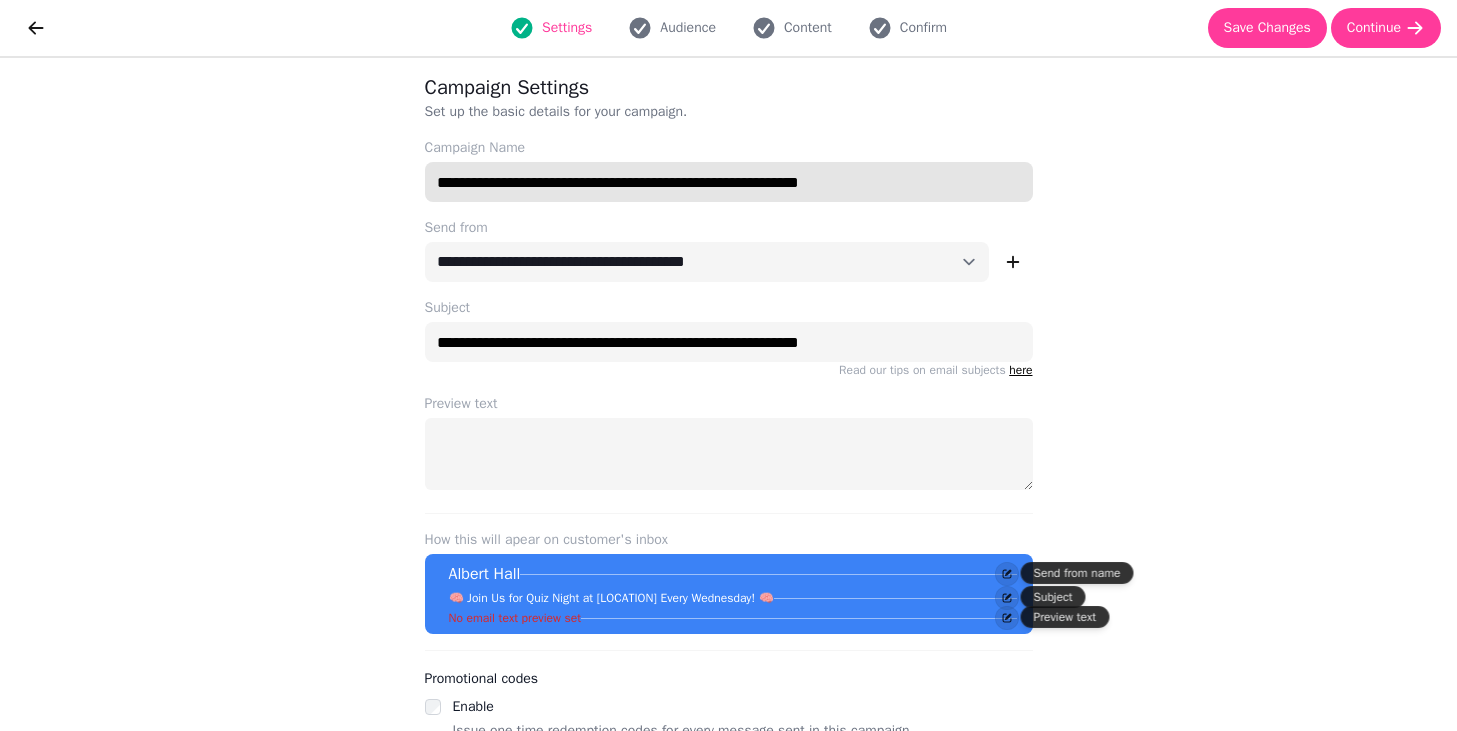 type on "**********" 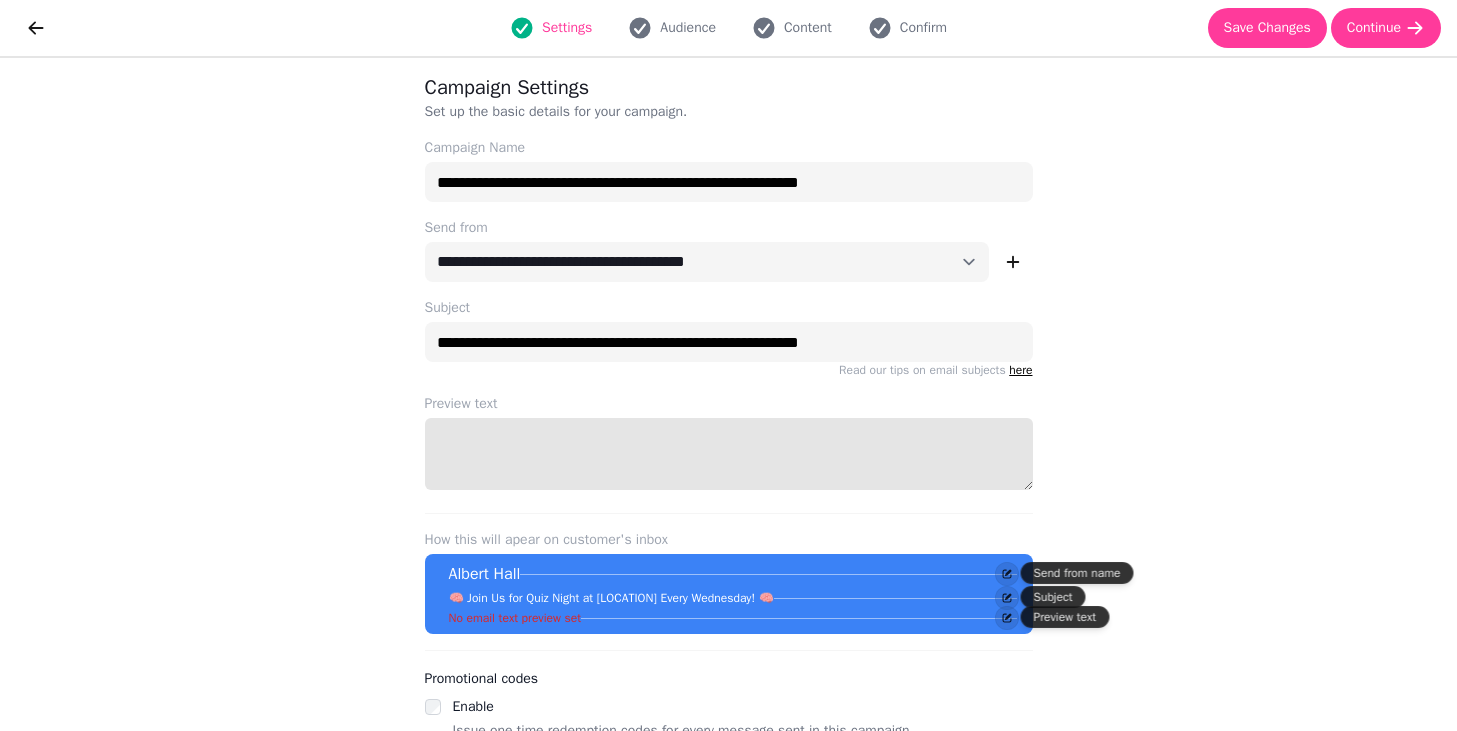 click on "Preview text" at bounding box center [729, 454] 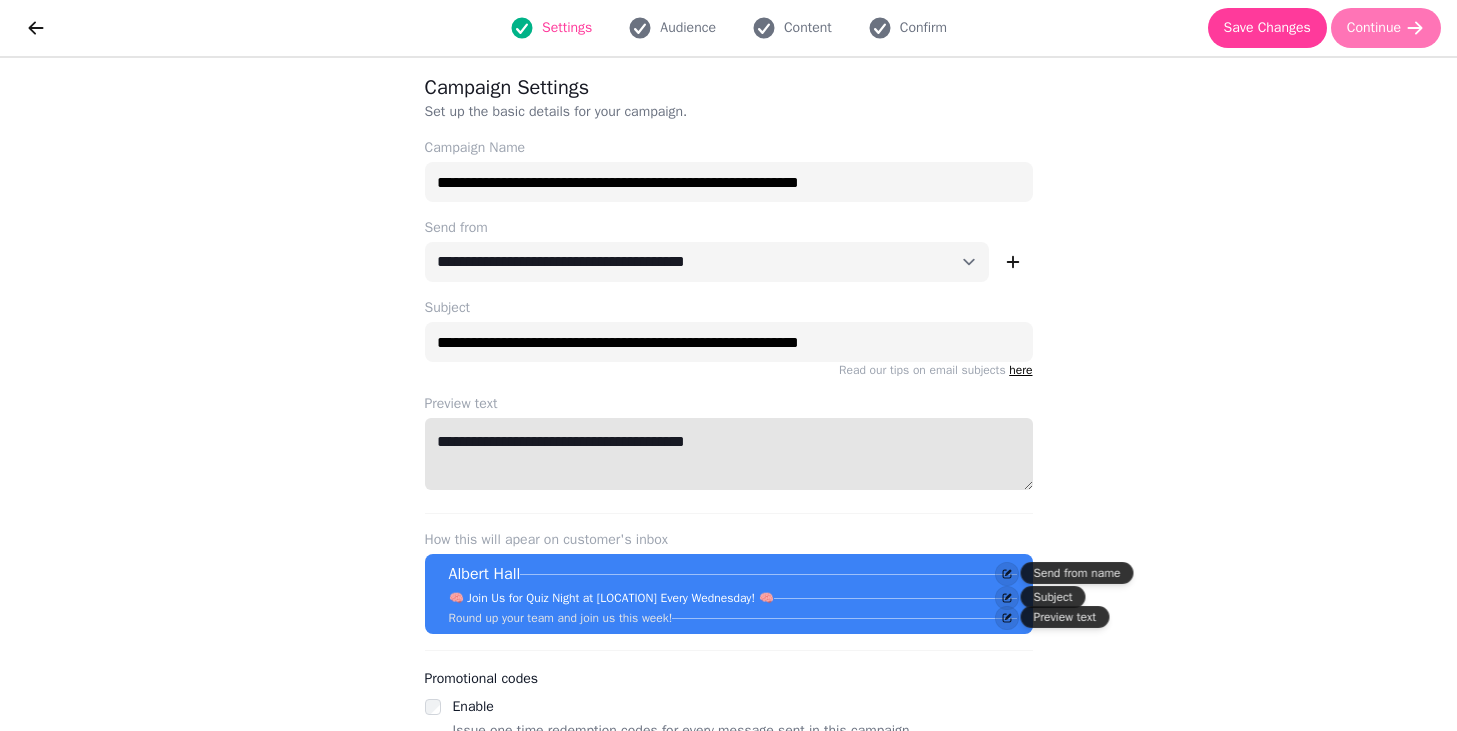 type on "**********" 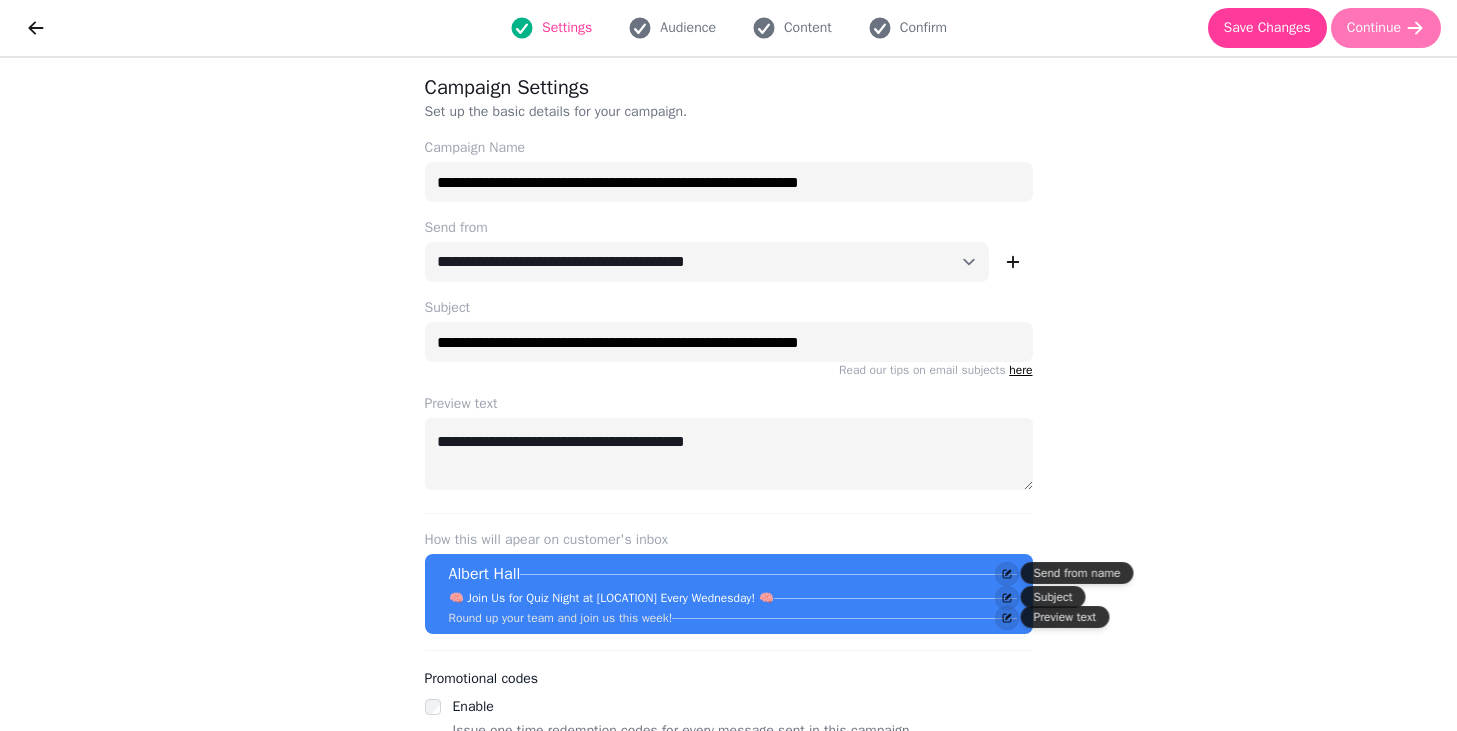 click on "Continue" at bounding box center (1374, 28) 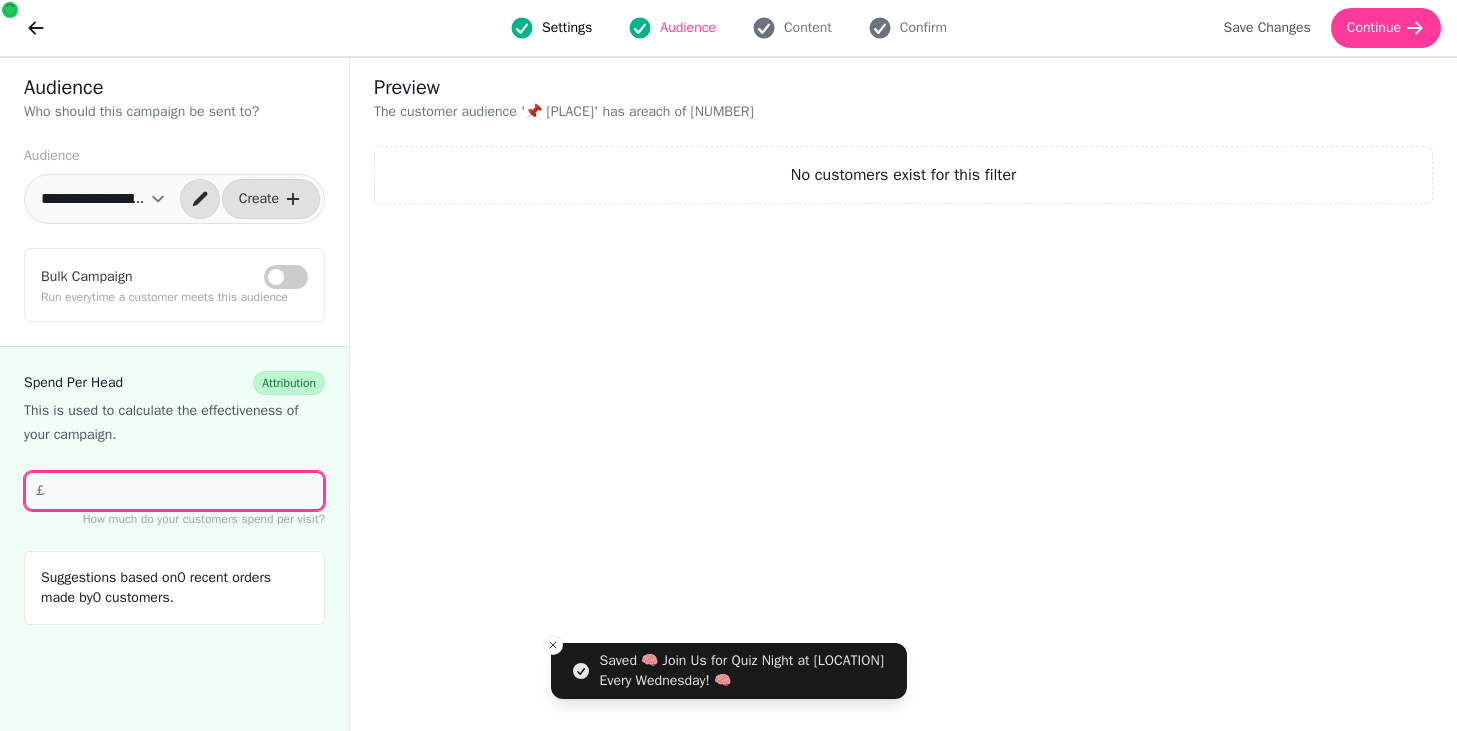 click on "**" at bounding box center (174, 491) 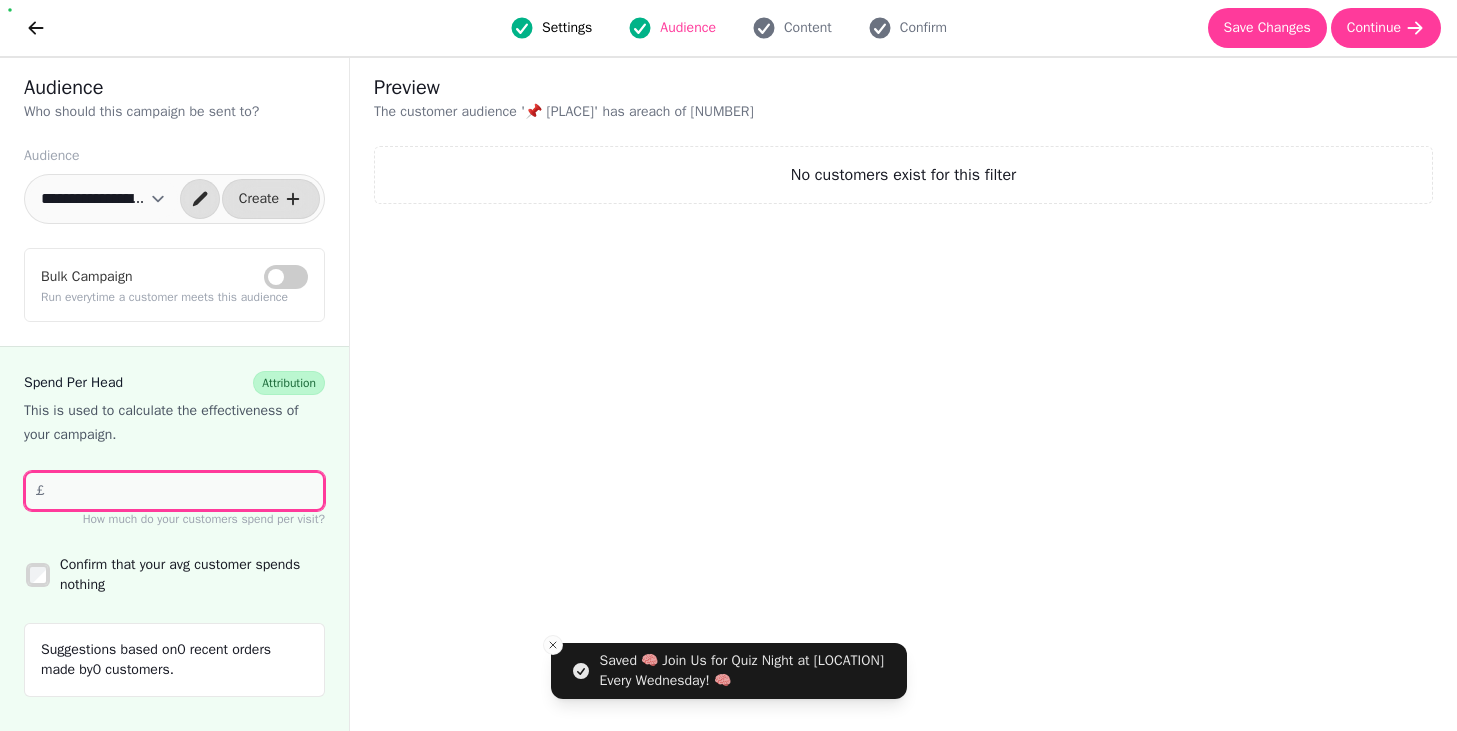 type on "*" 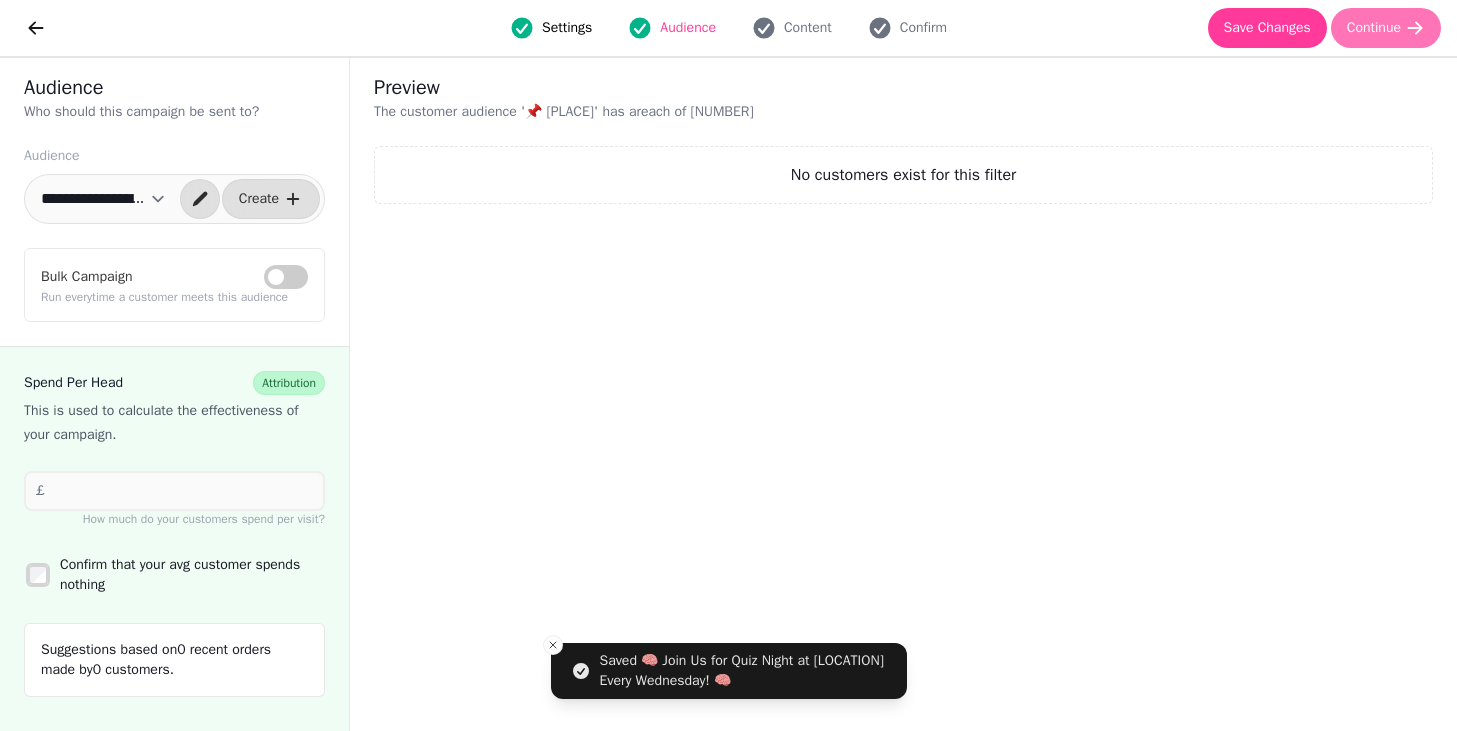 click on "Continue" at bounding box center [1374, 28] 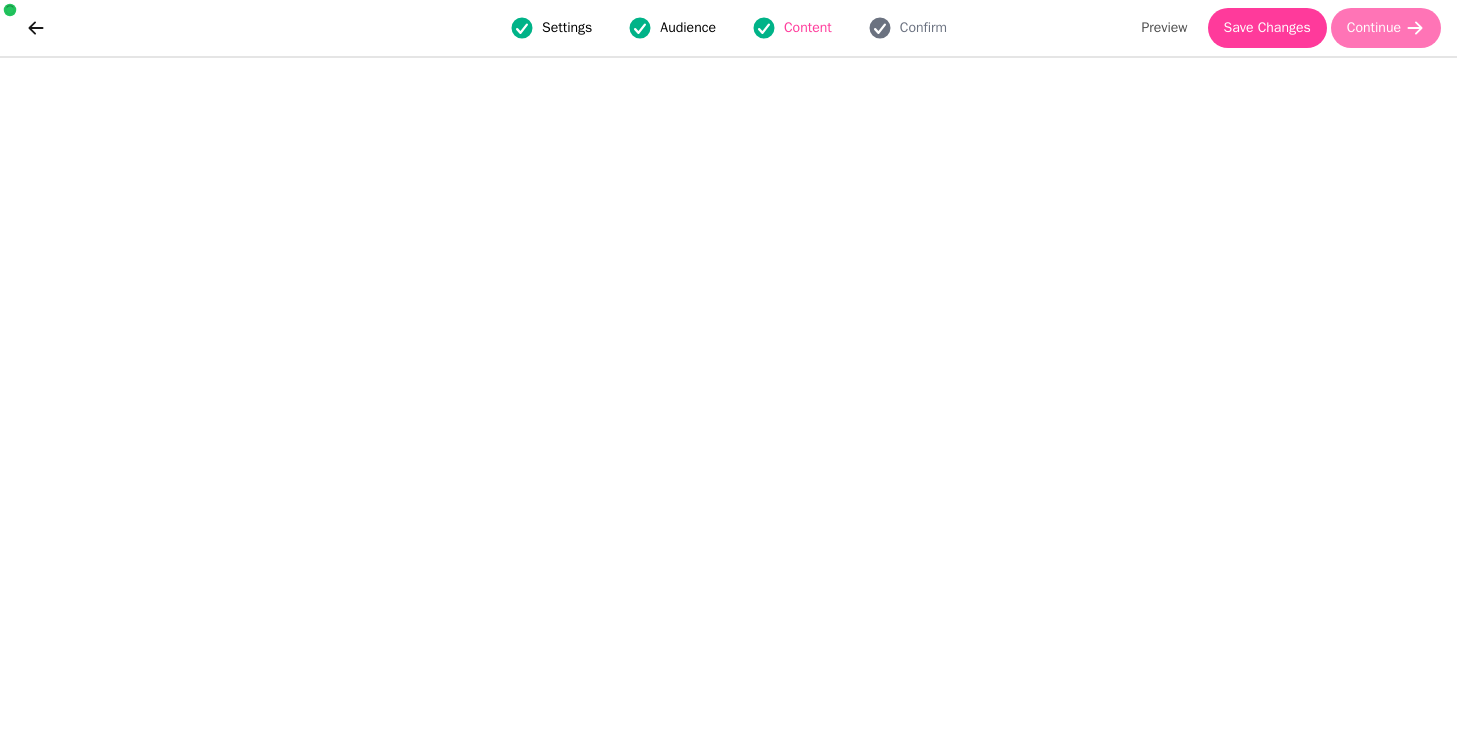 click on "Continue" at bounding box center (1386, 28) 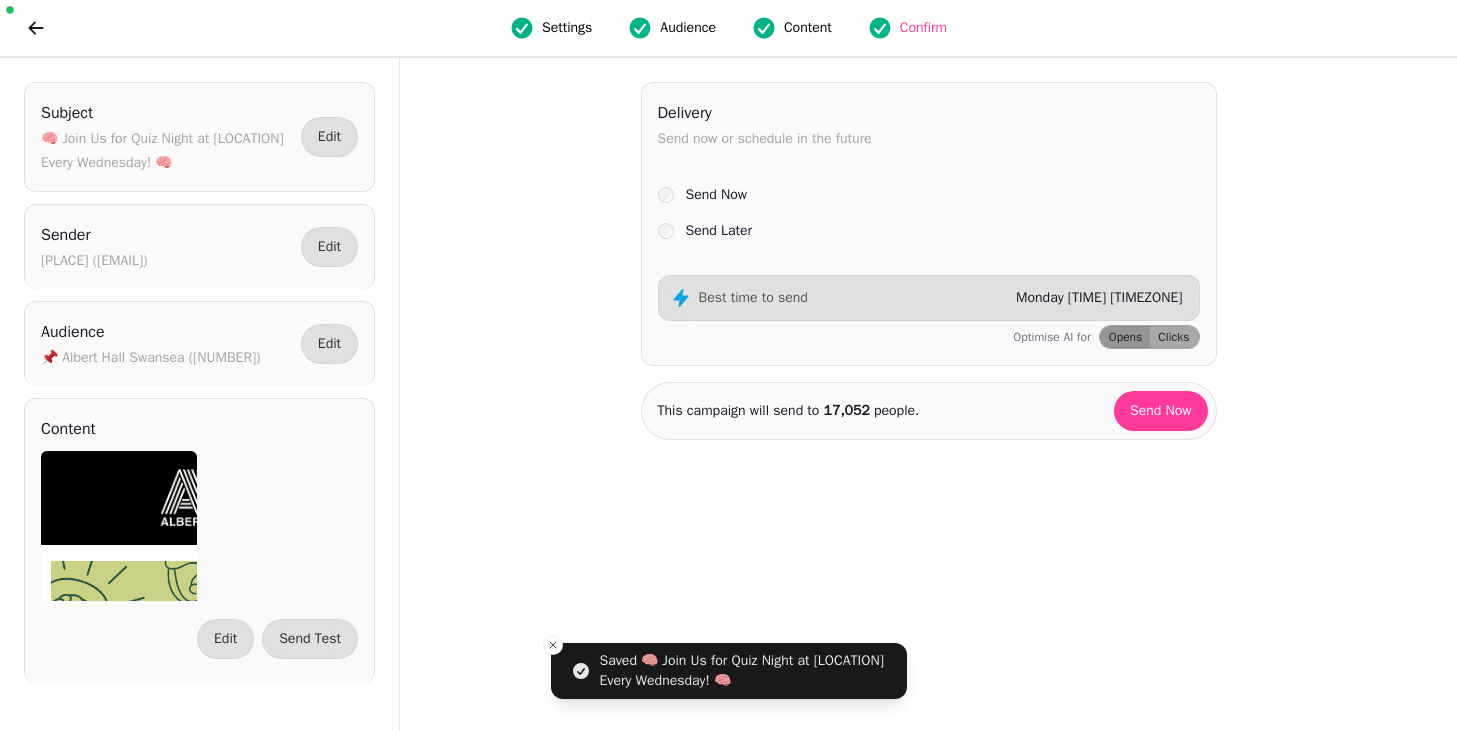 scroll, scrollTop: 0, scrollLeft: 0, axis: both 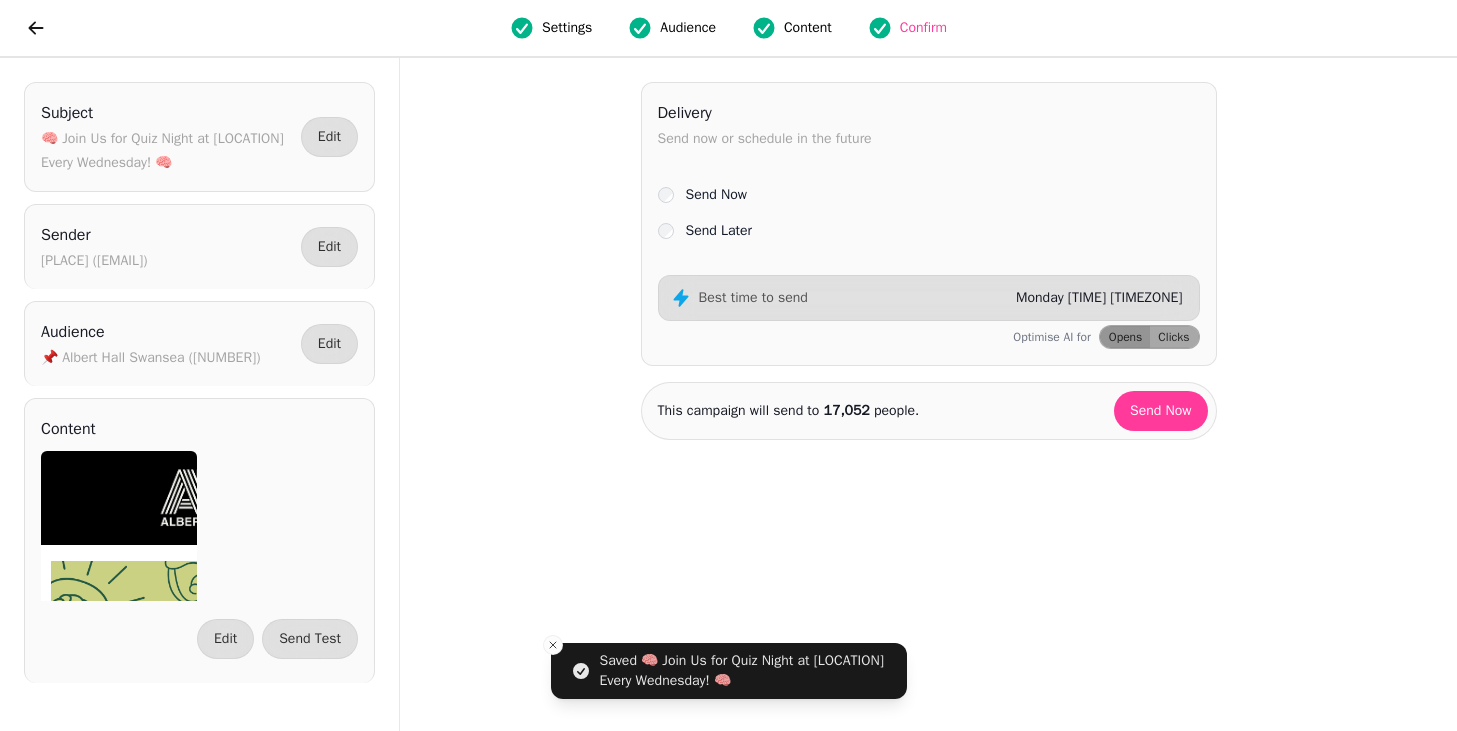 click on "Send Later" at bounding box center (719, 231) 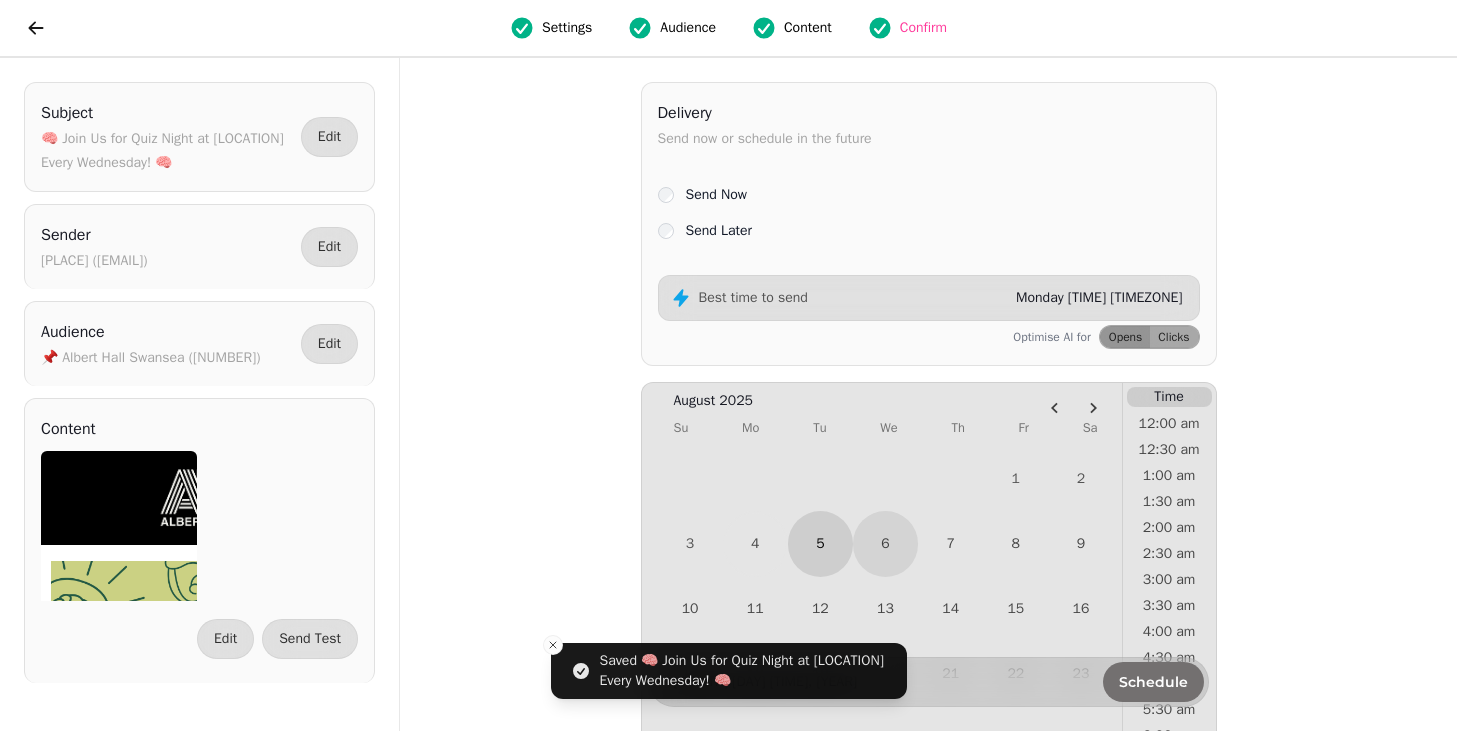click on "5" at bounding box center [820, 543] 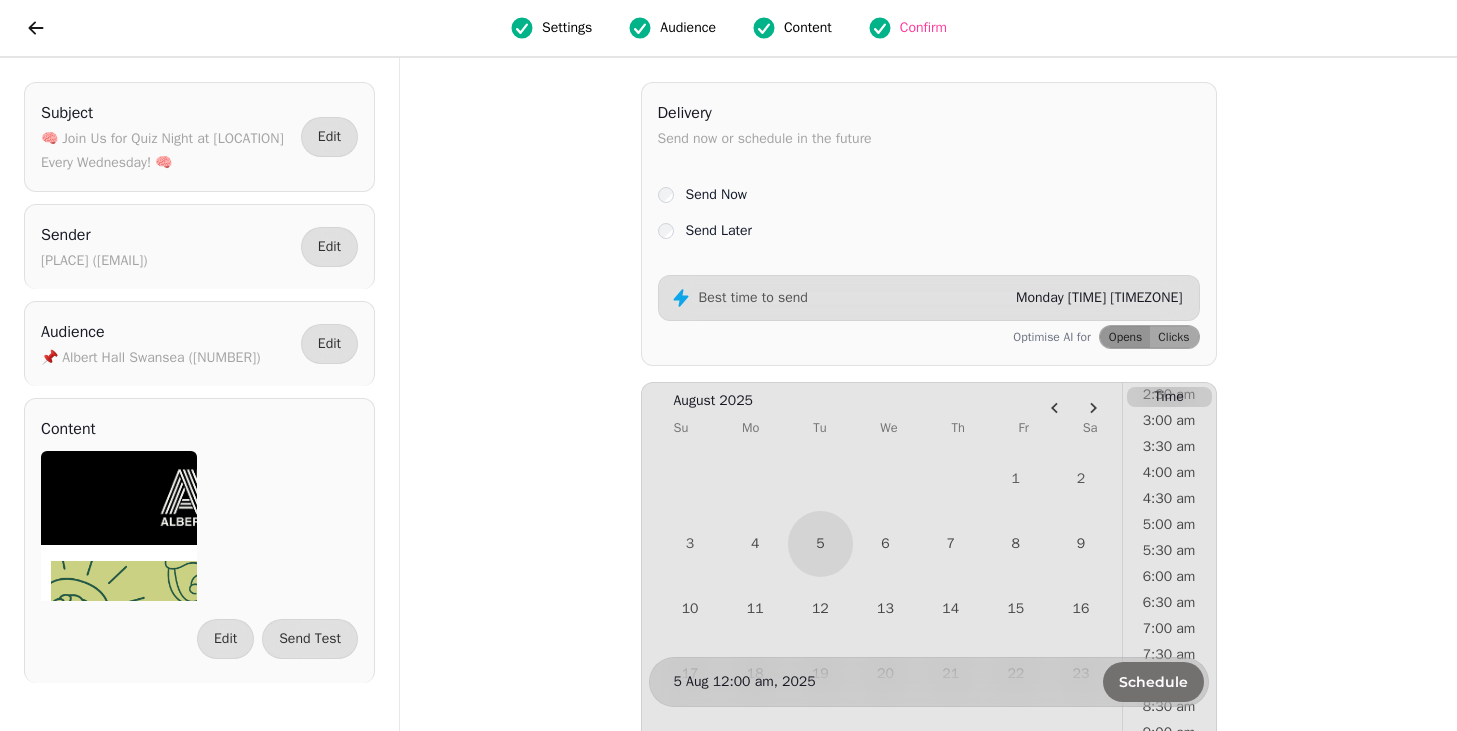 scroll, scrollTop: 180, scrollLeft: 0, axis: vertical 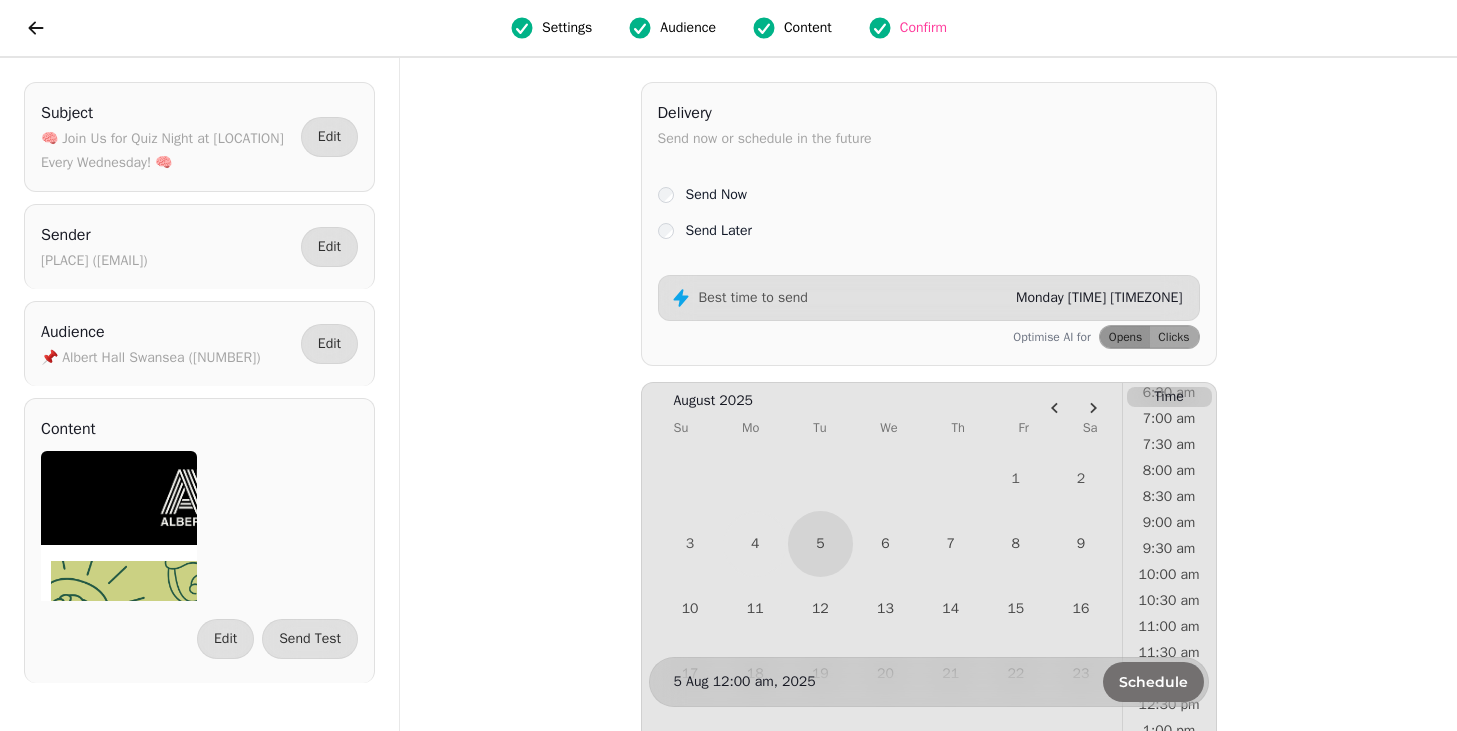 click on "9:30 am" at bounding box center [1169, 549] 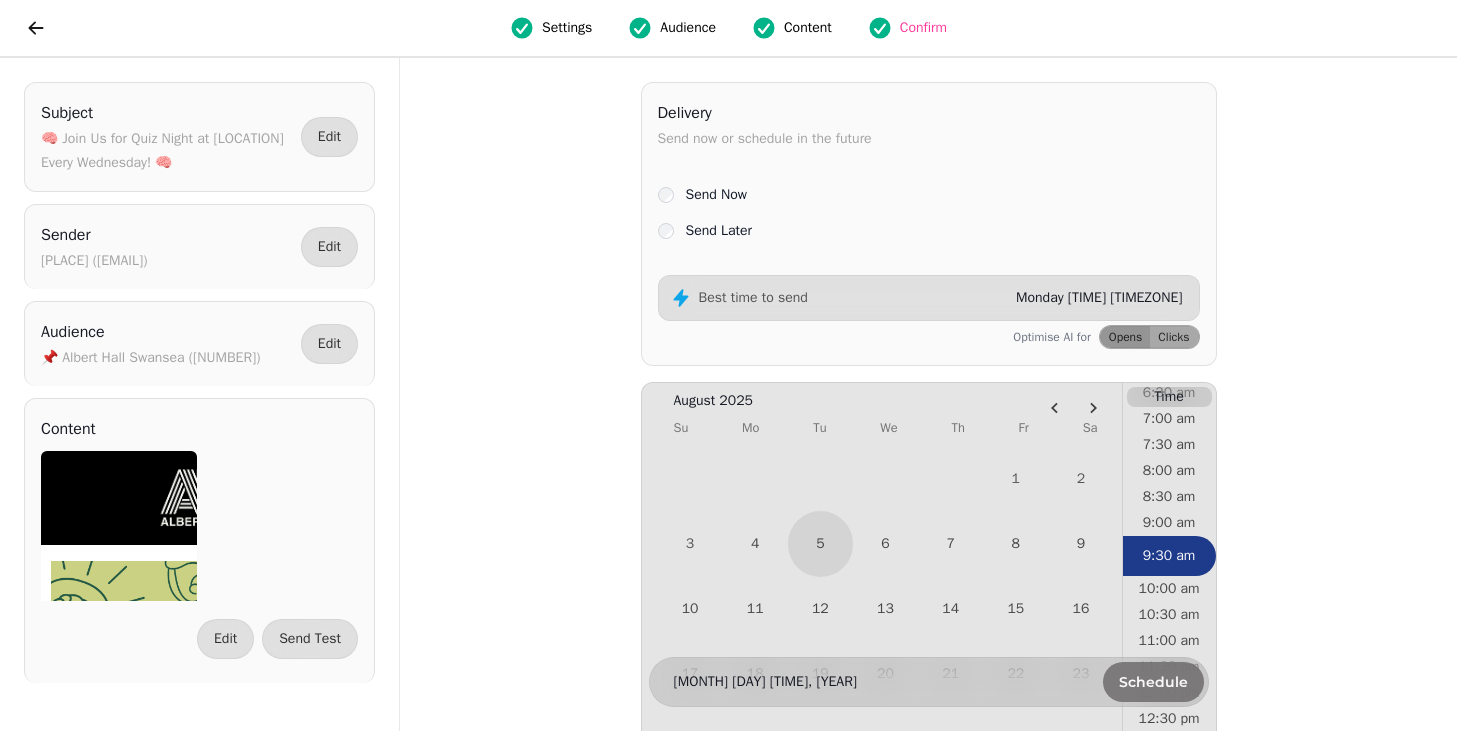 click on "Schedule" at bounding box center [1153, 682] 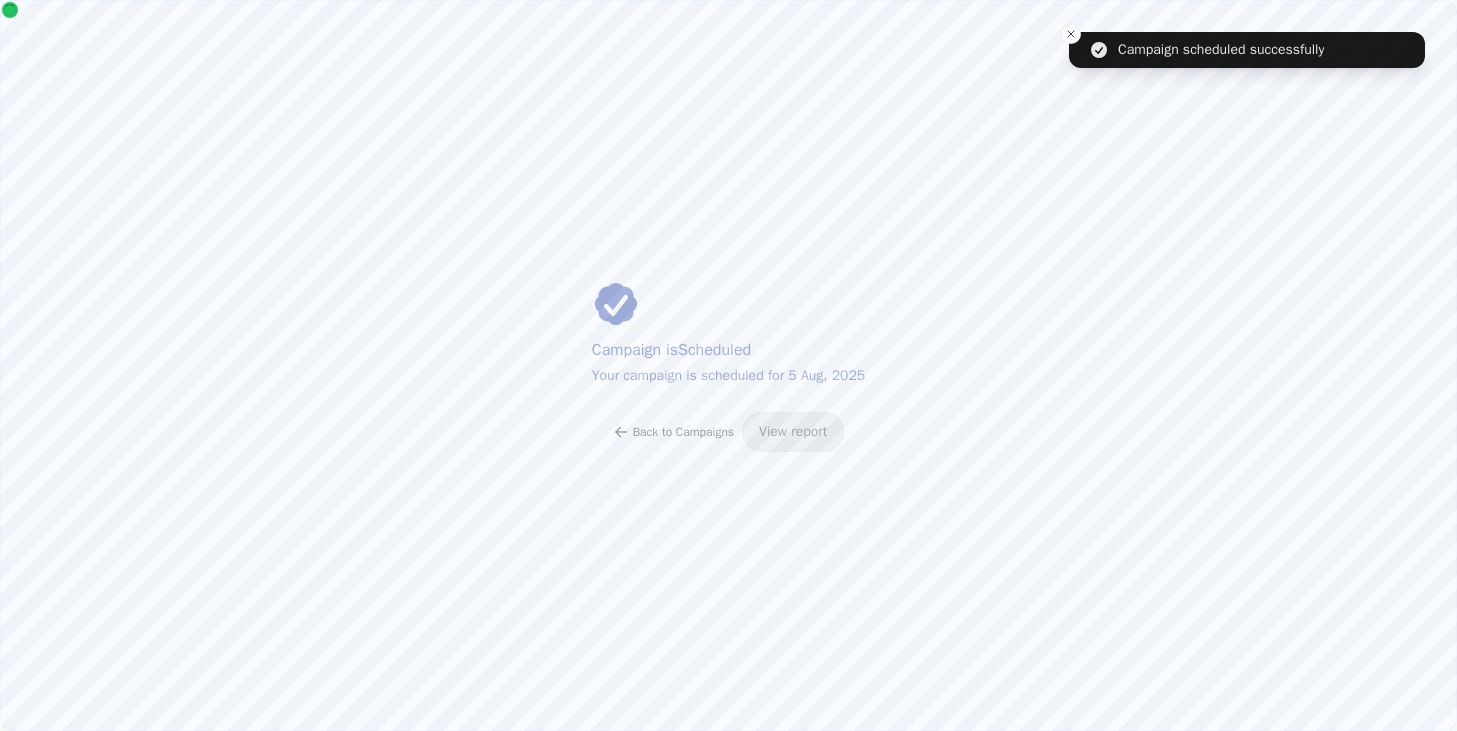 click on "Back to Campaigns" at bounding box center [683, 432] 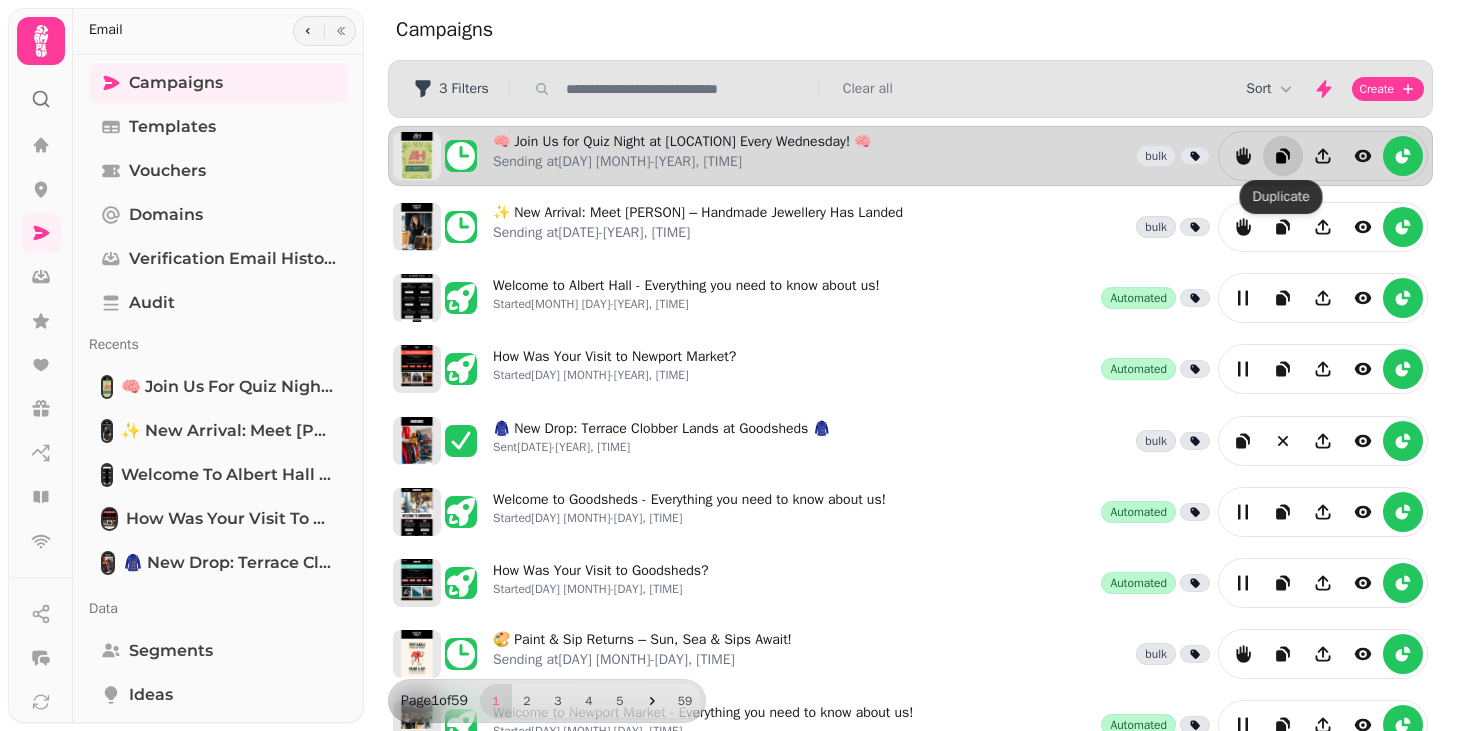 click 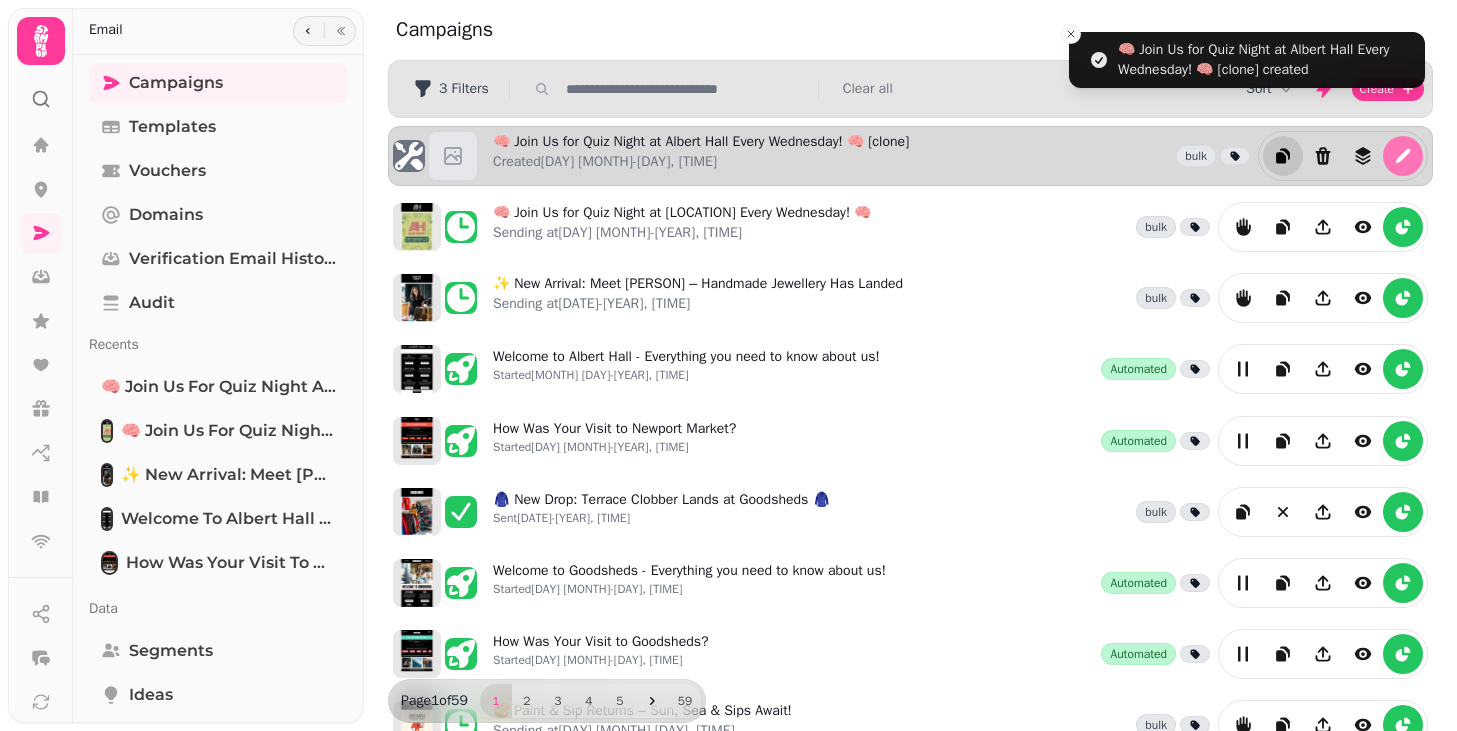 click 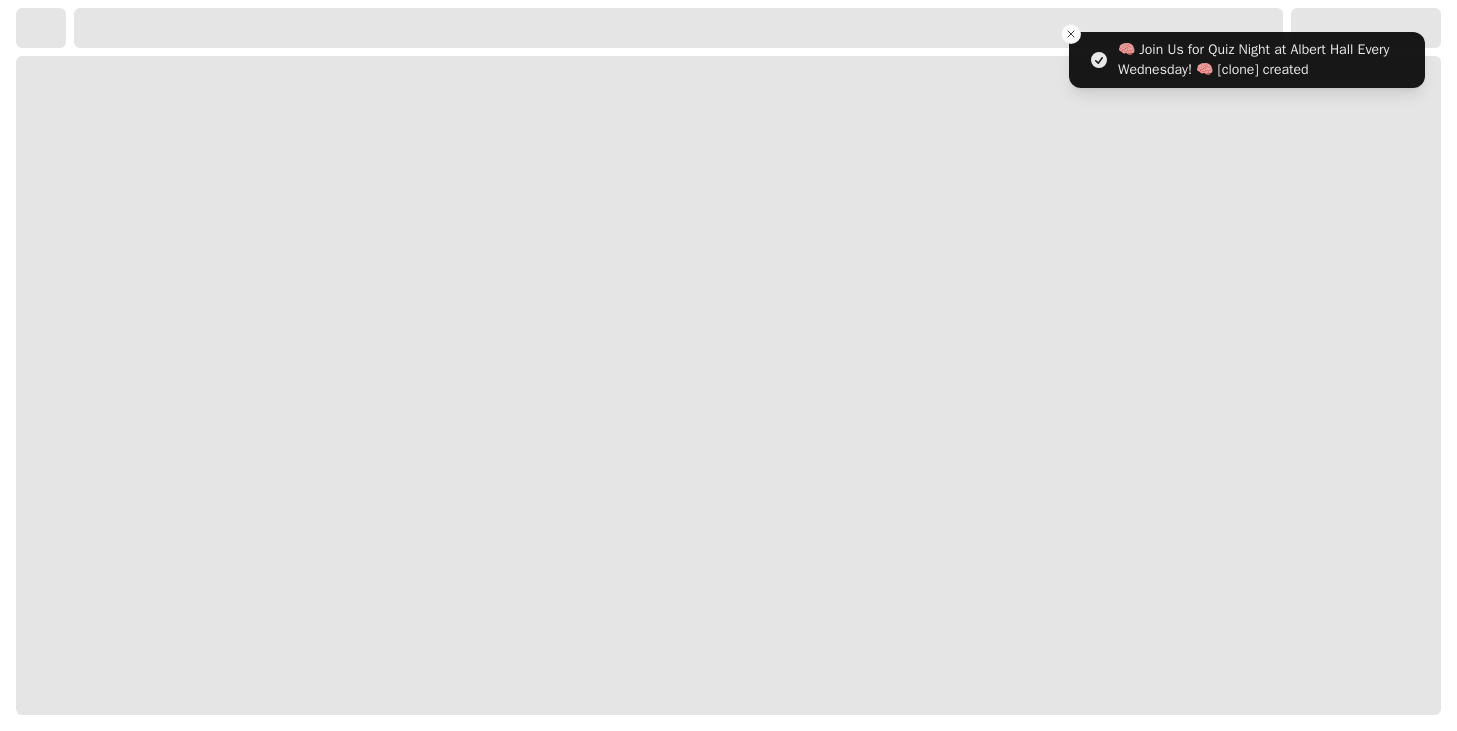 select on "**********" 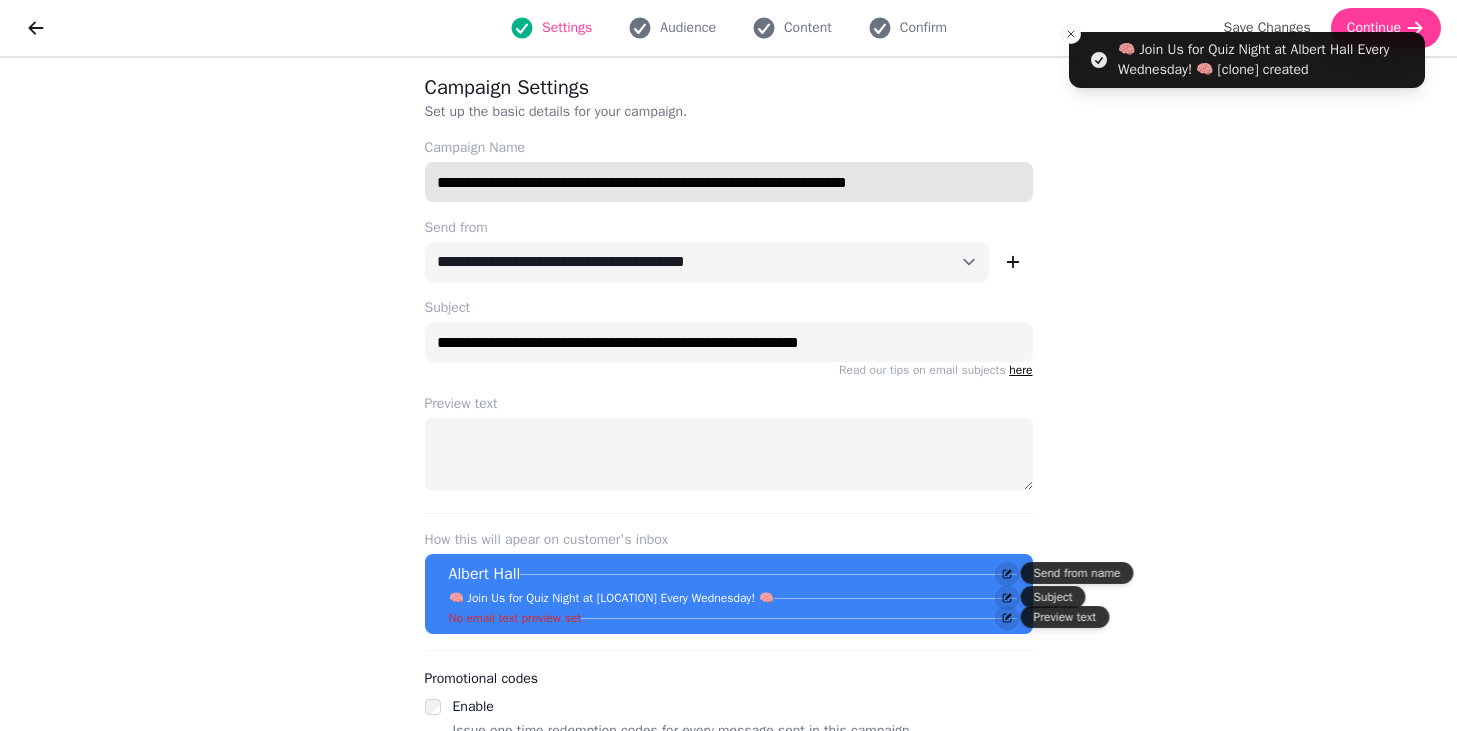 click on "**********" at bounding box center [729, 182] 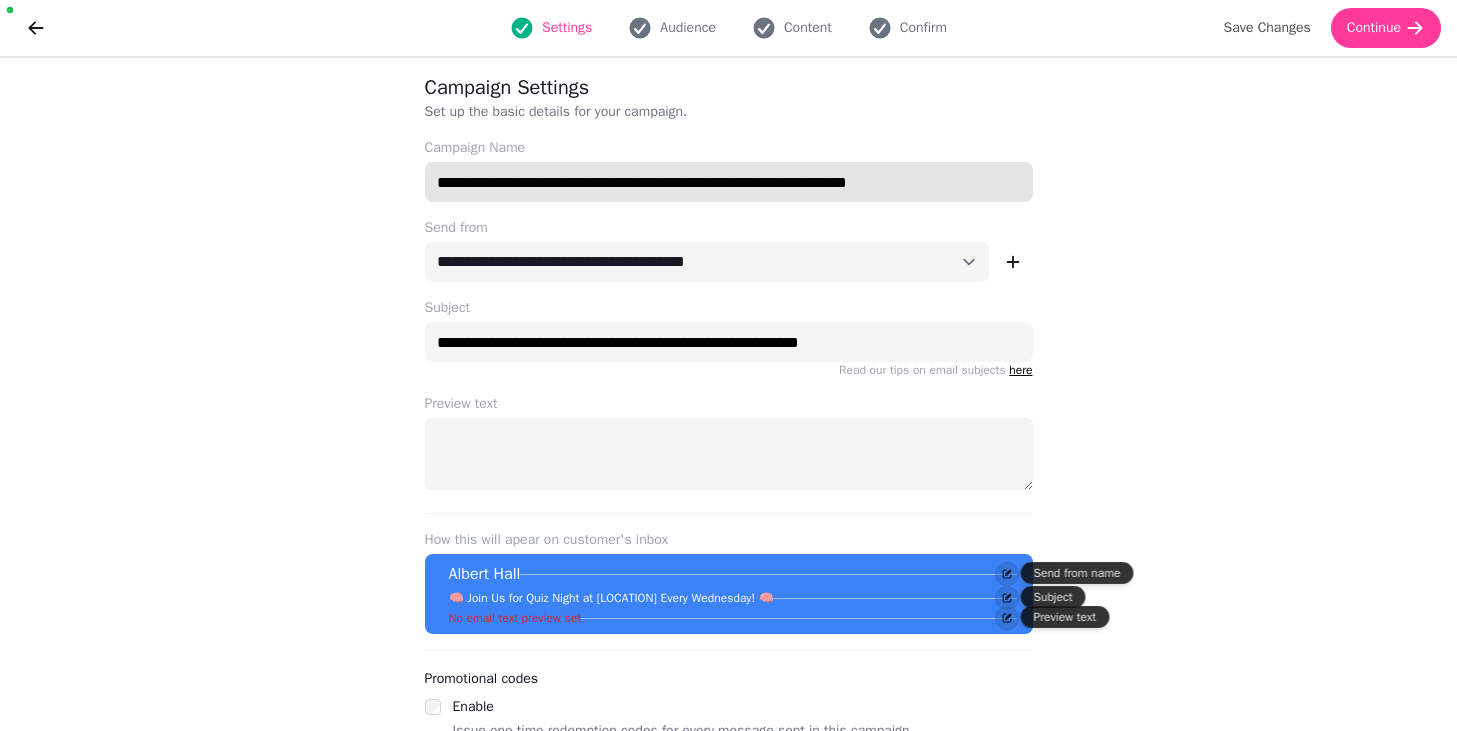 paste 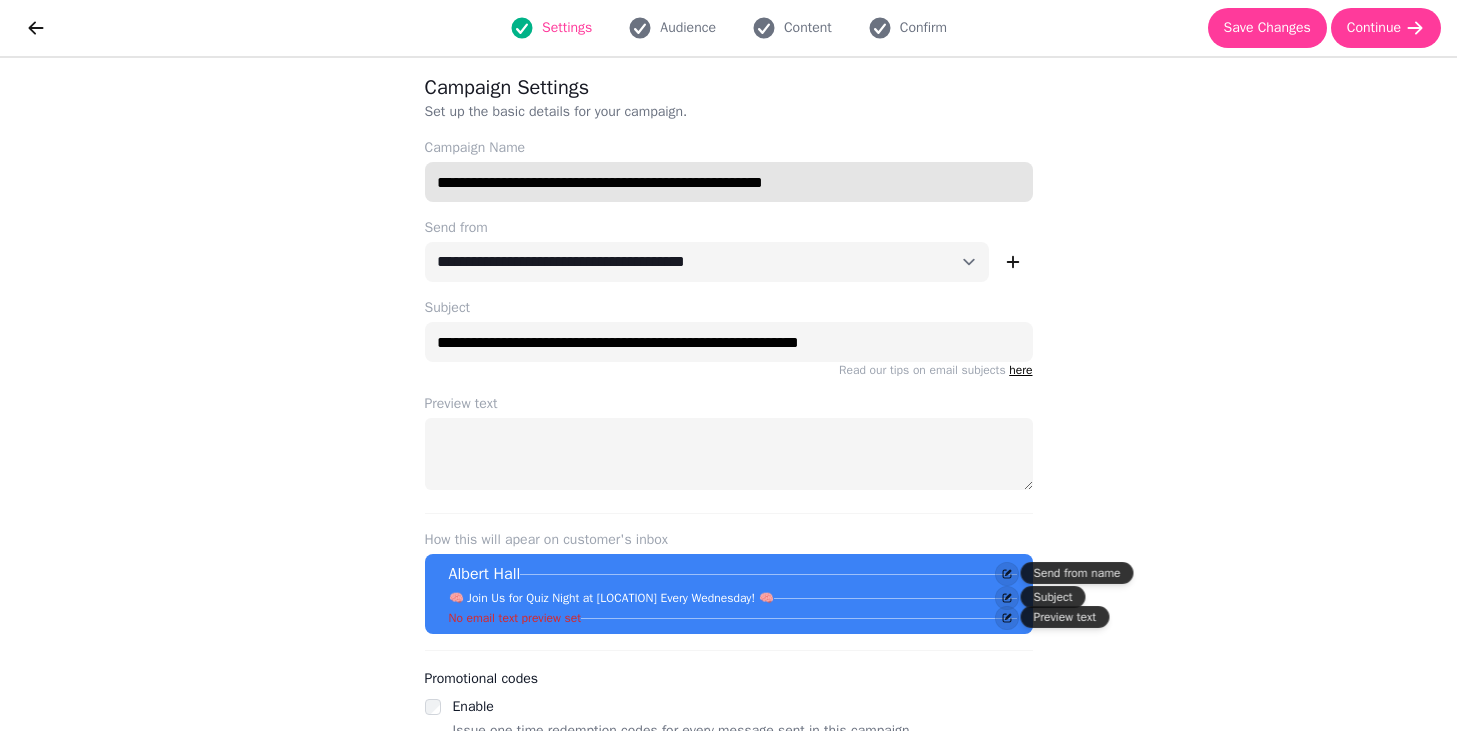 type on "**********" 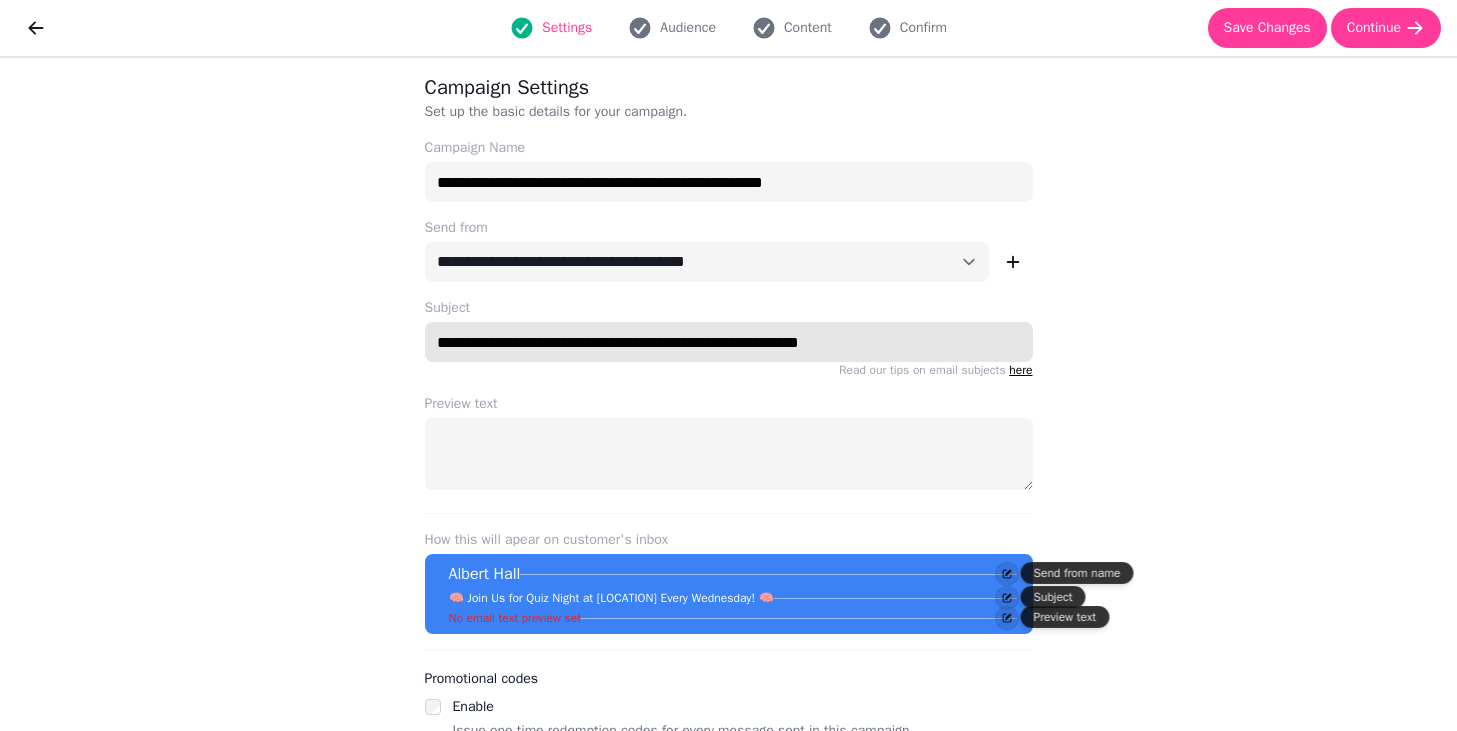 click on "**********" at bounding box center (729, 342) 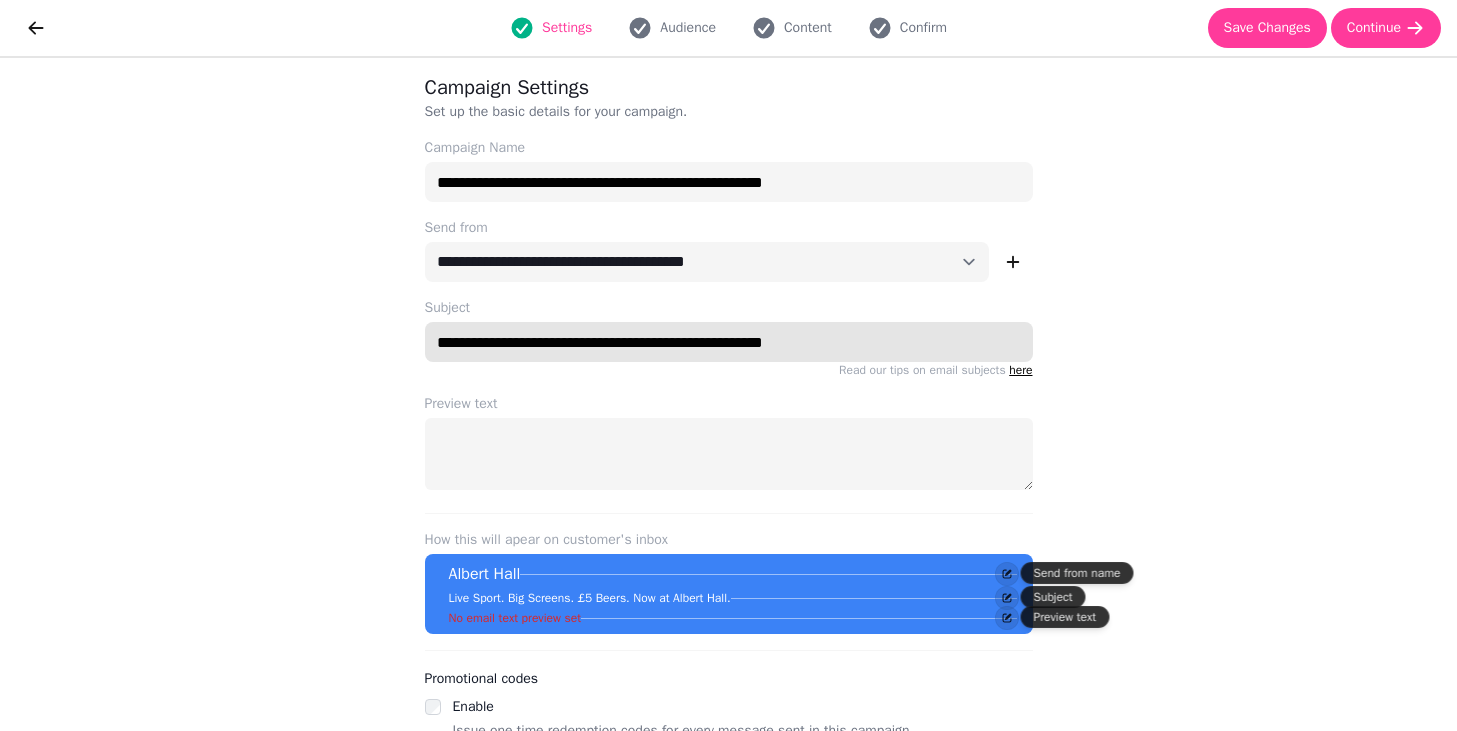 type on "**********" 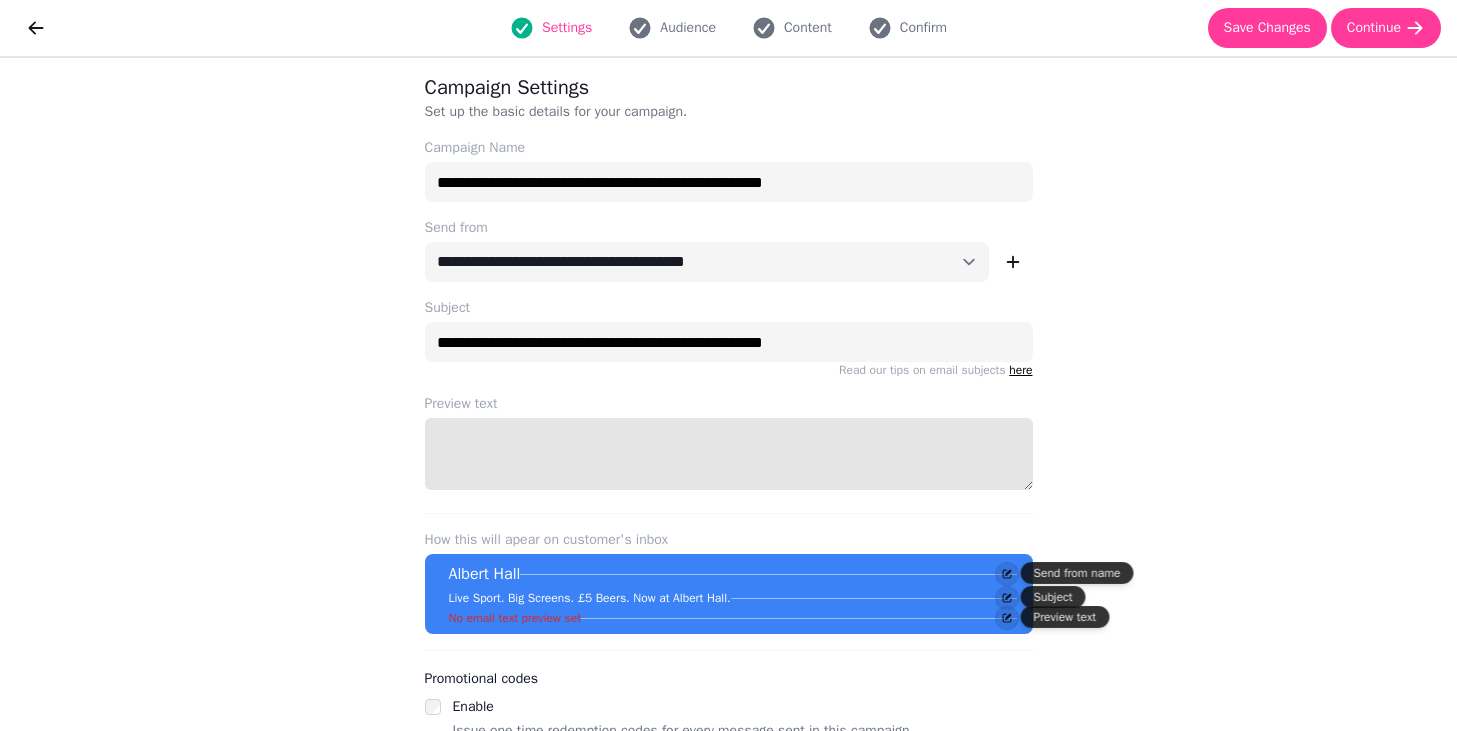 click on "Preview text" at bounding box center [729, 454] 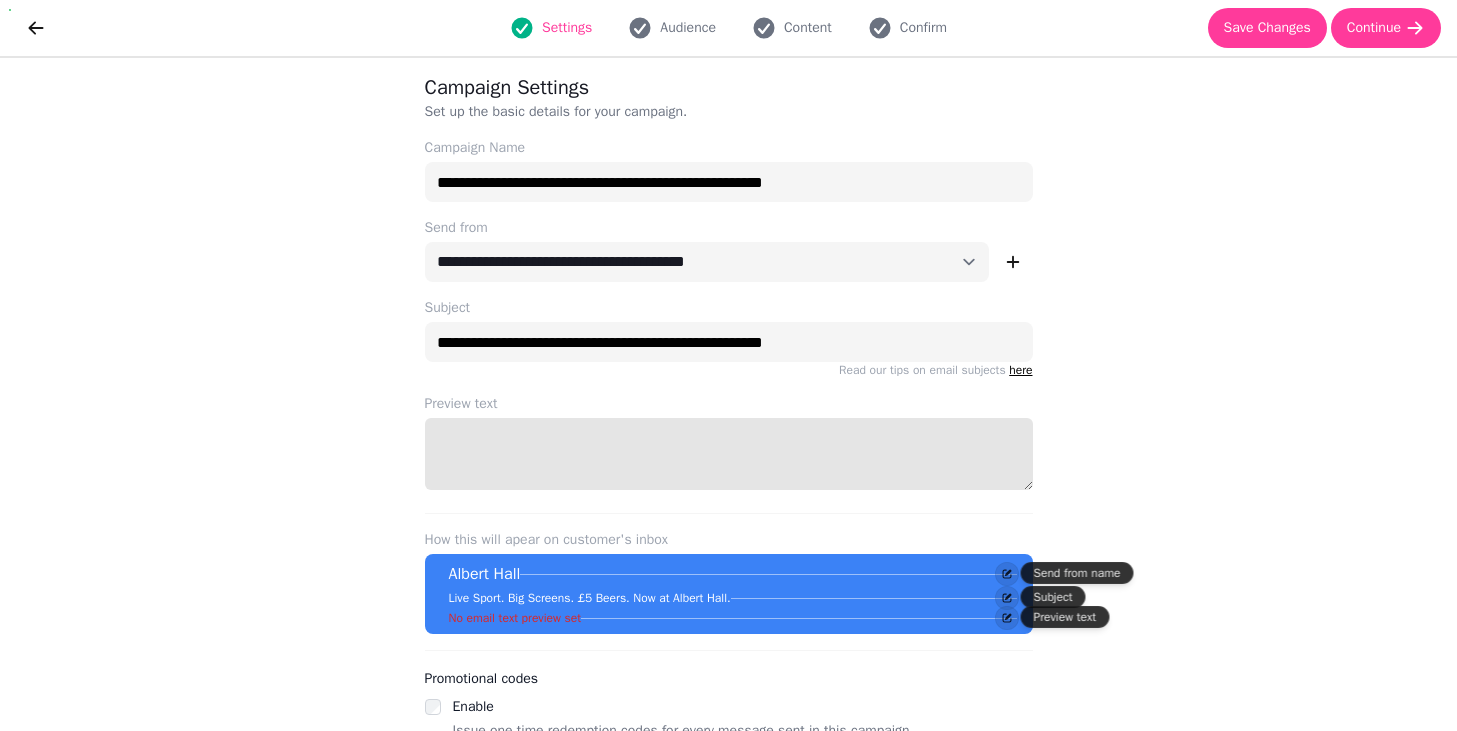 paste on "**********" 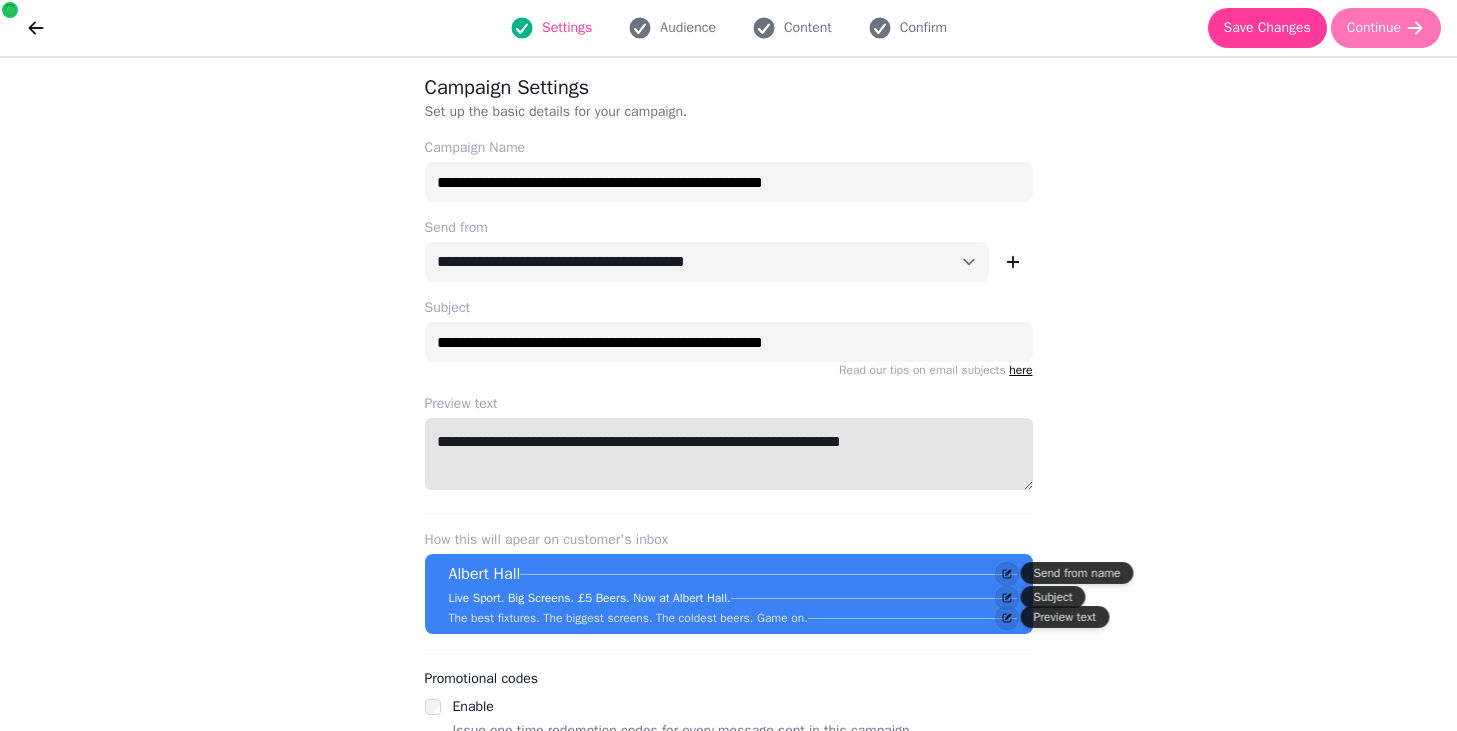 type on "**********" 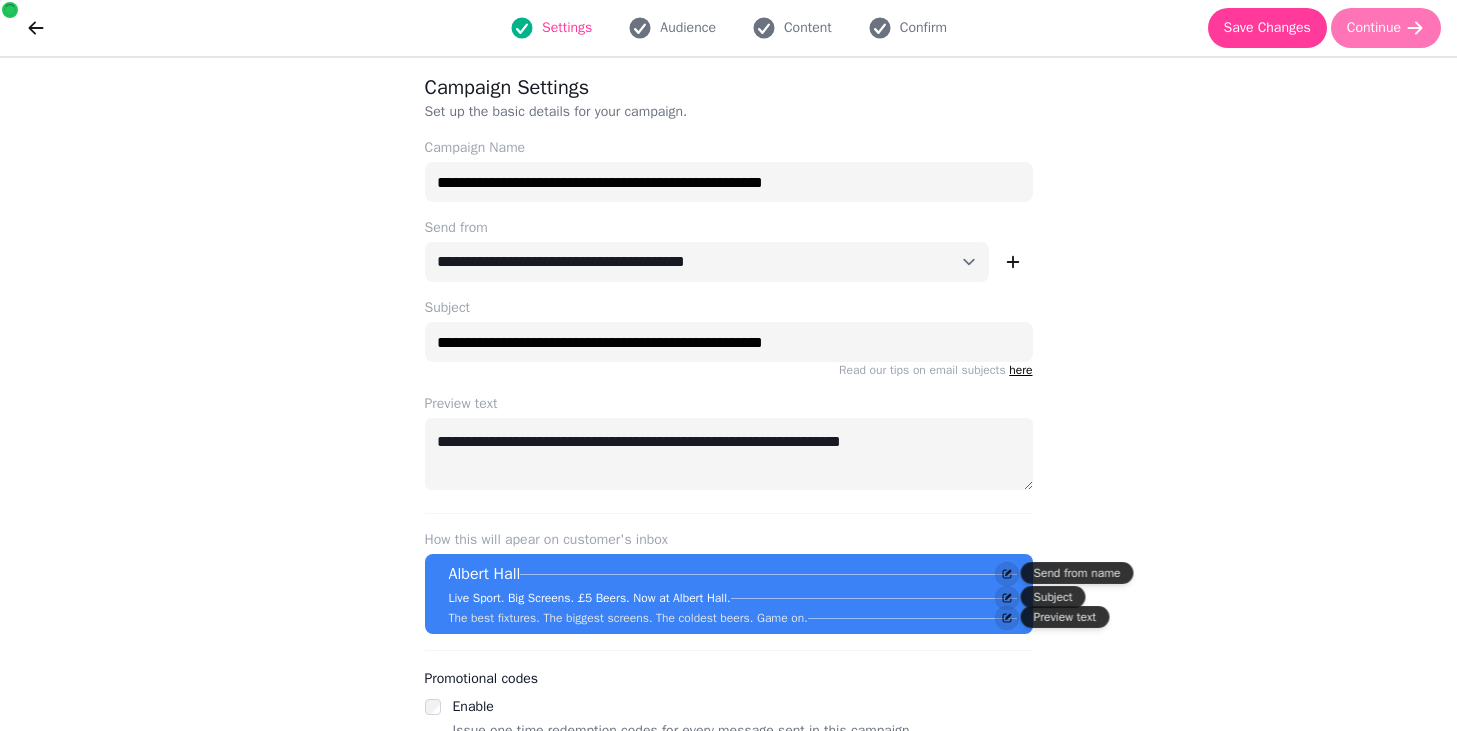 click on "Continue" at bounding box center (1374, 28) 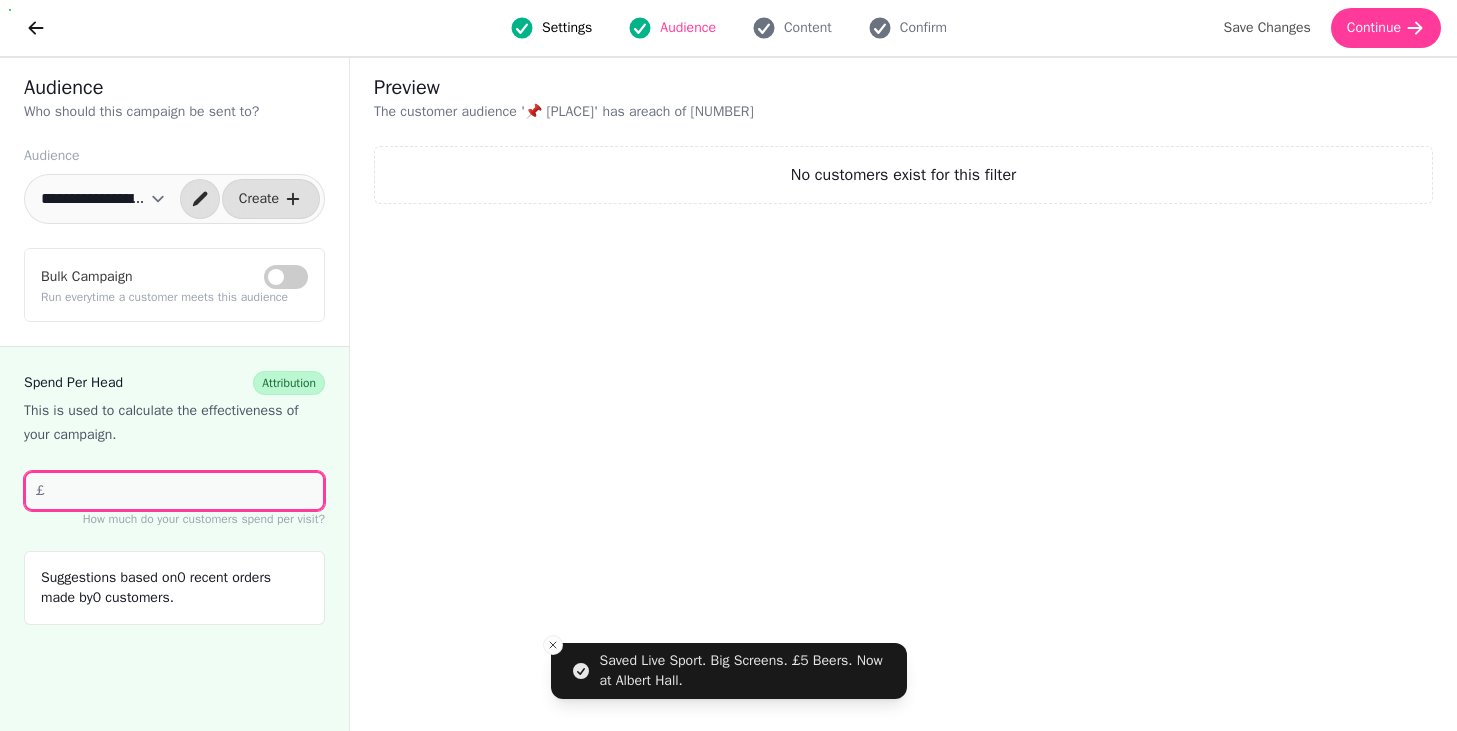 click on "**" at bounding box center (174, 491) 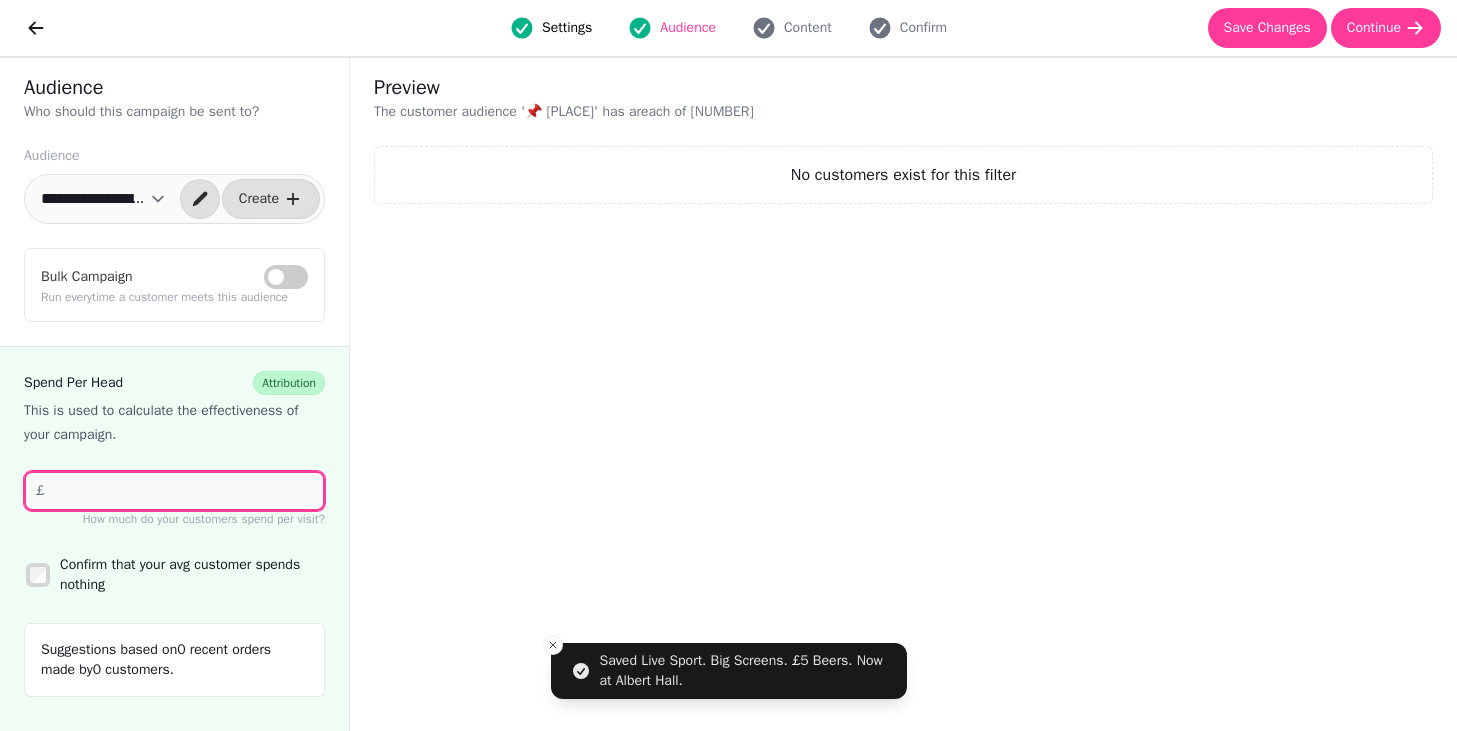 type on "*" 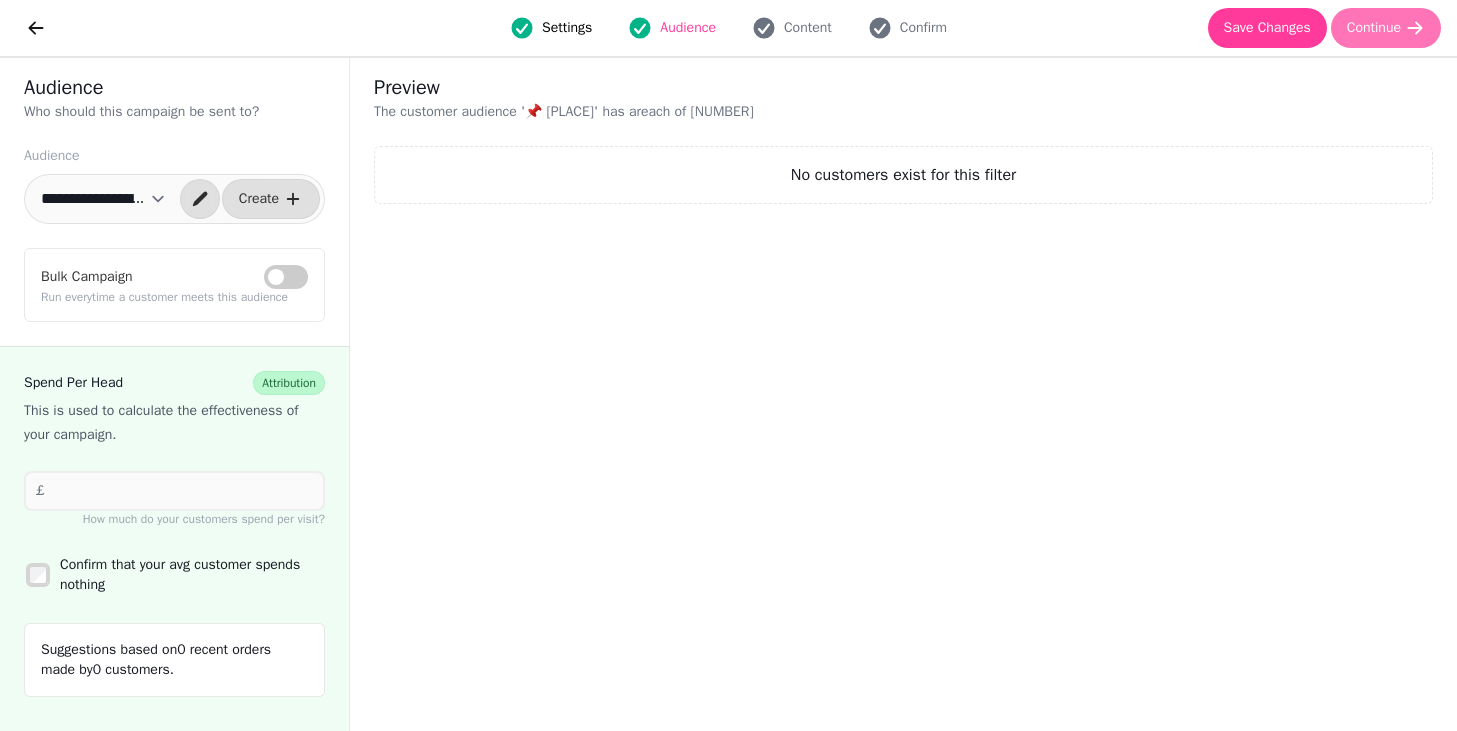 click on "Continue" at bounding box center (1374, 28) 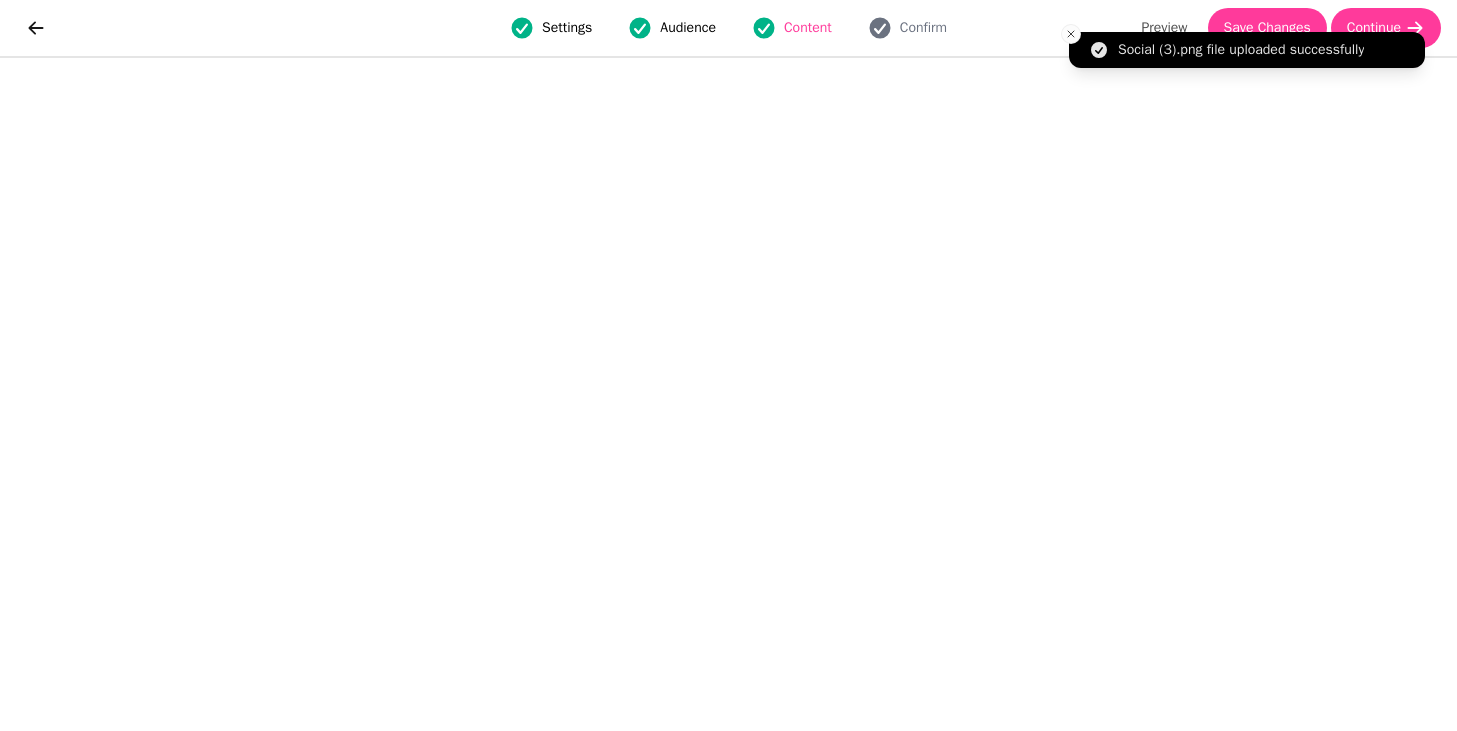 click on "Social (3).png file uploaded successfully" at bounding box center (1247, 50) 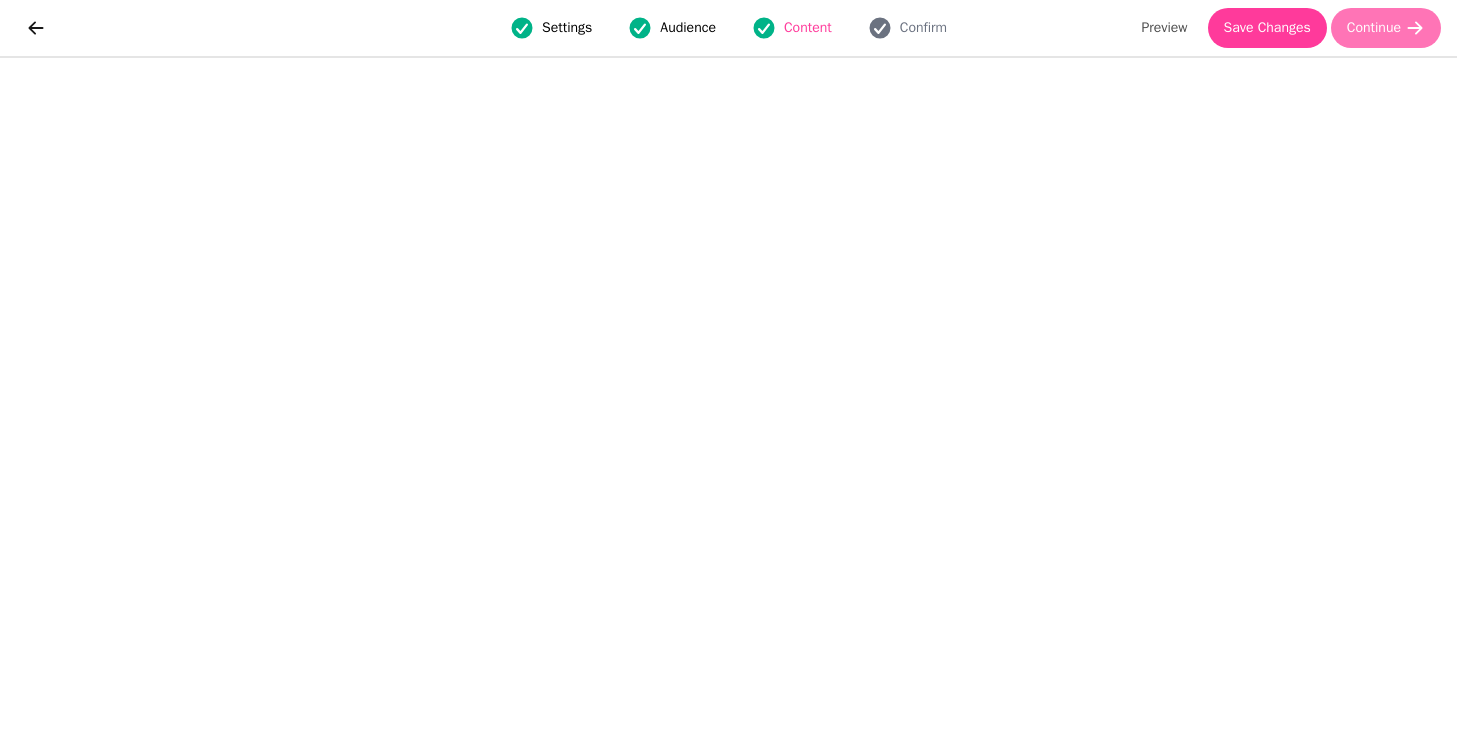 click on "Continue" at bounding box center [1374, 28] 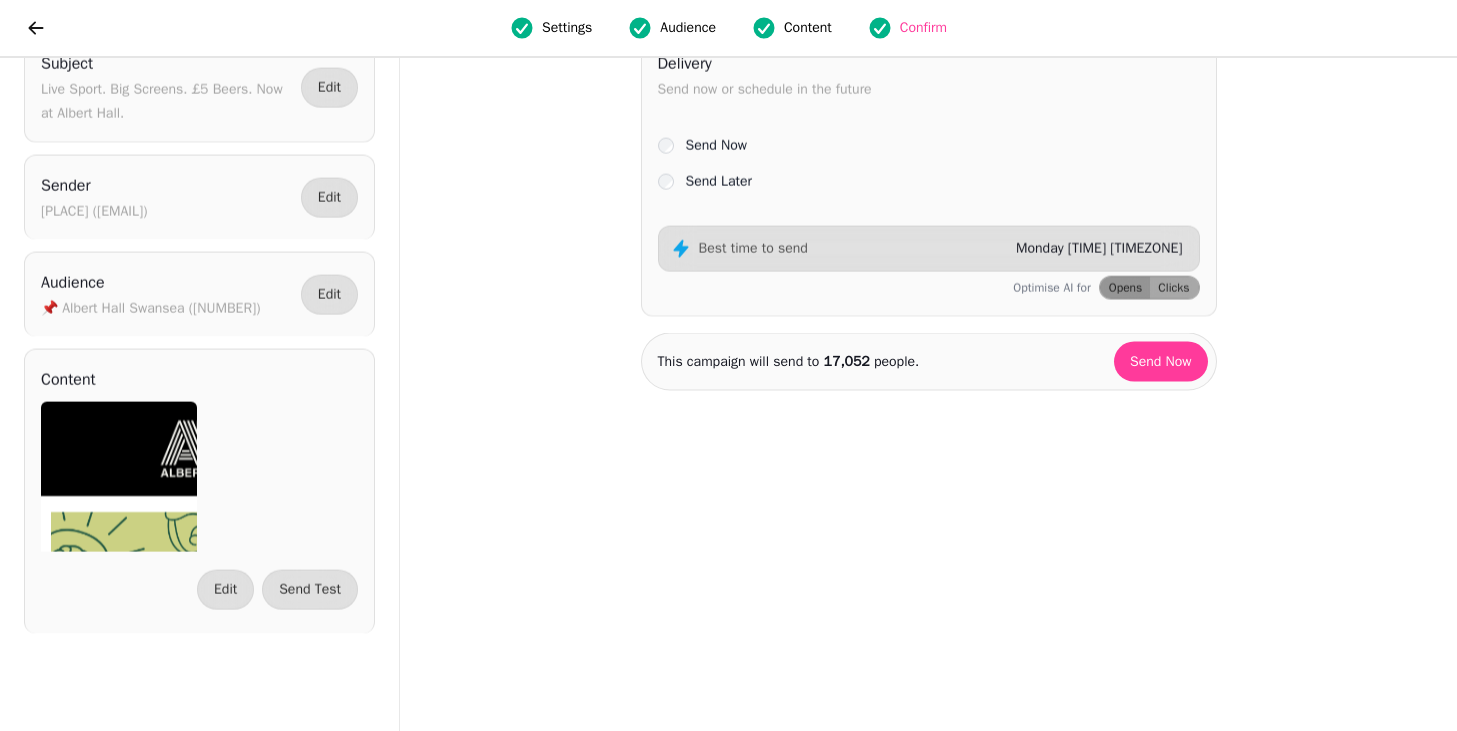 scroll, scrollTop: 0, scrollLeft: 0, axis: both 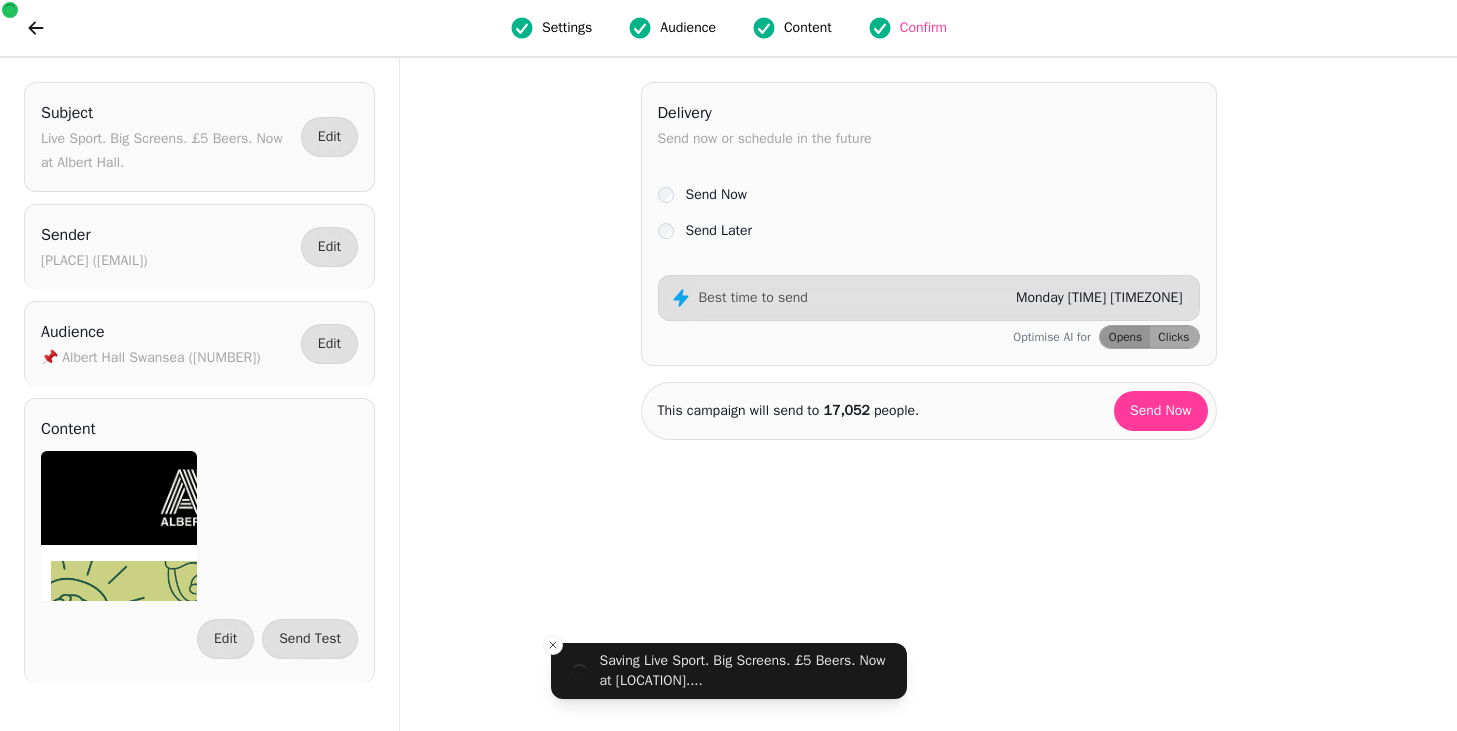 click on "Send Later" at bounding box center (719, 231) 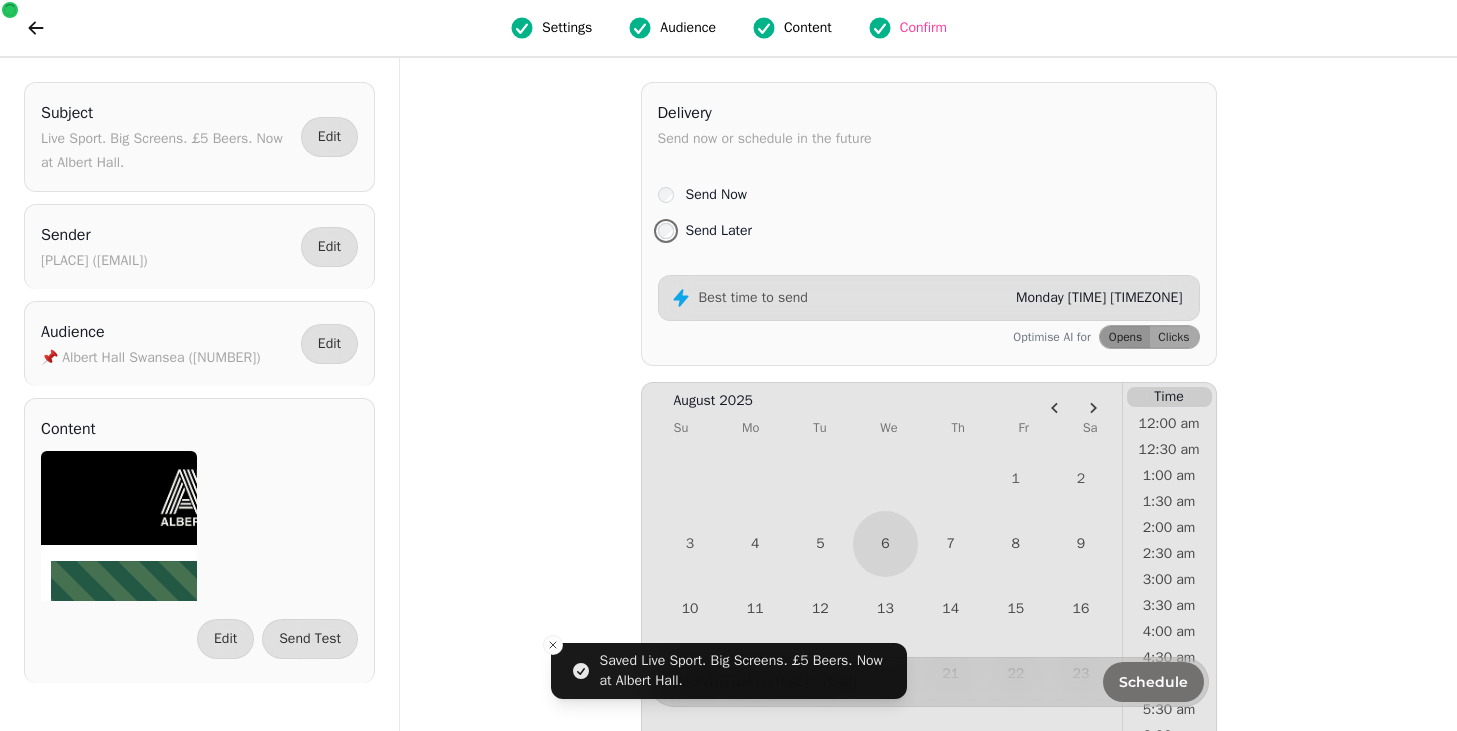 scroll, scrollTop: 0, scrollLeft: 0, axis: both 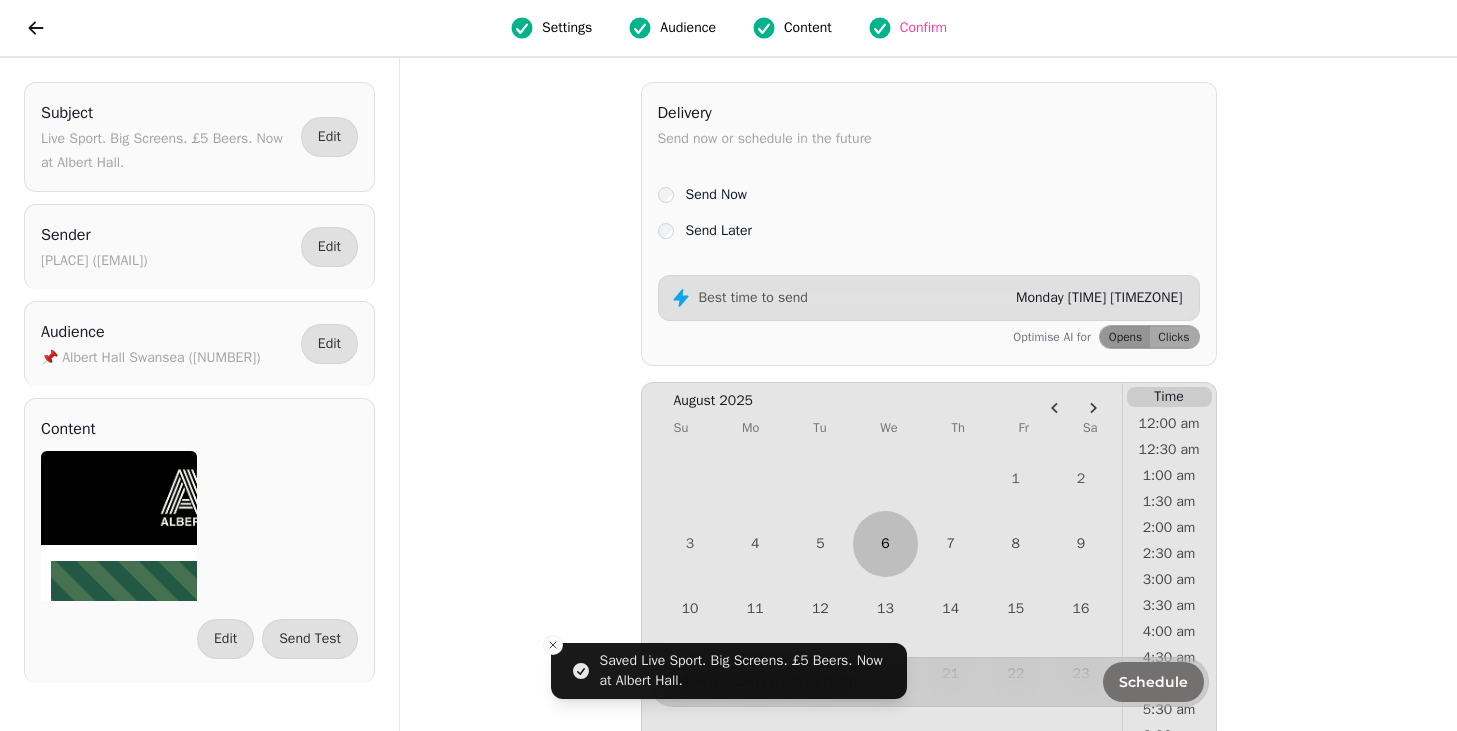 click on "6" at bounding box center (885, 543) 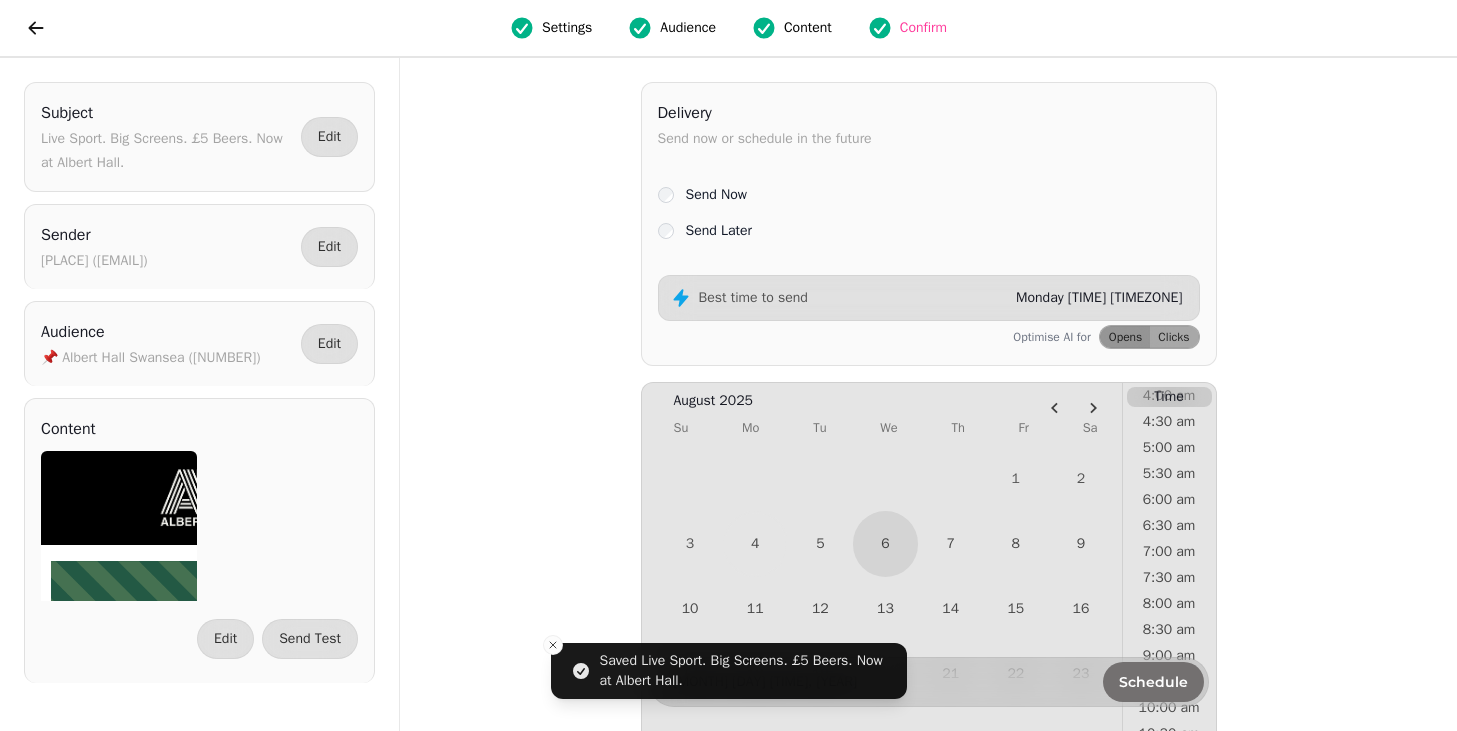 scroll, scrollTop: 248, scrollLeft: 0, axis: vertical 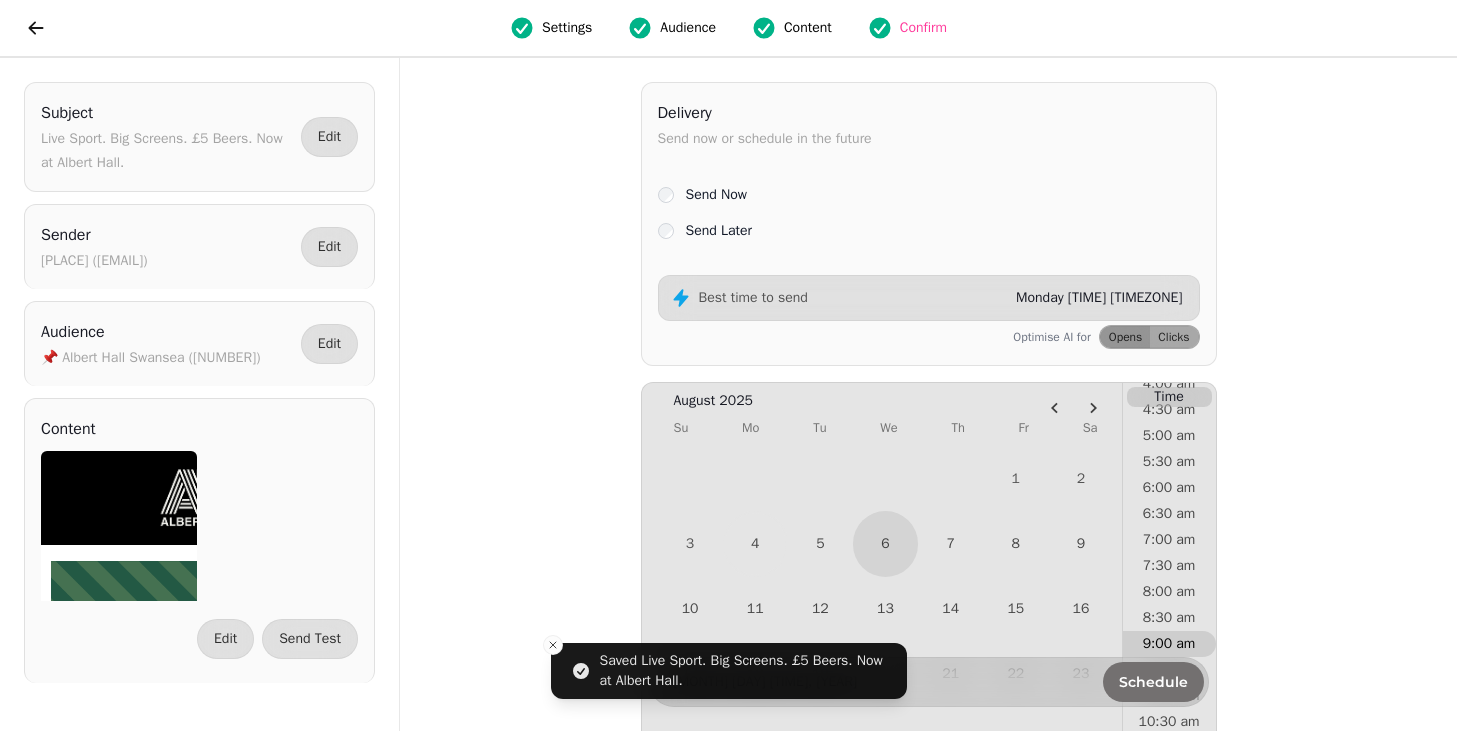 click on "9:00 am" at bounding box center [1169, 644] 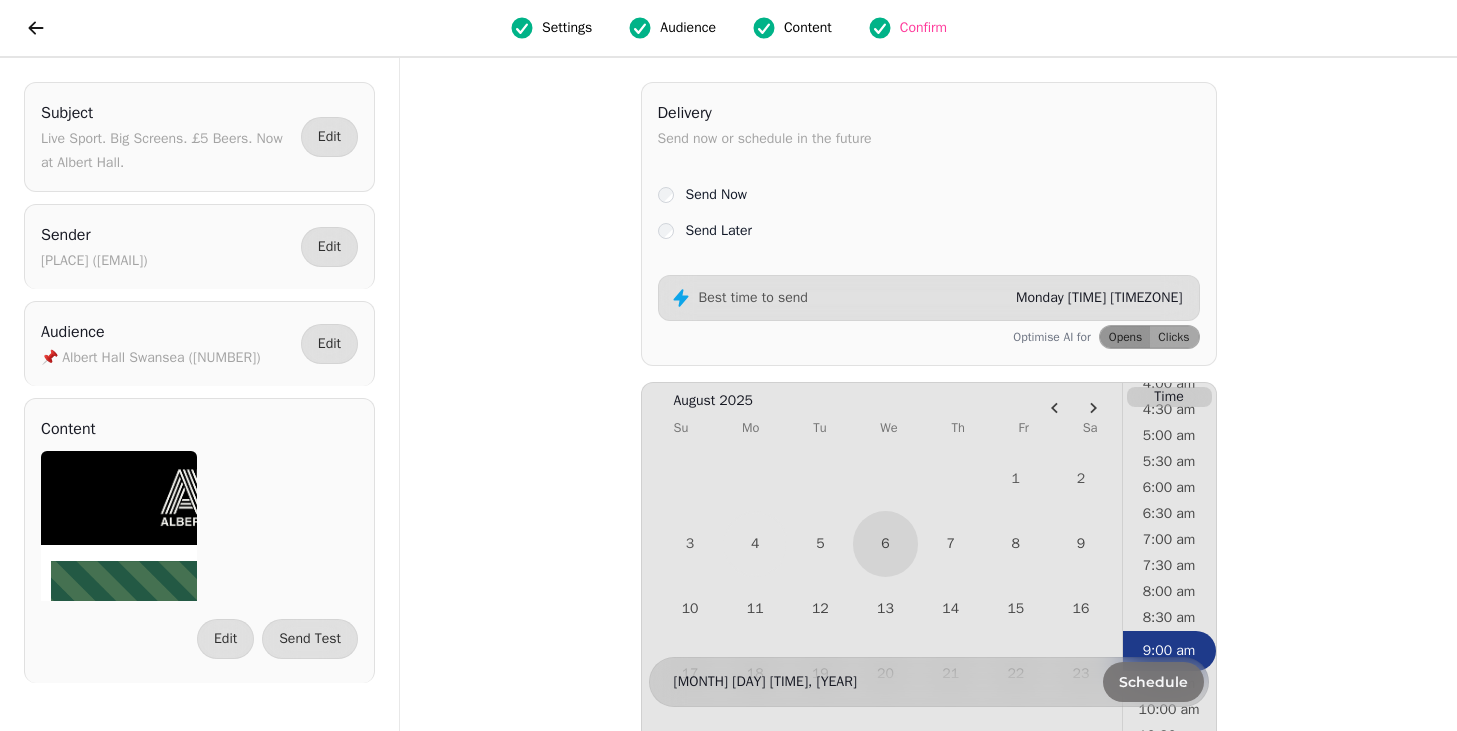 click on "Schedule" at bounding box center (1153, 682) 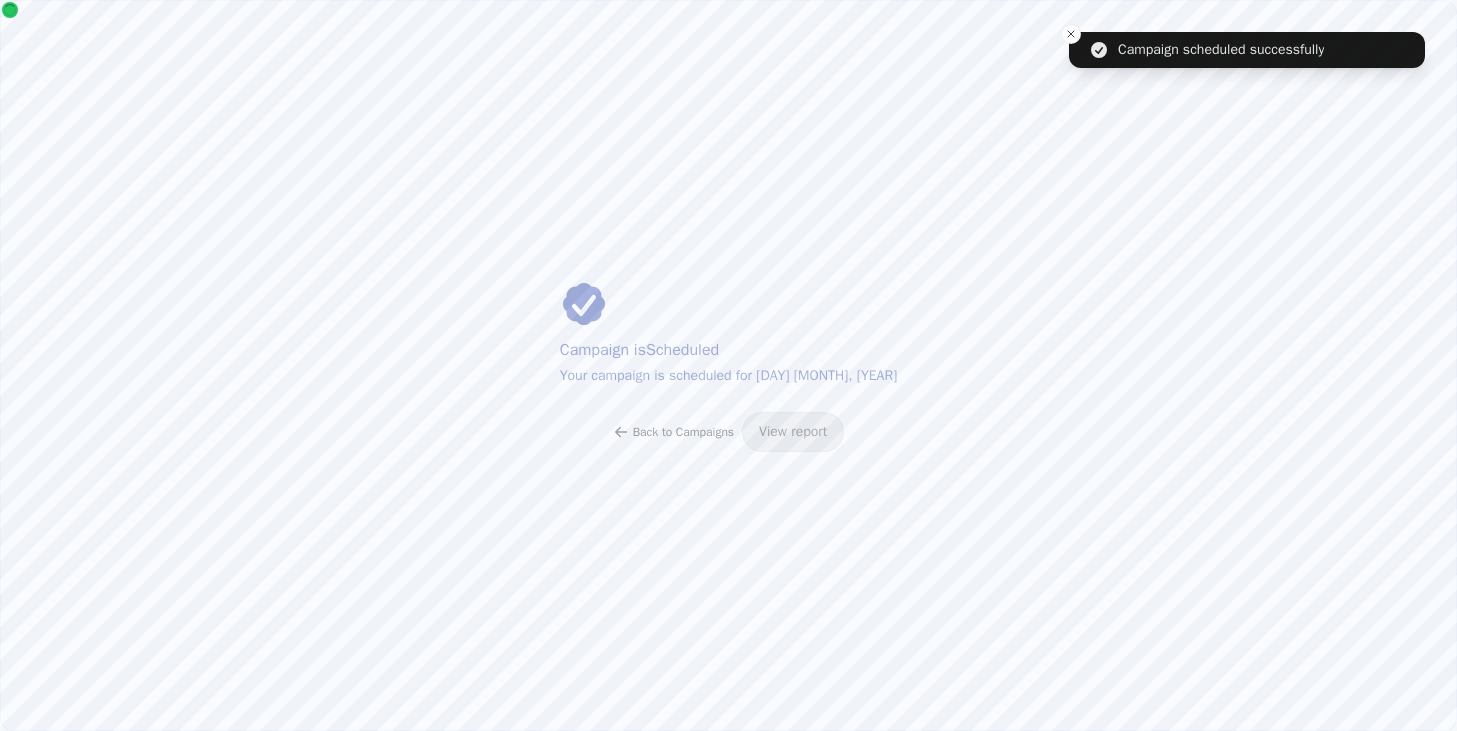 click on "Back to Campaigns" at bounding box center [683, 432] 